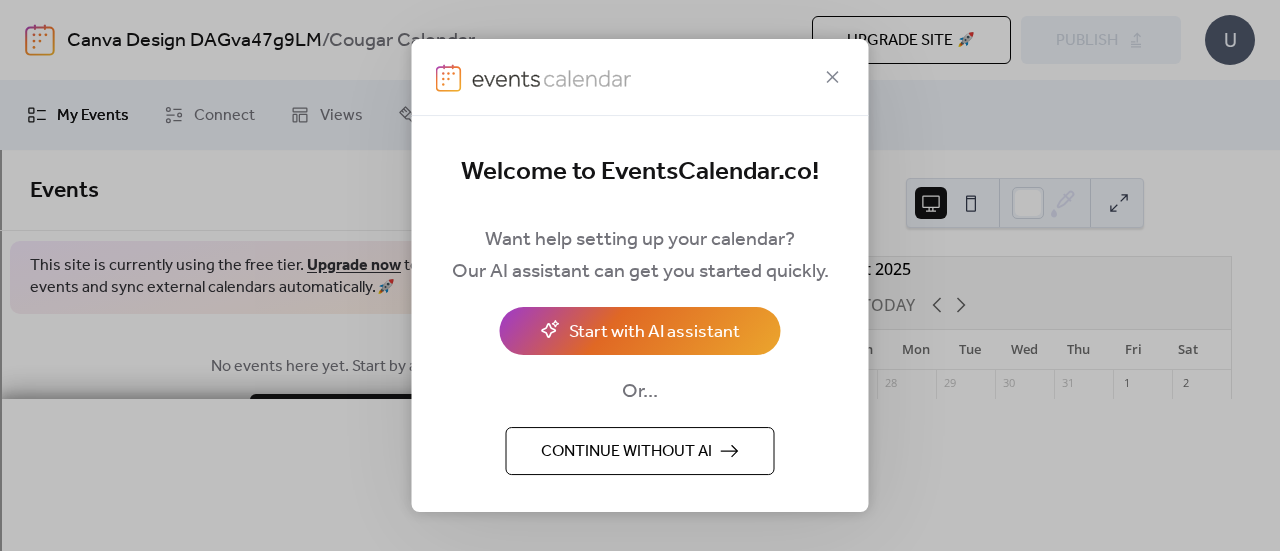 scroll, scrollTop: 0, scrollLeft: 0, axis: both 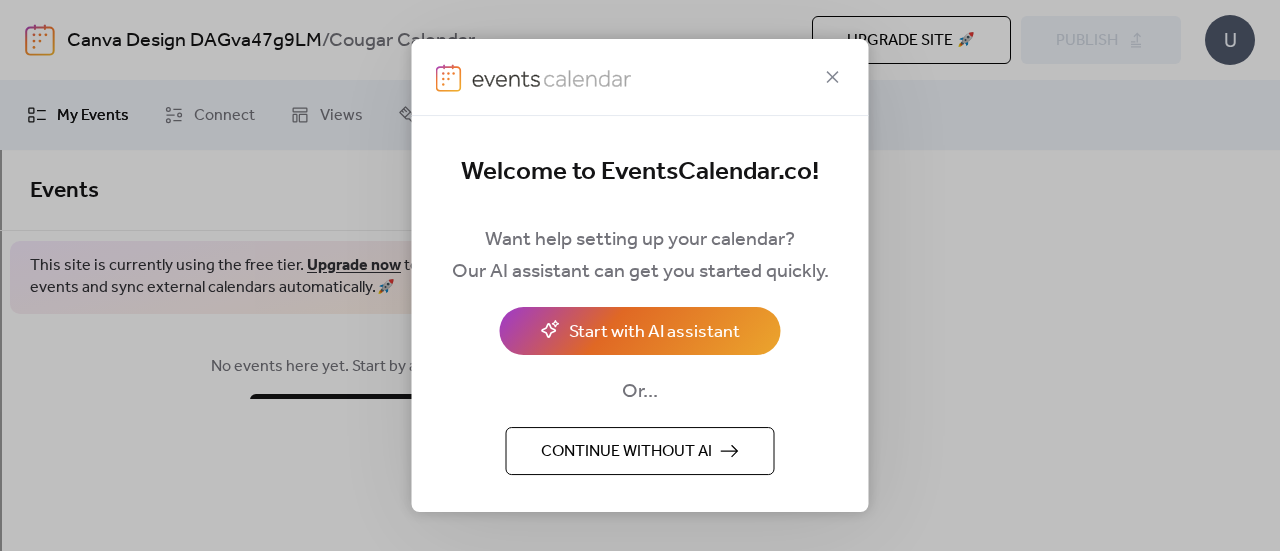 click on "Continue without AI" at bounding box center (640, 451) 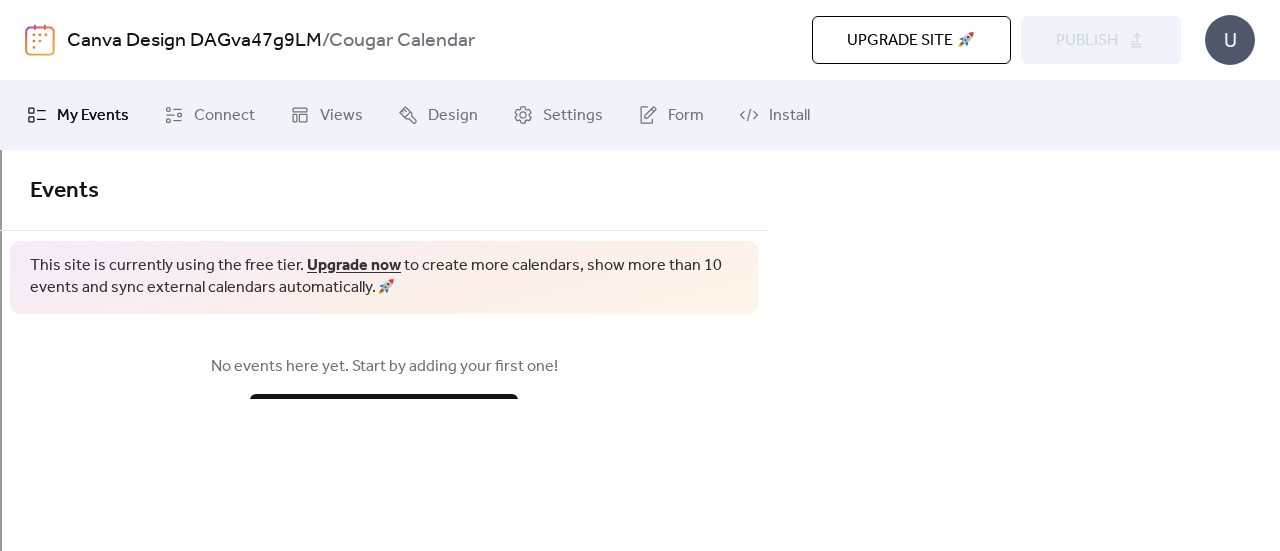 scroll, scrollTop: 30, scrollLeft: 0, axis: vertical 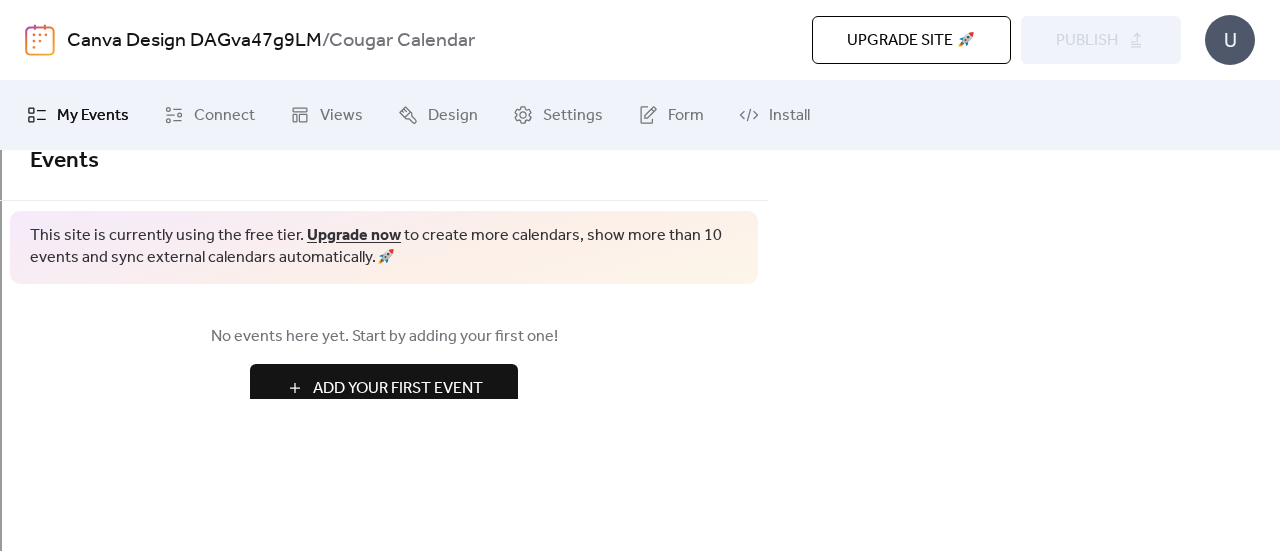 click on "Add Your First Event" at bounding box center (398, 389) 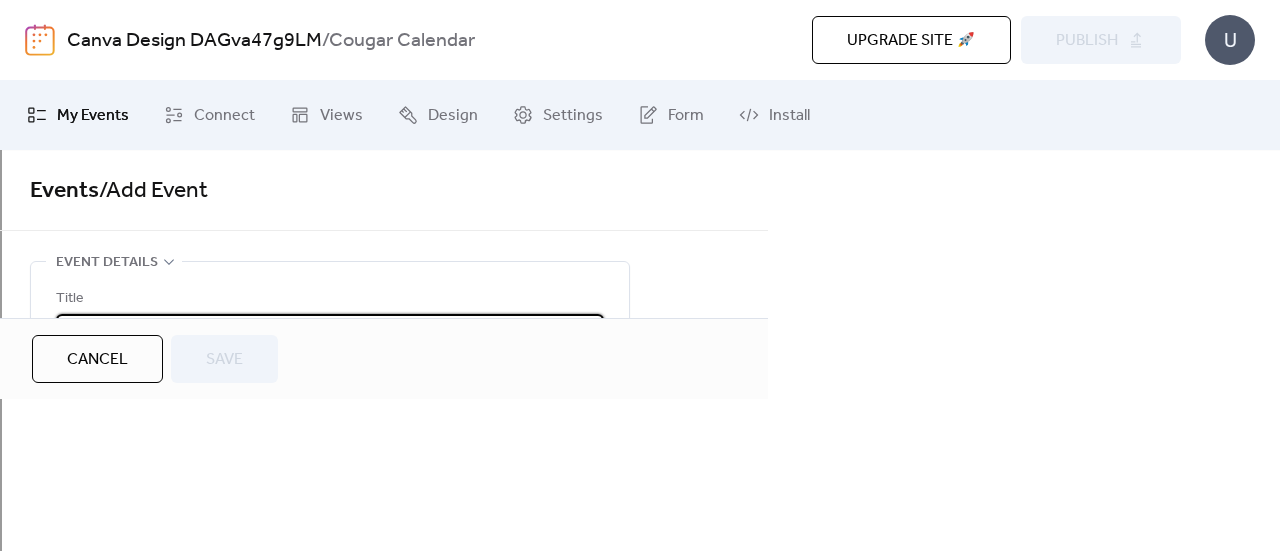 click at bounding box center [330, 330] 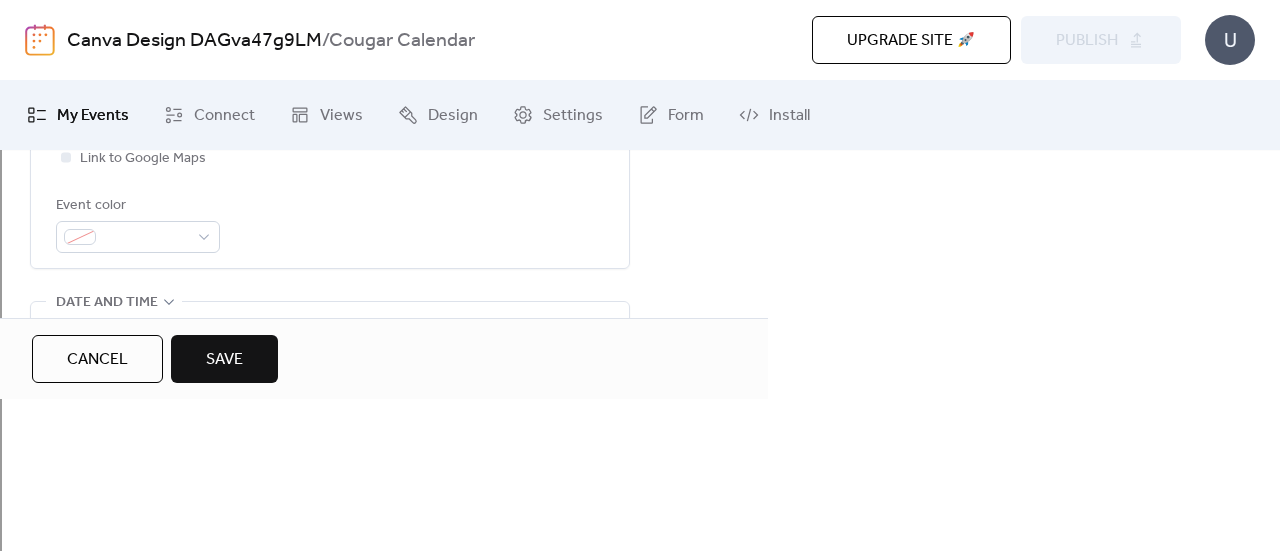 scroll, scrollTop: 559, scrollLeft: 0, axis: vertical 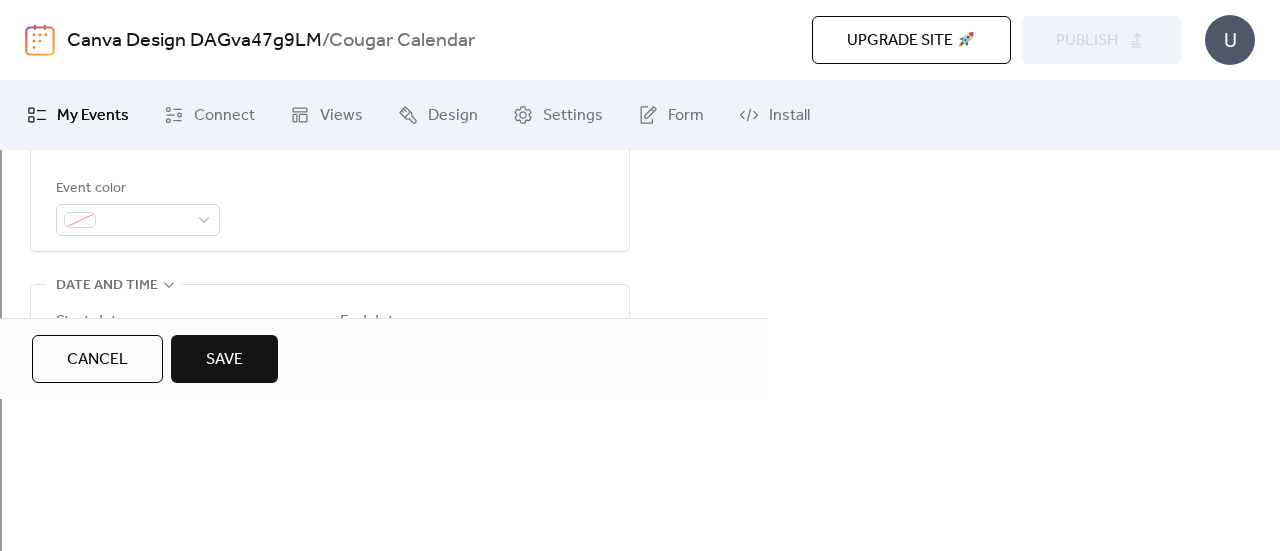type on "**********" 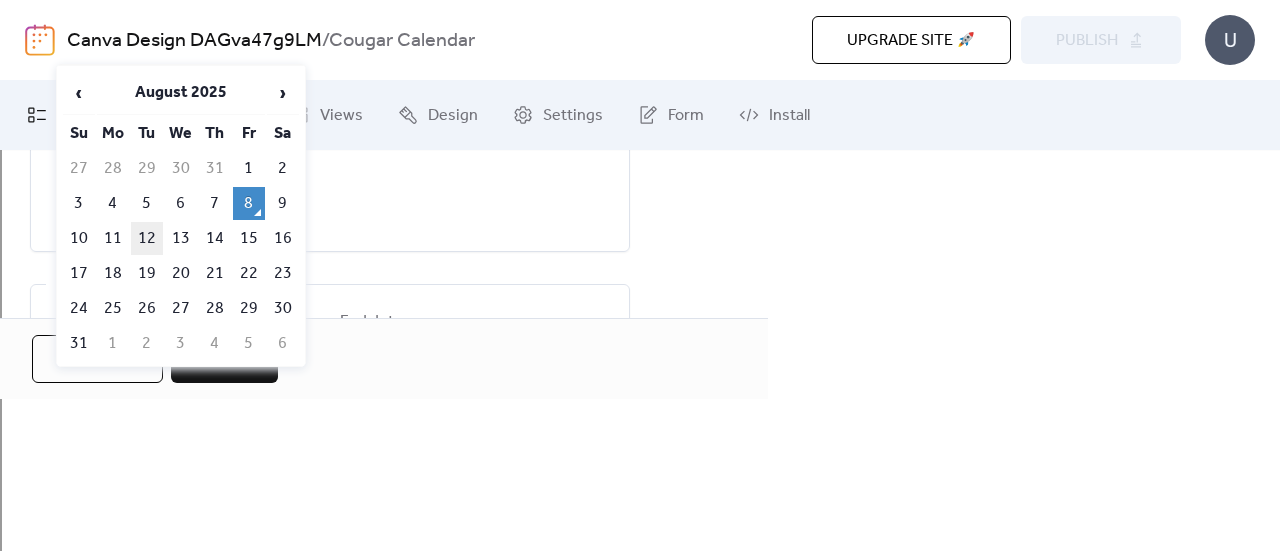 click on "12" at bounding box center [147, 238] 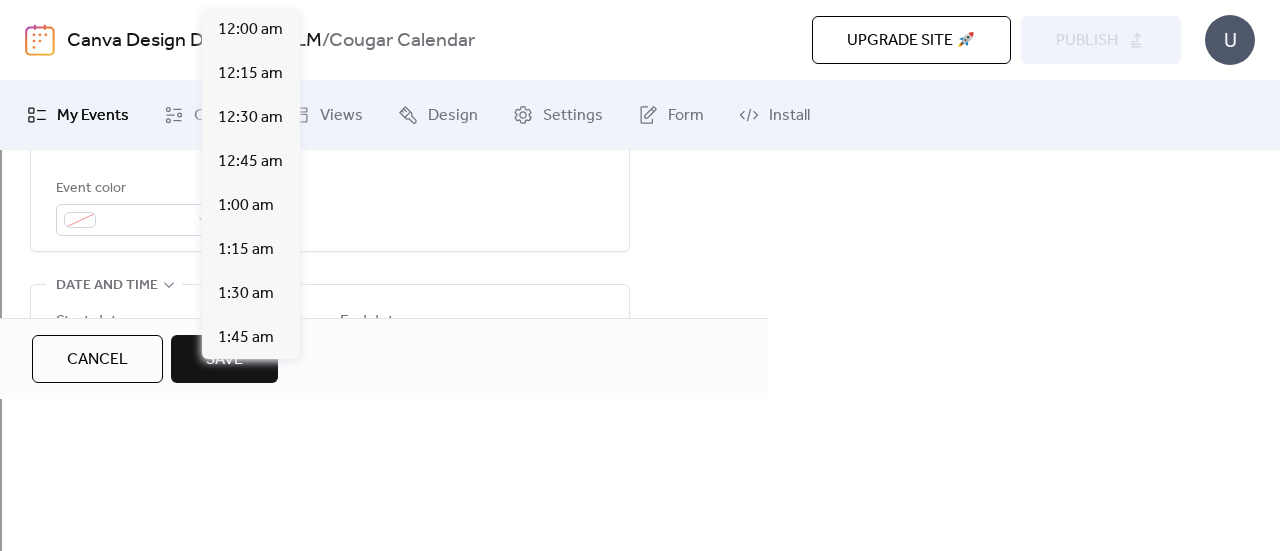 click on "********" at bounding box center [261, 377] 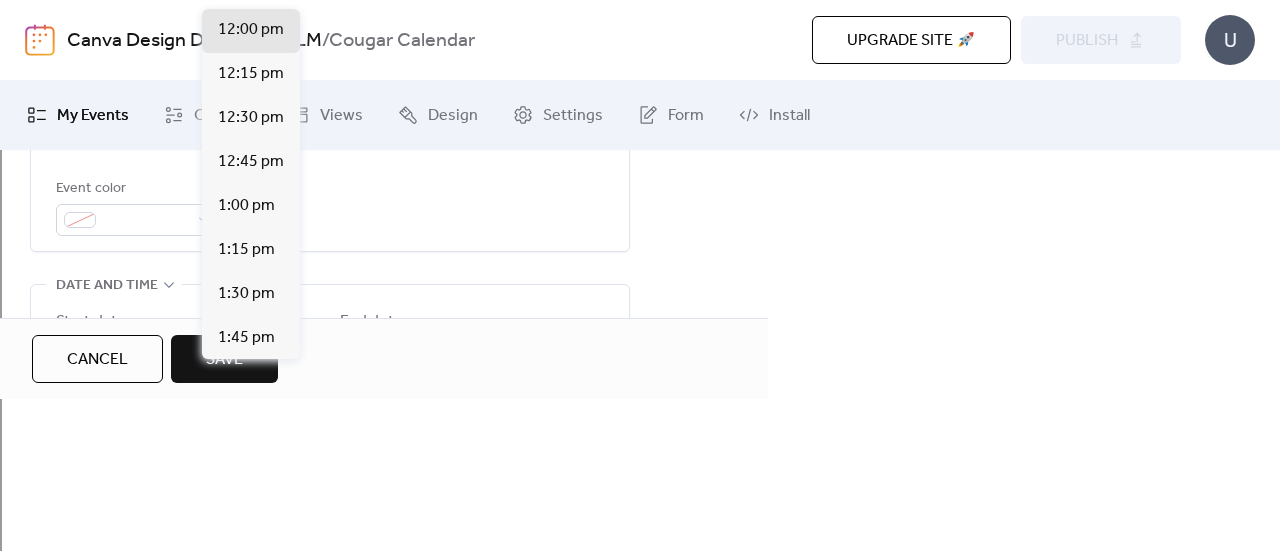 click at bounding box center (66, 428) 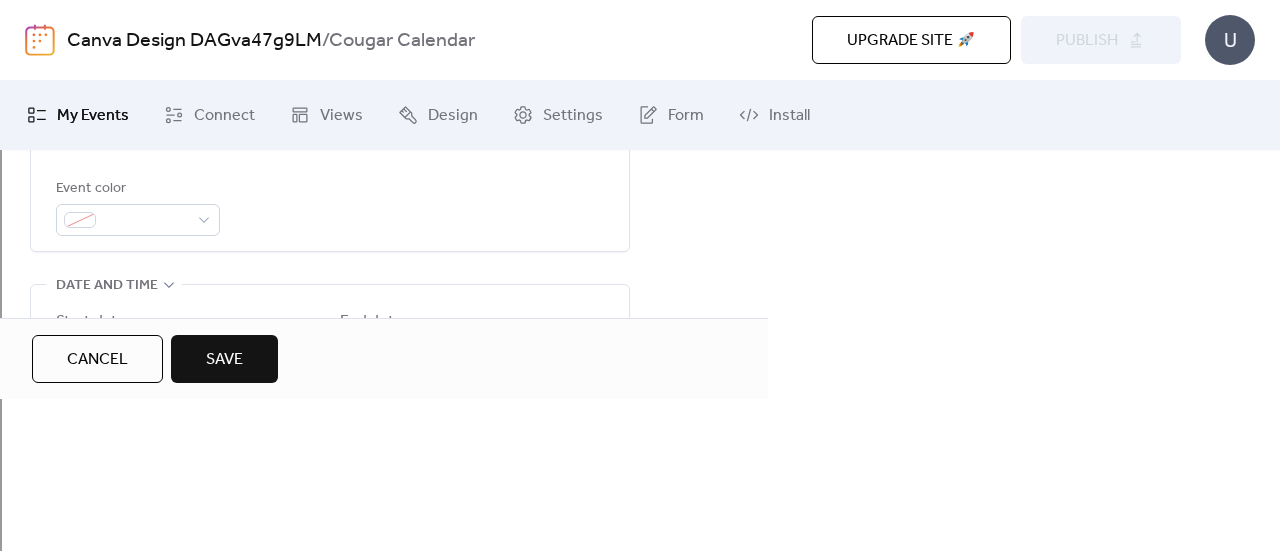 click on "All day Show date only Hide end time" at bounding box center (330, 453) 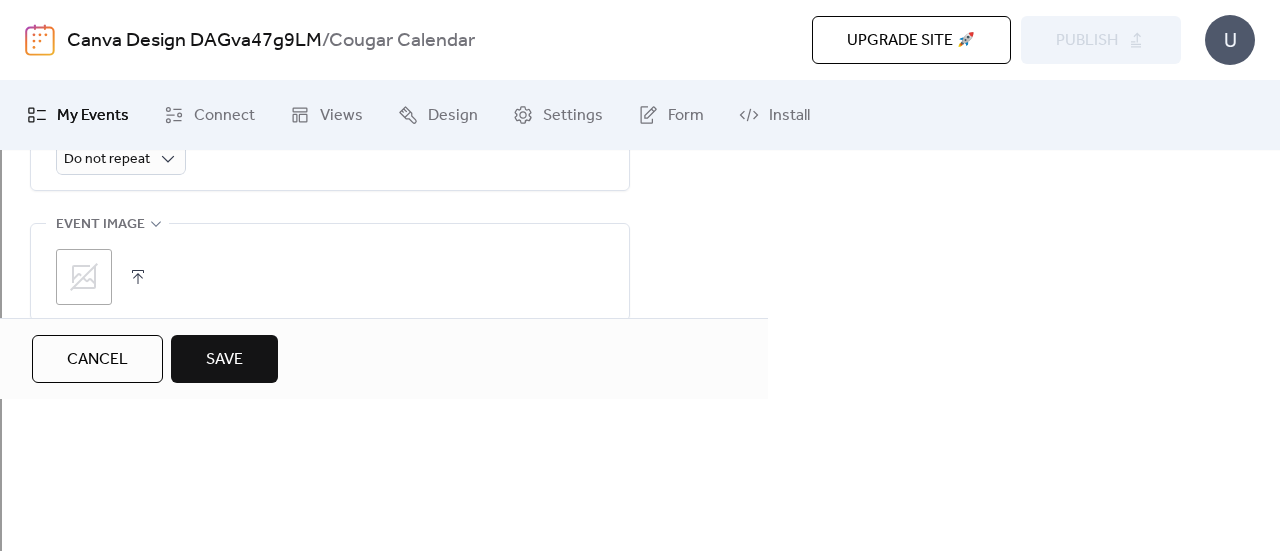 scroll, scrollTop: 1070, scrollLeft: 0, axis: vertical 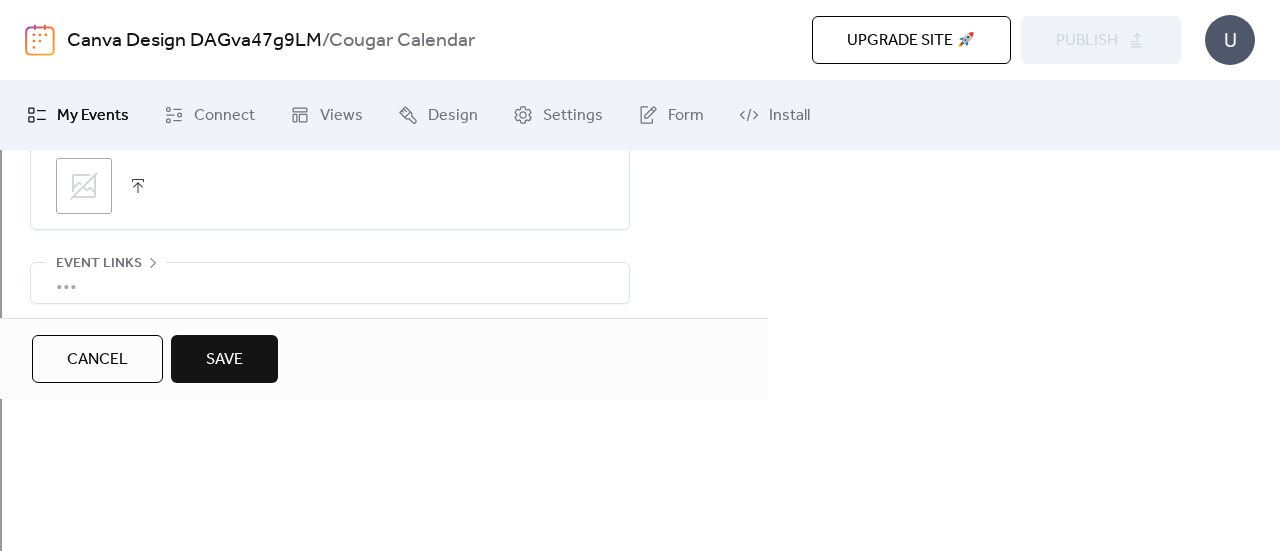 click on "Save" at bounding box center [224, 359] 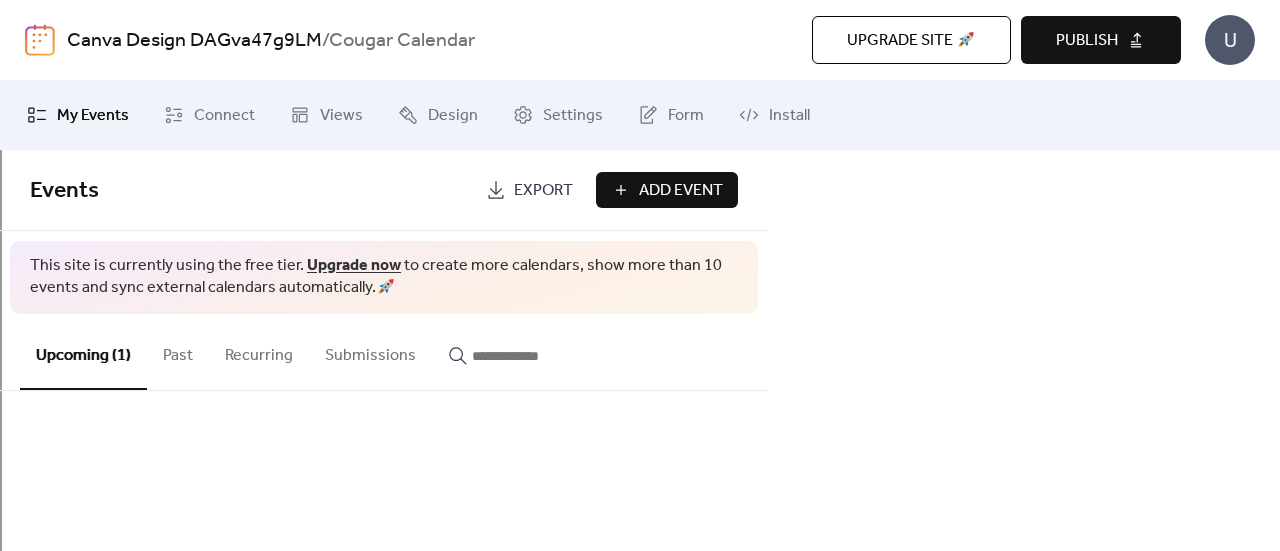 scroll, scrollTop: 20, scrollLeft: 0, axis: vertical 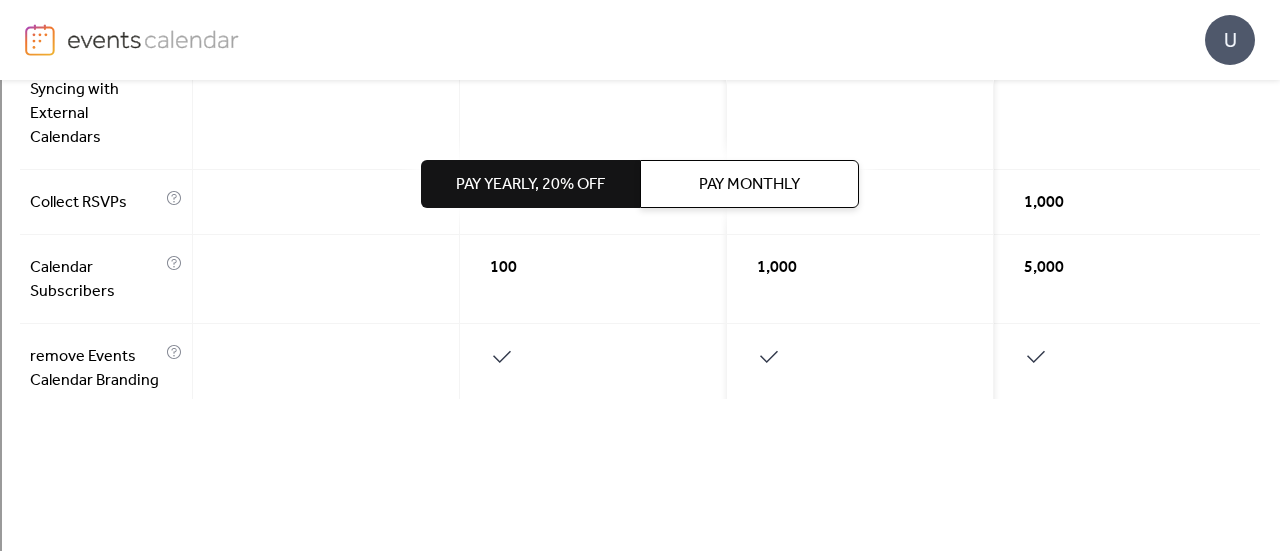 click at bounding box center [326, 279] 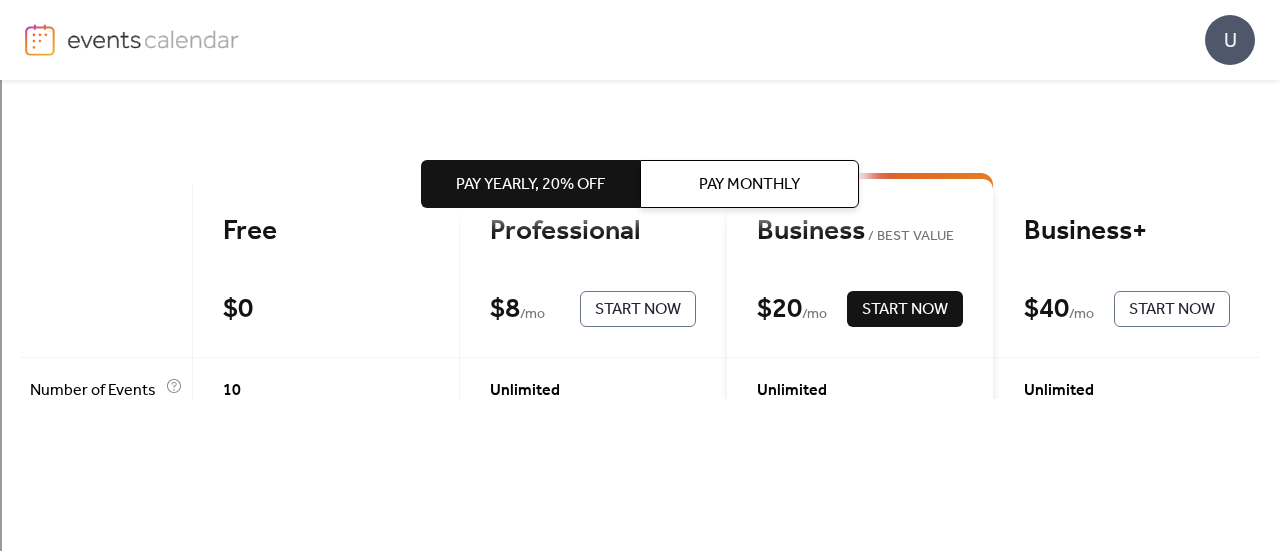 scroll, scrollTop: 0, scrollLeft: 0, axis: both 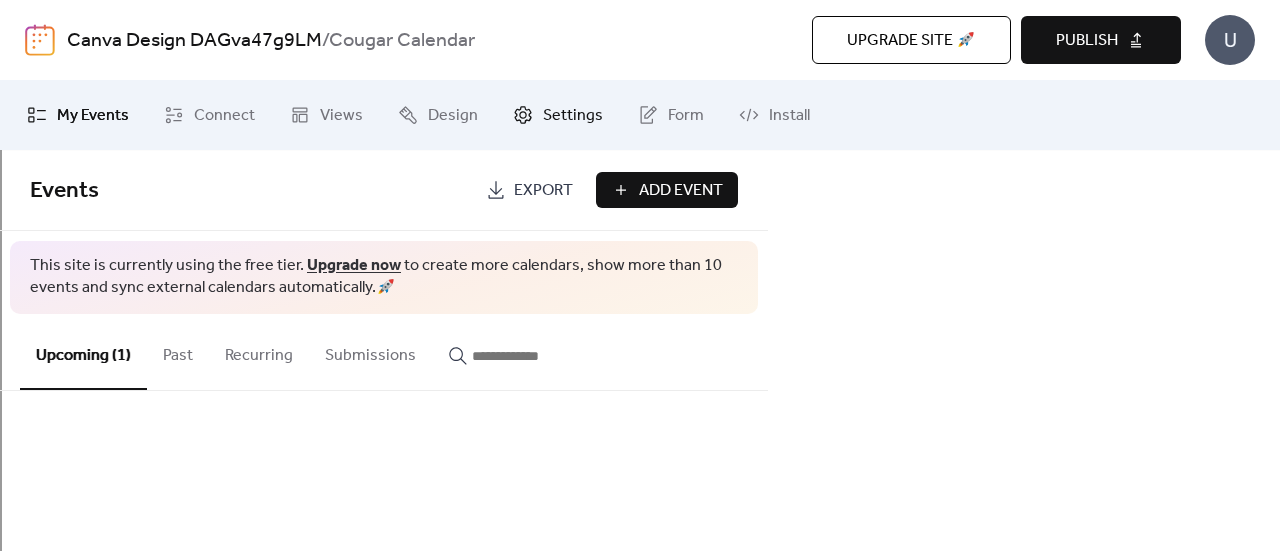 click on "Settings" at bounding box center [573, 116] 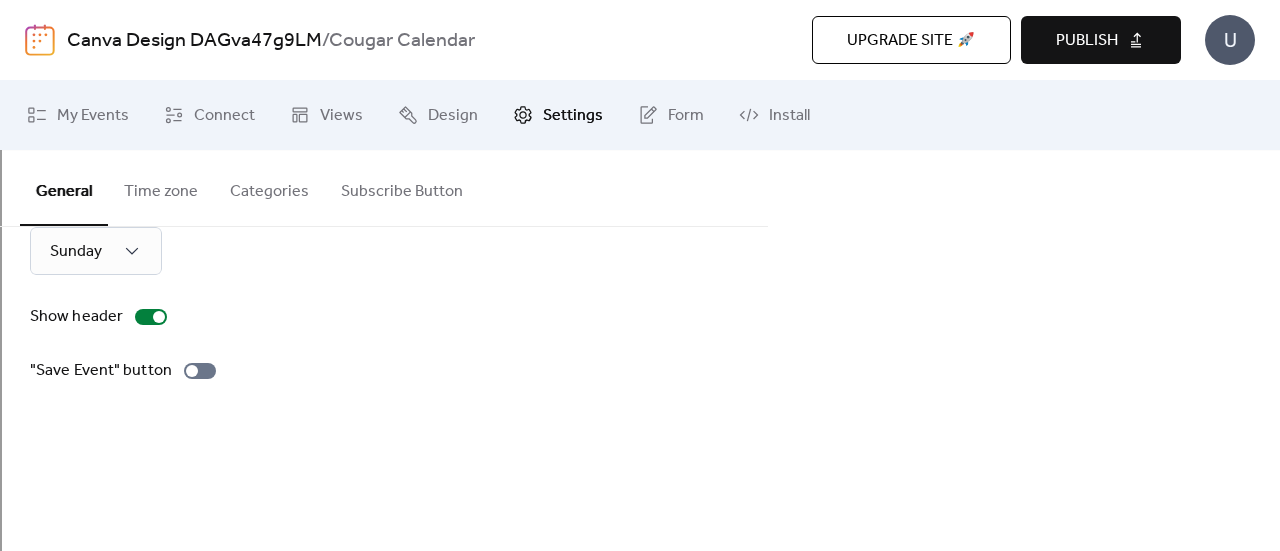 scroll, scrollTop: 366, scrollLeft: 0, axis: vertical 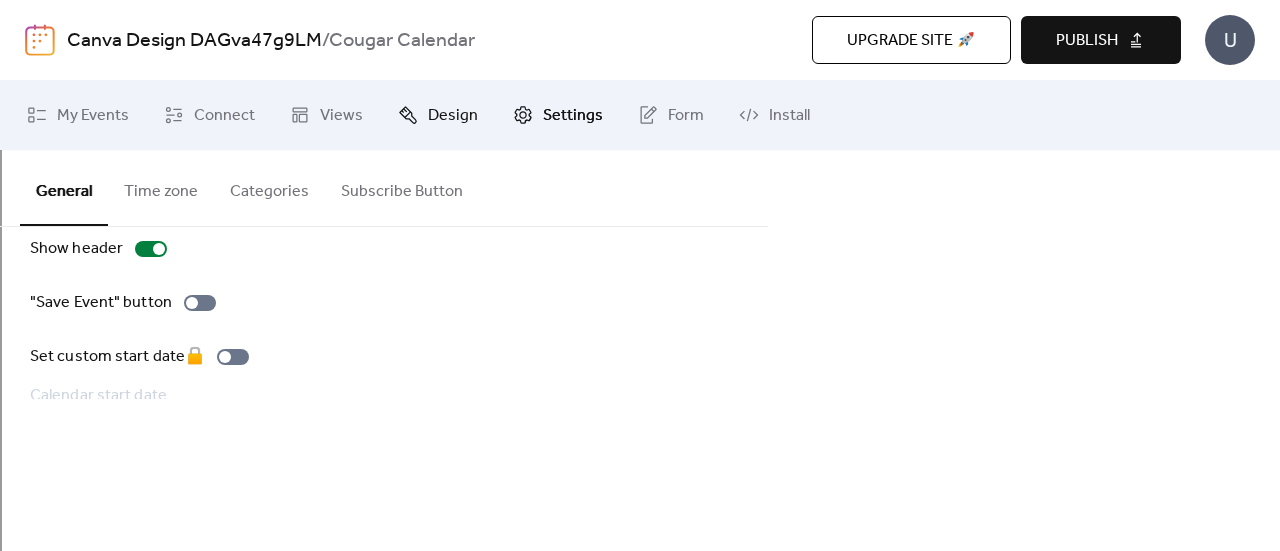 click on "Design" at bounding box center (453, 116) 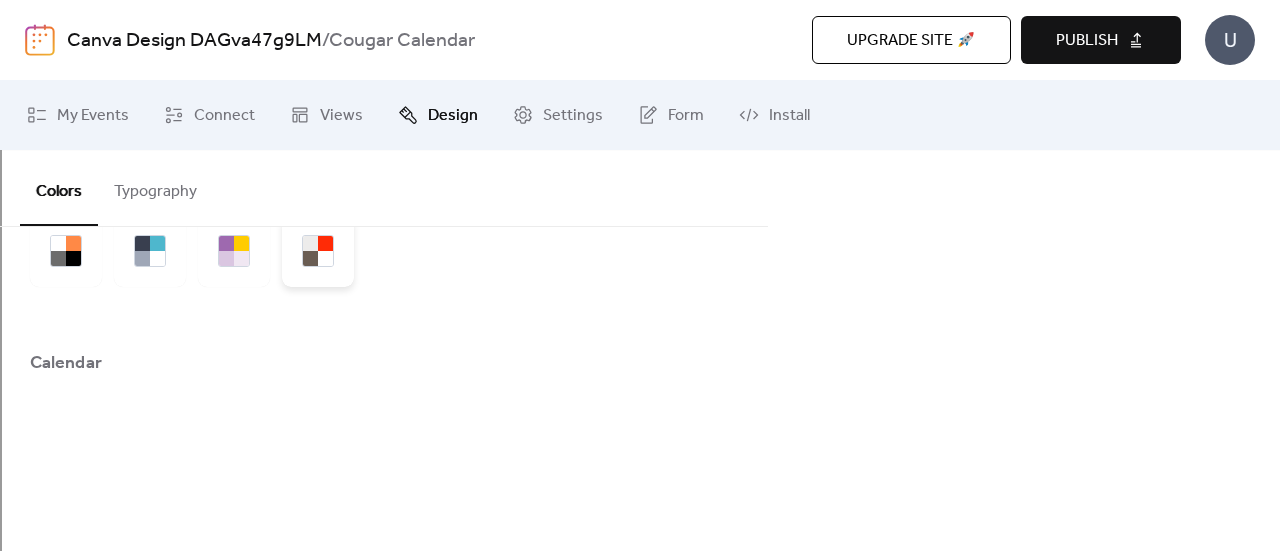 scroll, scrollTop: 103, scrollLeft: 0, axis: vertical 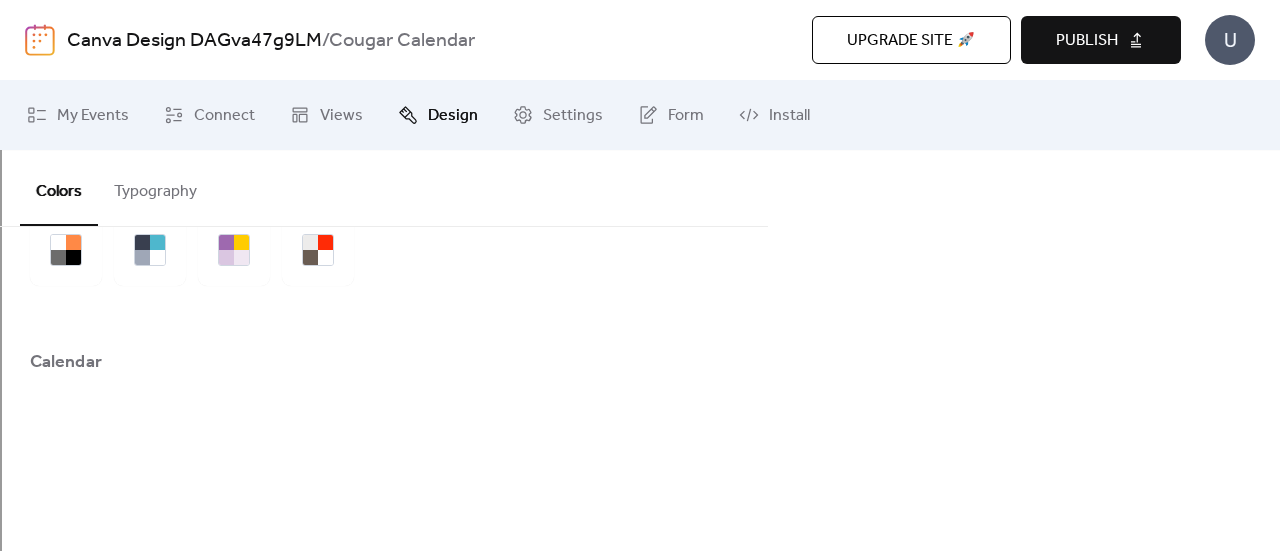 click on "#FFFFFFFF" at bounding box center (112, 450) 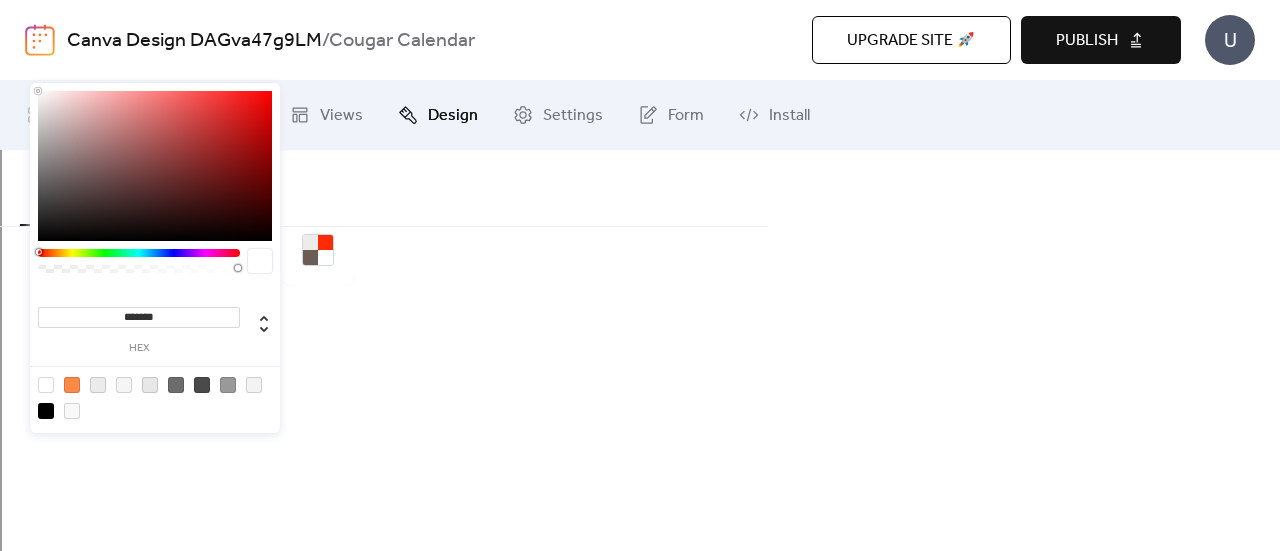 click on "#FFFFFFFF" at bounding box center [112, 450] 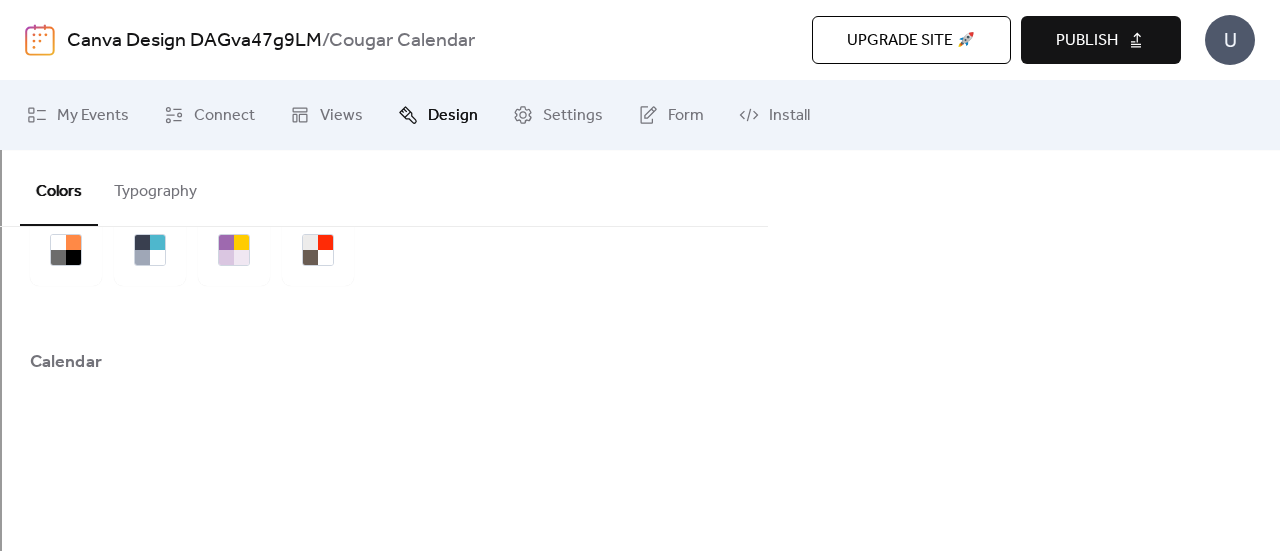 click on "Background color #FFFFFFFF Text color #6C6C6CFF Border color #E7E7E7FF Inner border color #EBEBEBFF Inner background color #FFFFFFFF Default event color #FF8946FF" at bounding box center (384, 673) 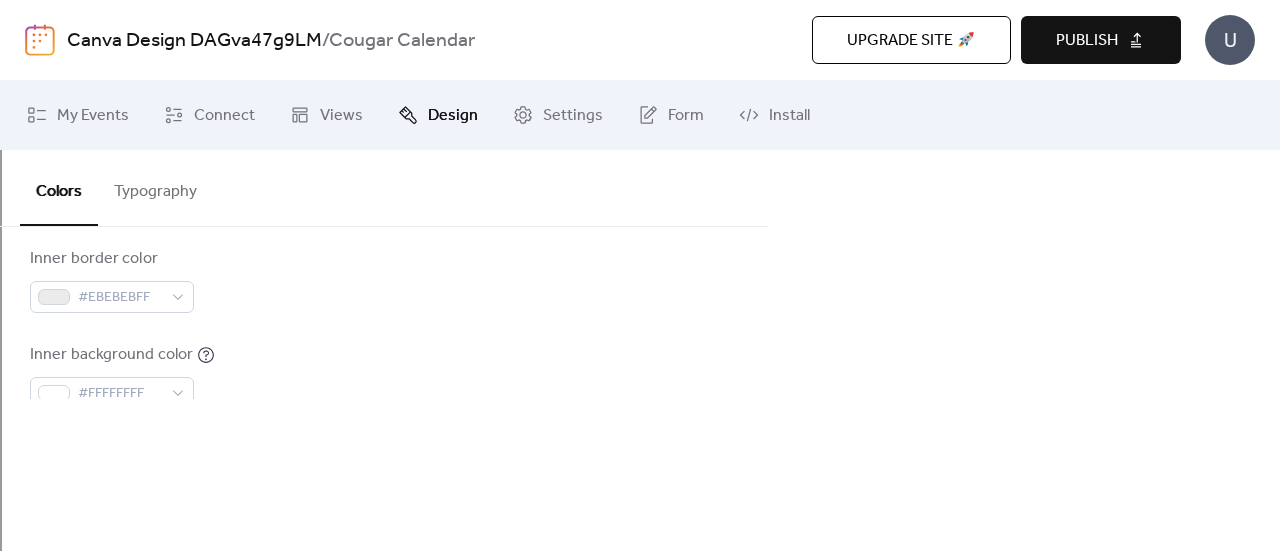scroll, scrollTop: 598, scrollLeft: 0, axis: vertical 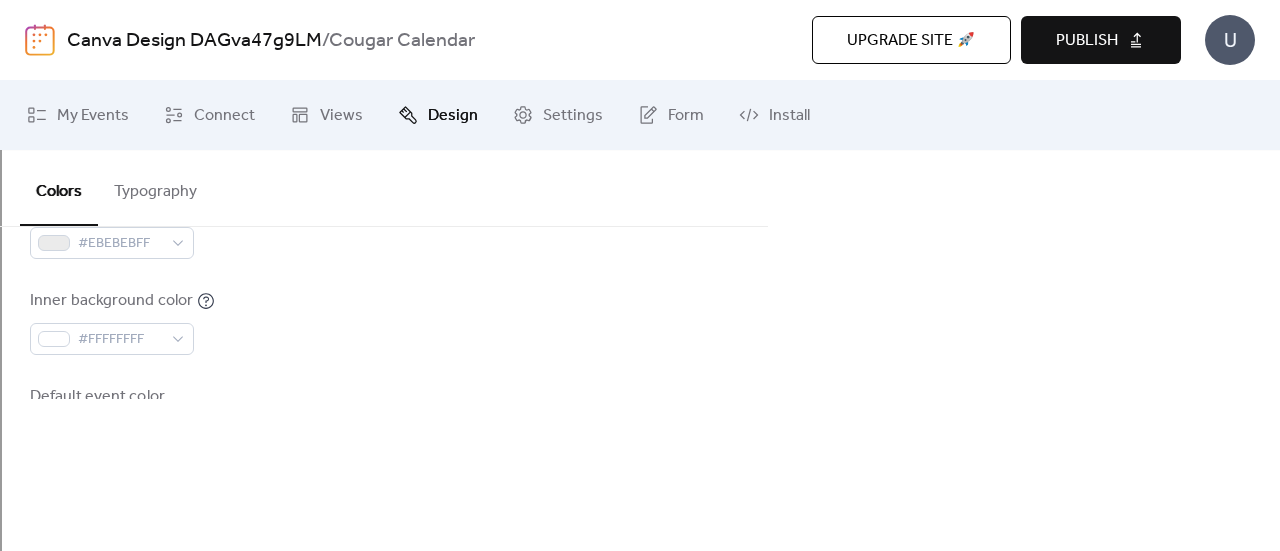 click on "#FF8946FF" at bounding box center [112, 435] 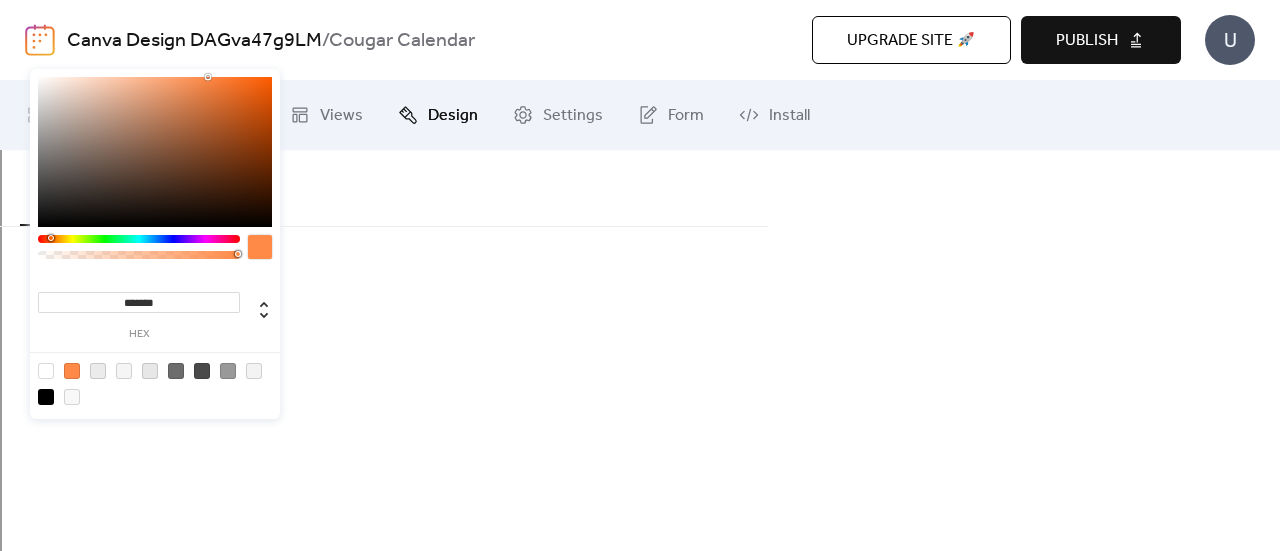 click at bounding box center (139, 239) 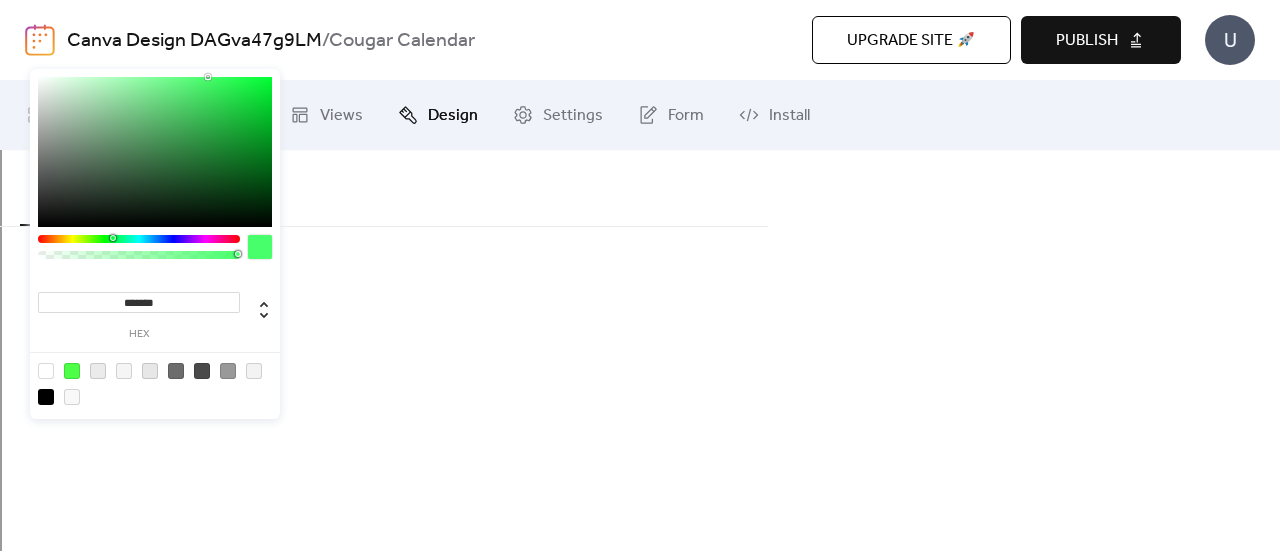 drag, startPoint x: 84, startPoint y: 238, endPoint x: 112, endPoint y: 238, distance: 28 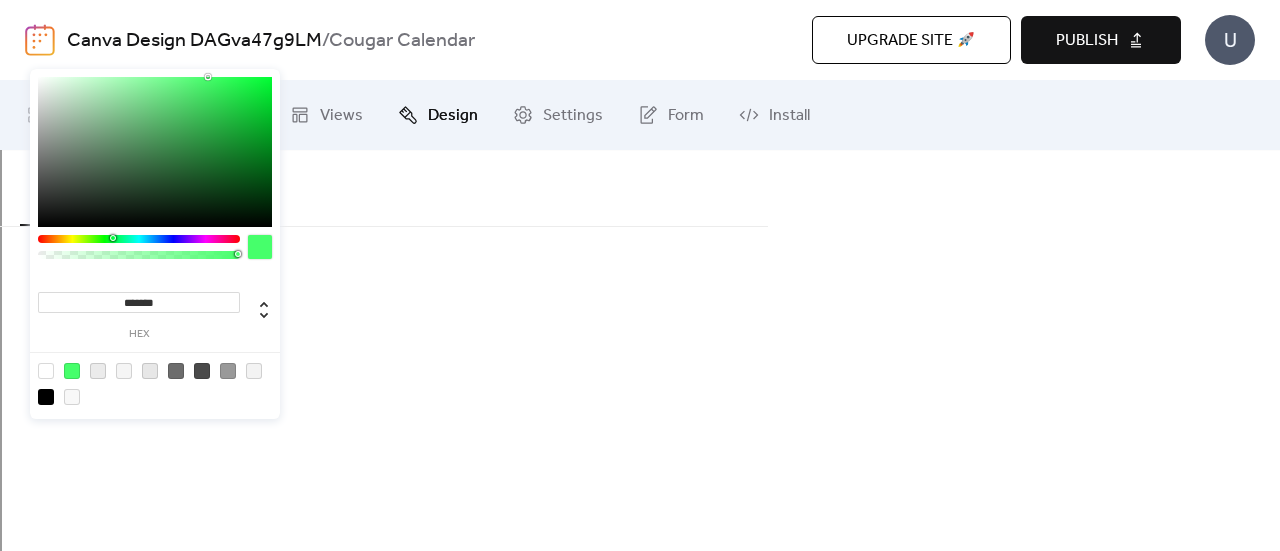 drag, startPoint x: 208, startPoint y: 72, endPoint x: 239, endPoint y: 132, distance: 67.53518 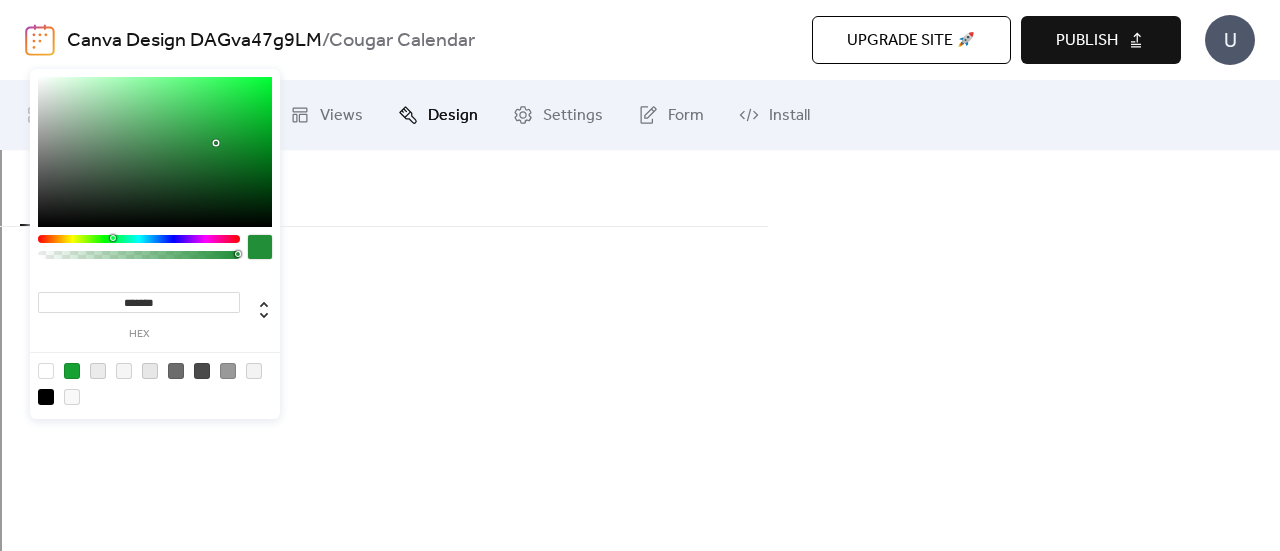 drag, startPoint x: 239, startPoint y: 132, endPoint x: 216, endPoint y: 143, distance: 25.495098 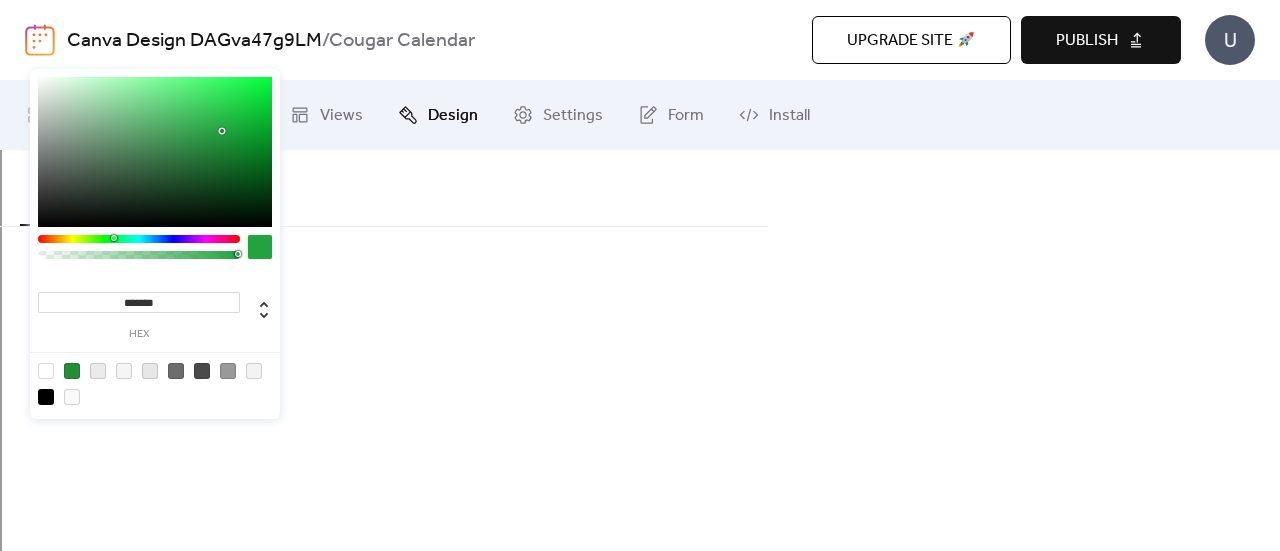 type on "*******" 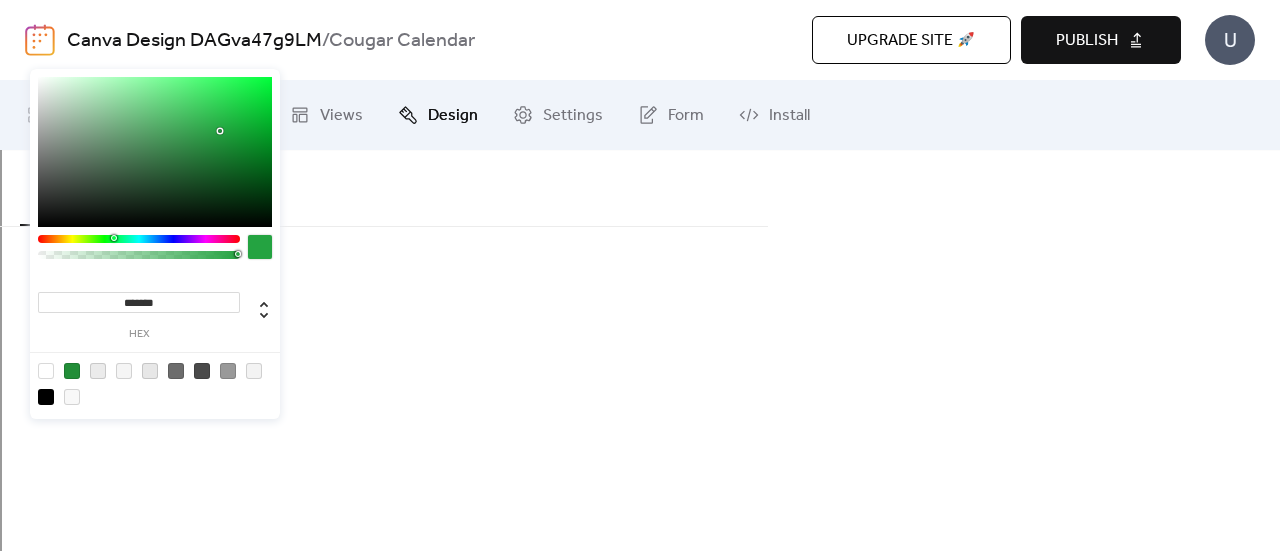 drag, startPoint x: 216, startPoint y: 143, endPoint x: 220, endPoint y: 131, distance: 12.649111 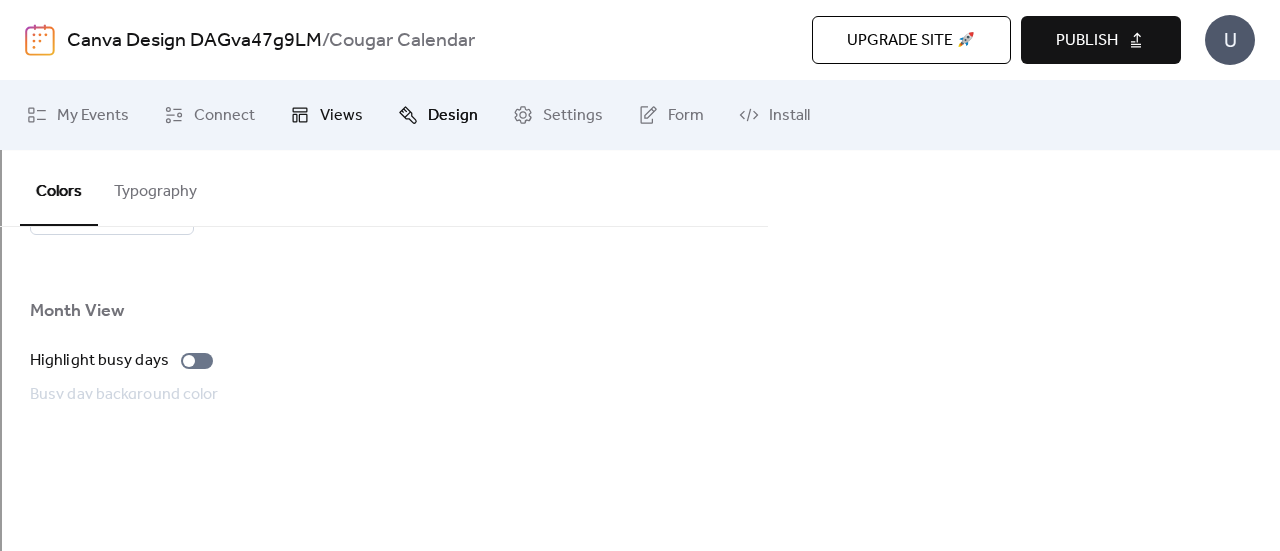 scroll, scrollTop: 1362, scrollLeft: 0, axis: vertical 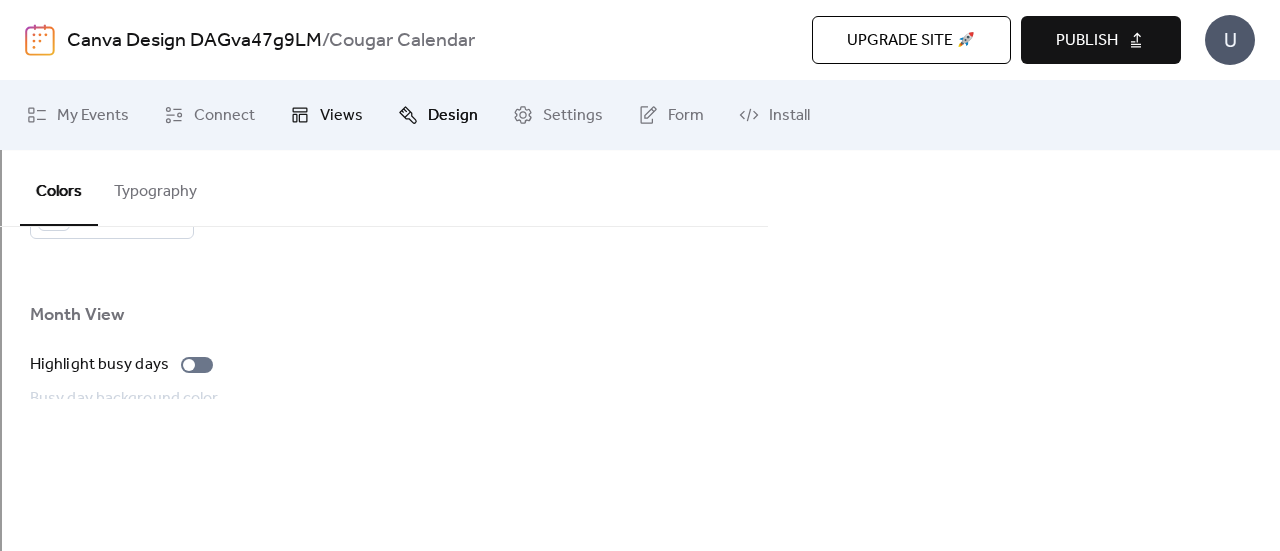 click on "Views" at bounding box center (341, 116) 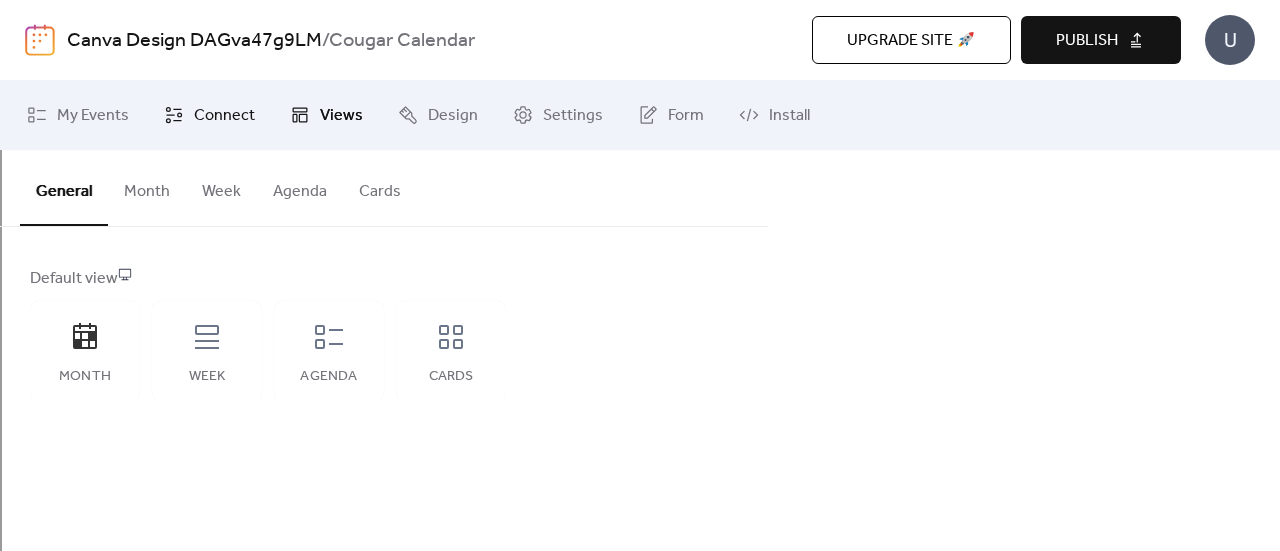 click on "Connect" at bounding box center (209, 115) 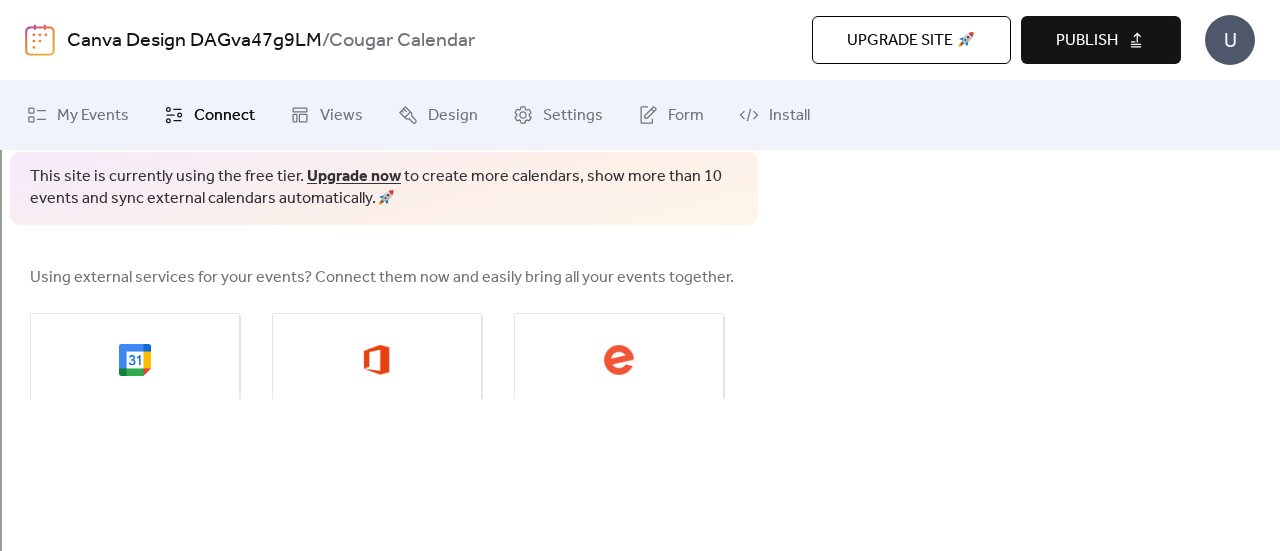 scroll, scrollTop: 88, scrollLeft: 0, axis: vertical 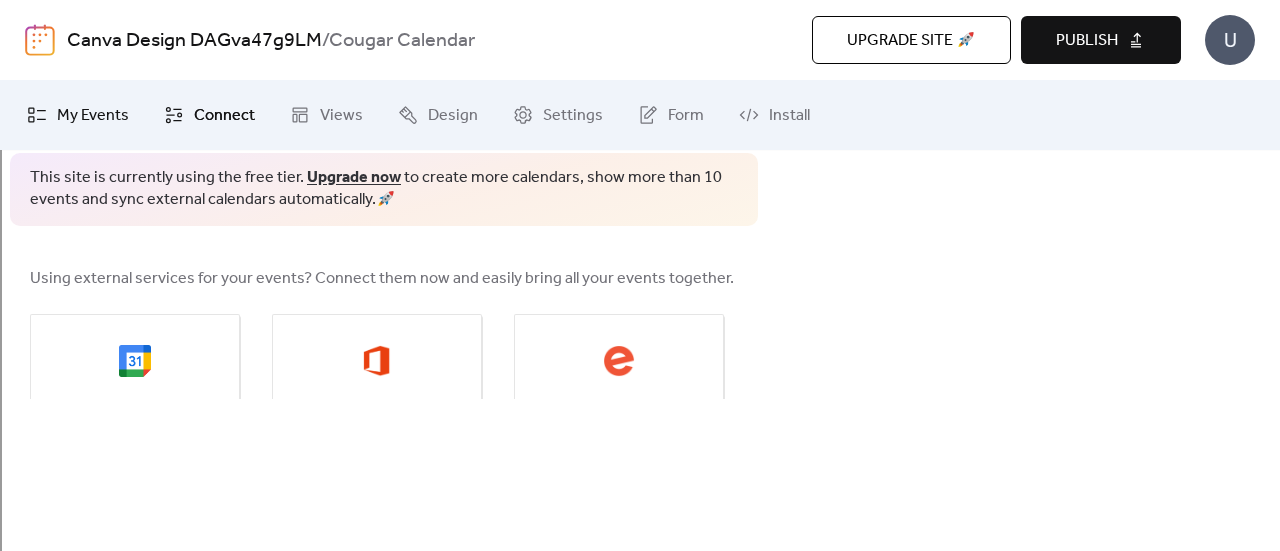 click on "My Events" at bounding box center (93, 116) 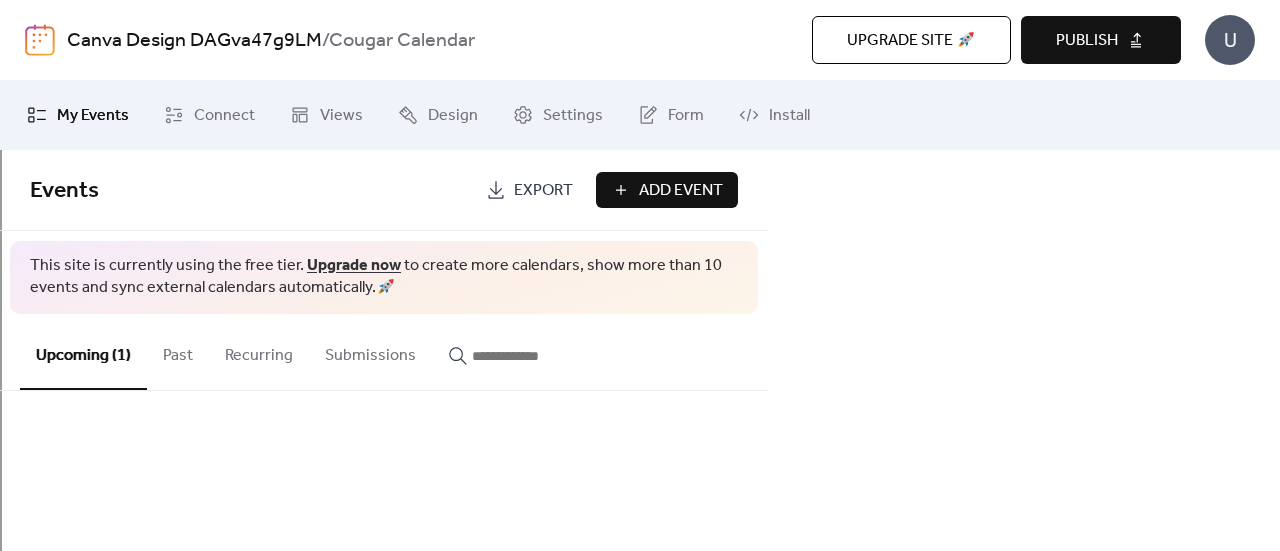 scroll, scrollTop: 20, scrollLeft: 0, axis: vertical 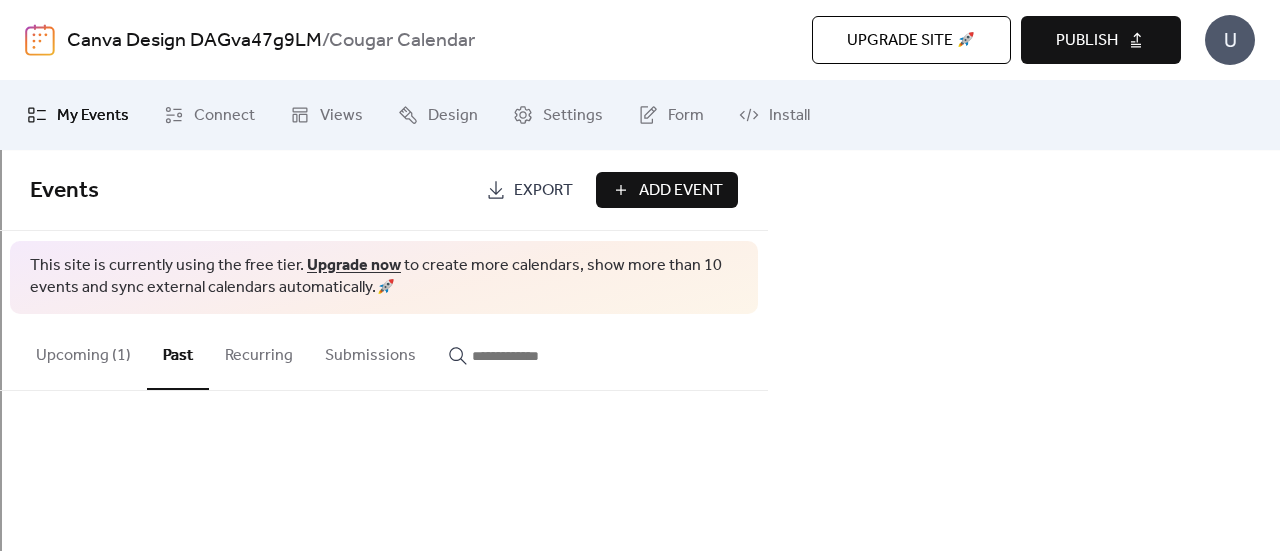 click on "Recurring" at bounding box center (259, 351) 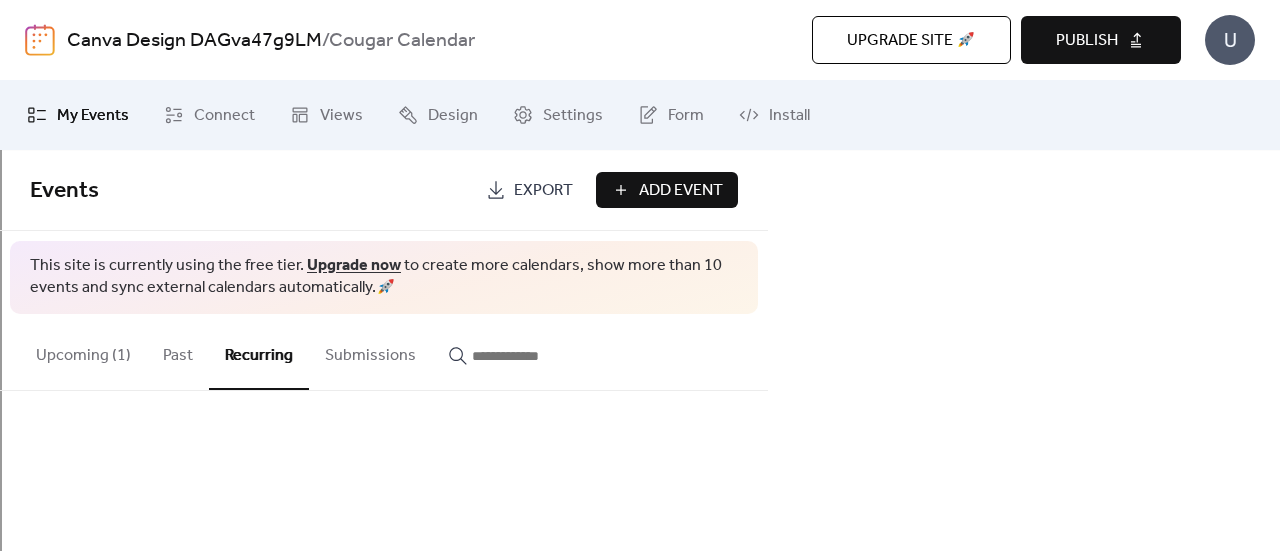 click on "Submissions" at bounding box center (370, 351) 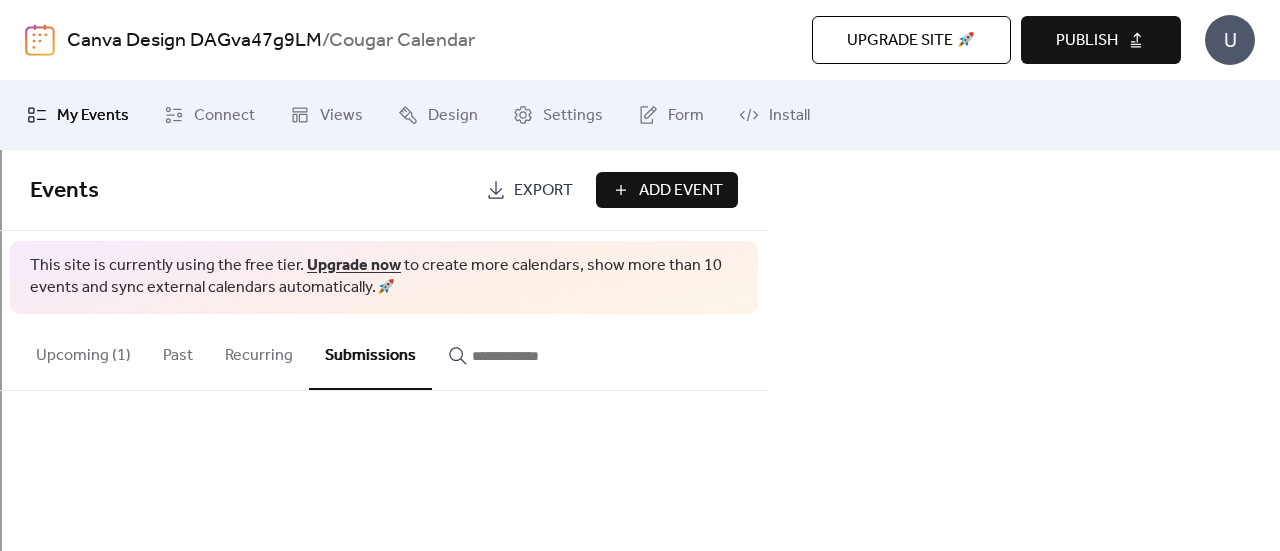 click on "Upcoming (1)" at bounding box center (83, 351) 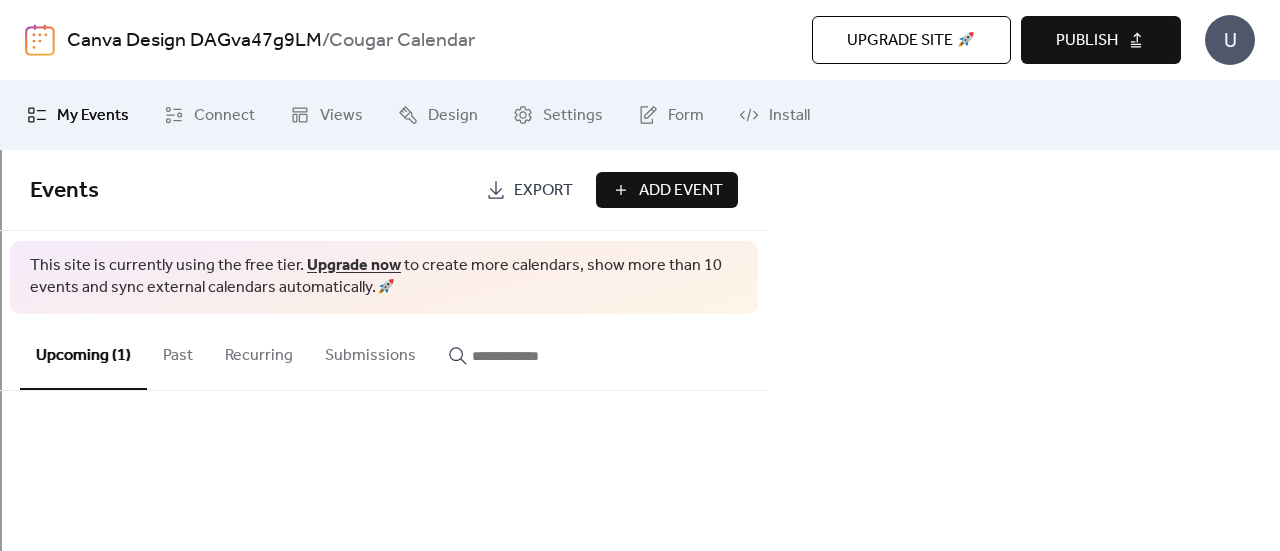 click at bounding box center [1083, 401] 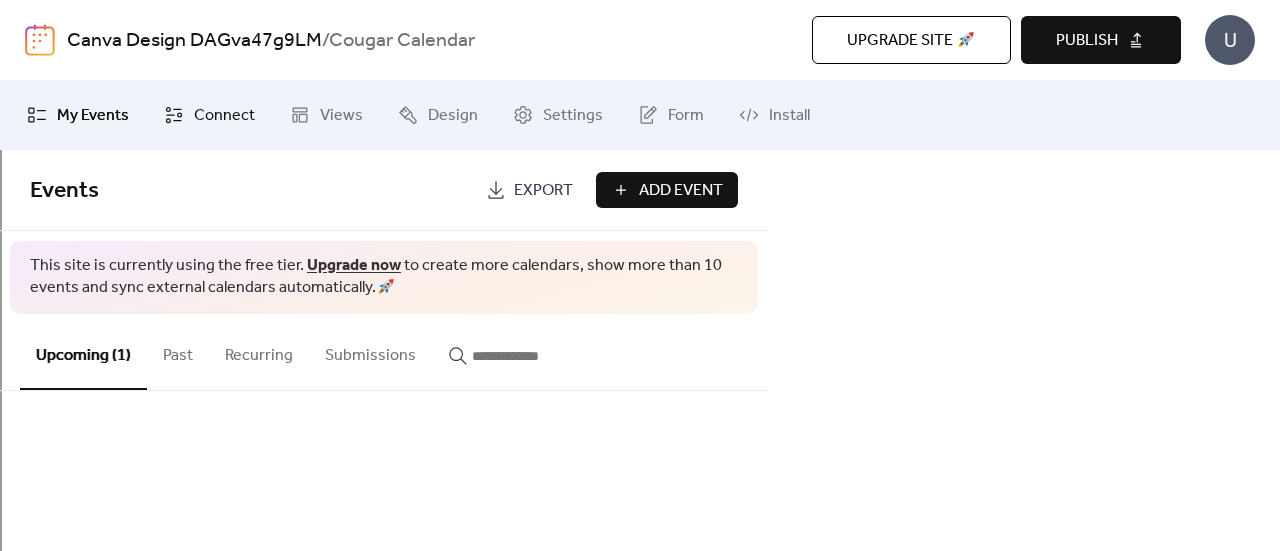 click on "Connect" at bounding box center (224, 116) 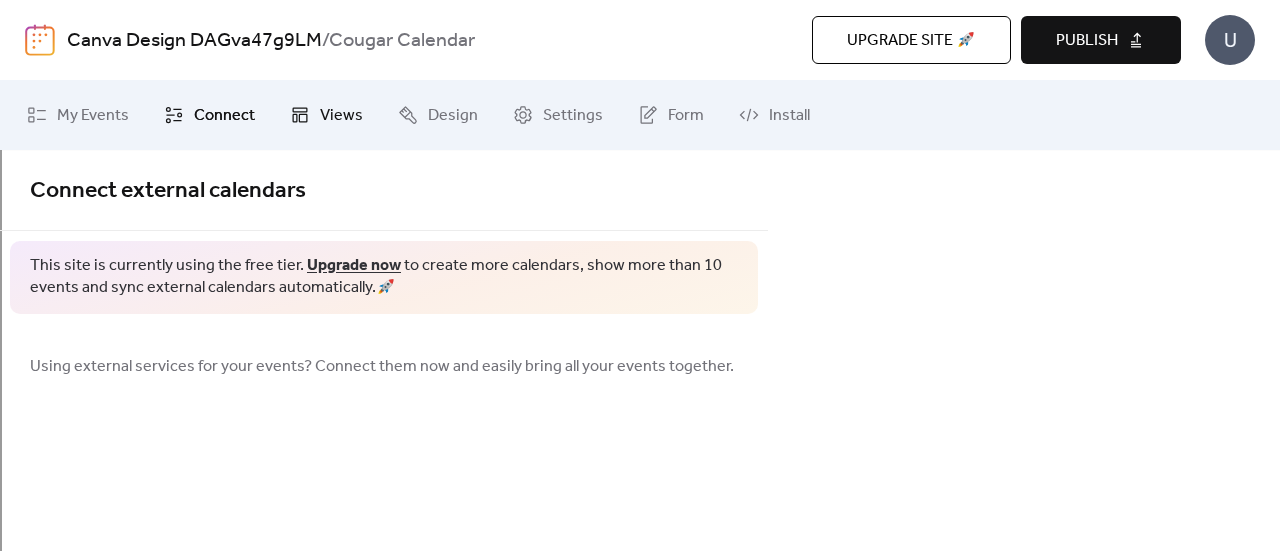click on "Views" at bounding box center (341, 116) 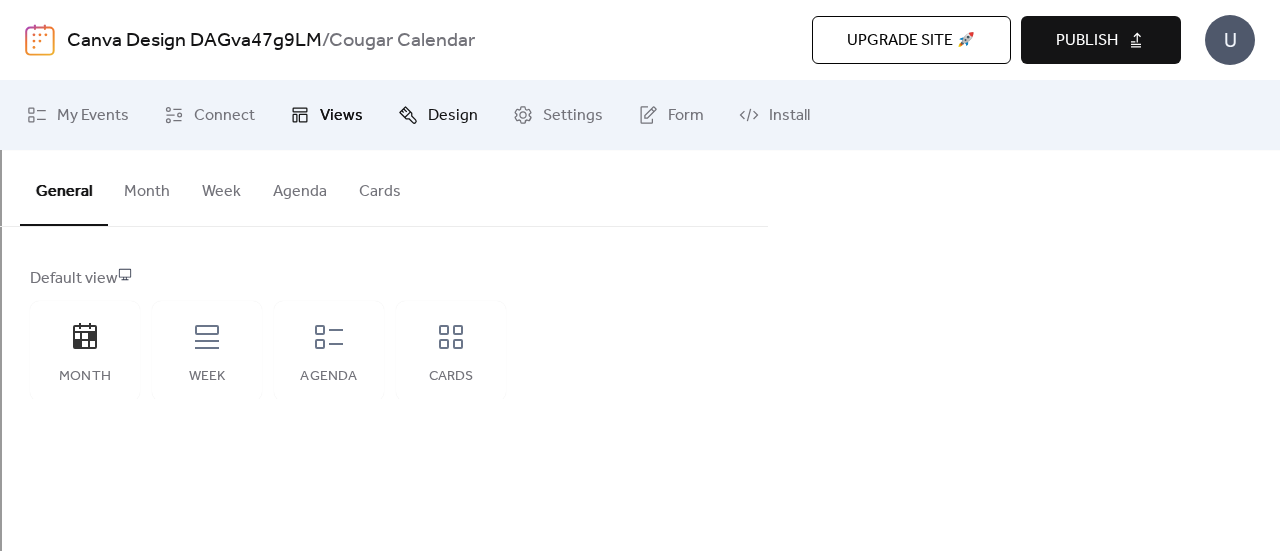 click on "Design" at bounding box center [438, 115] 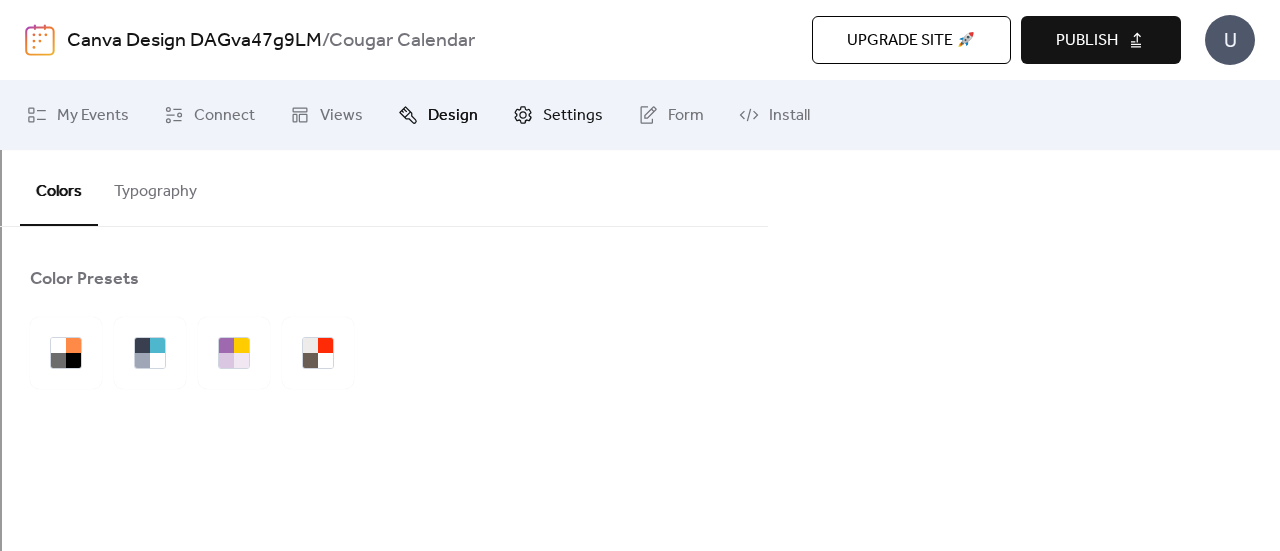 click on "Settings" at bounding box center [573, 116] 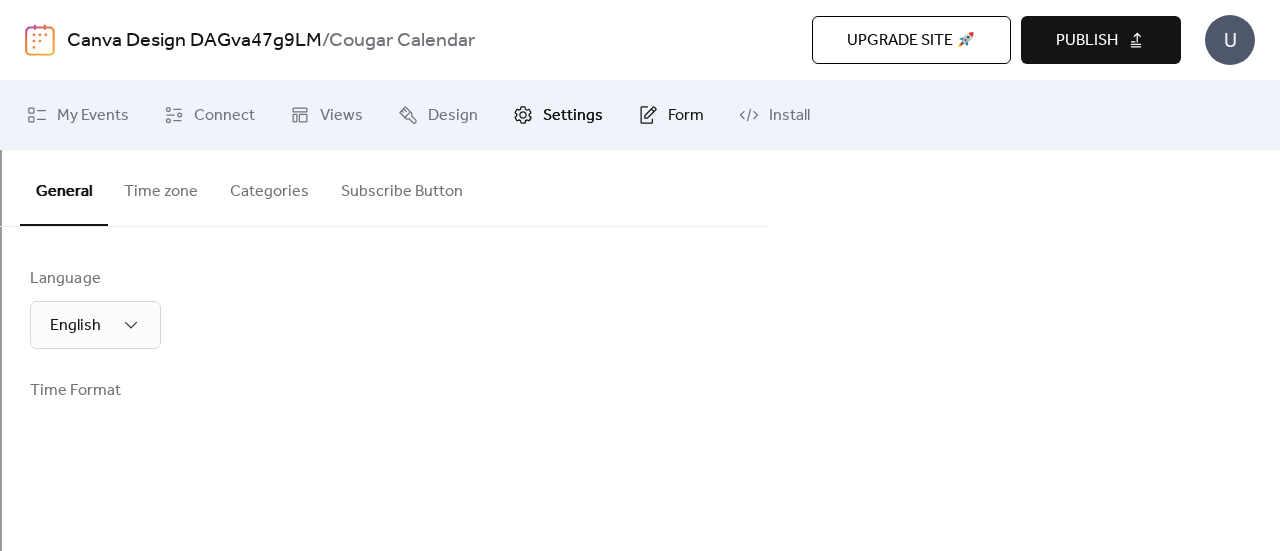 click 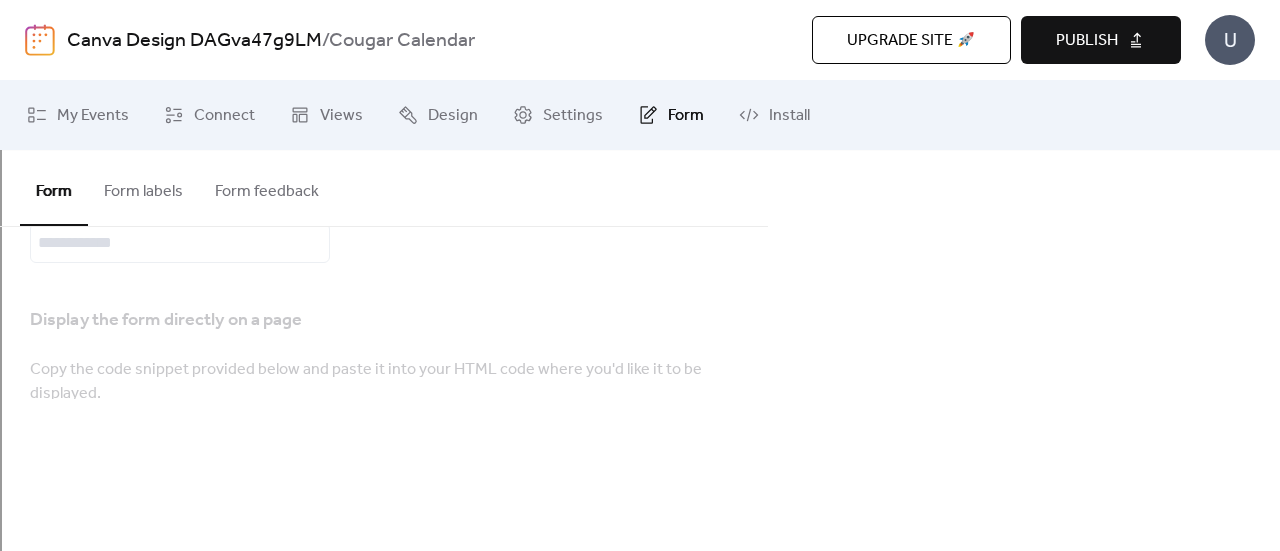 scroll, scrollTop: 0, scrollLeft: 0, axis: both 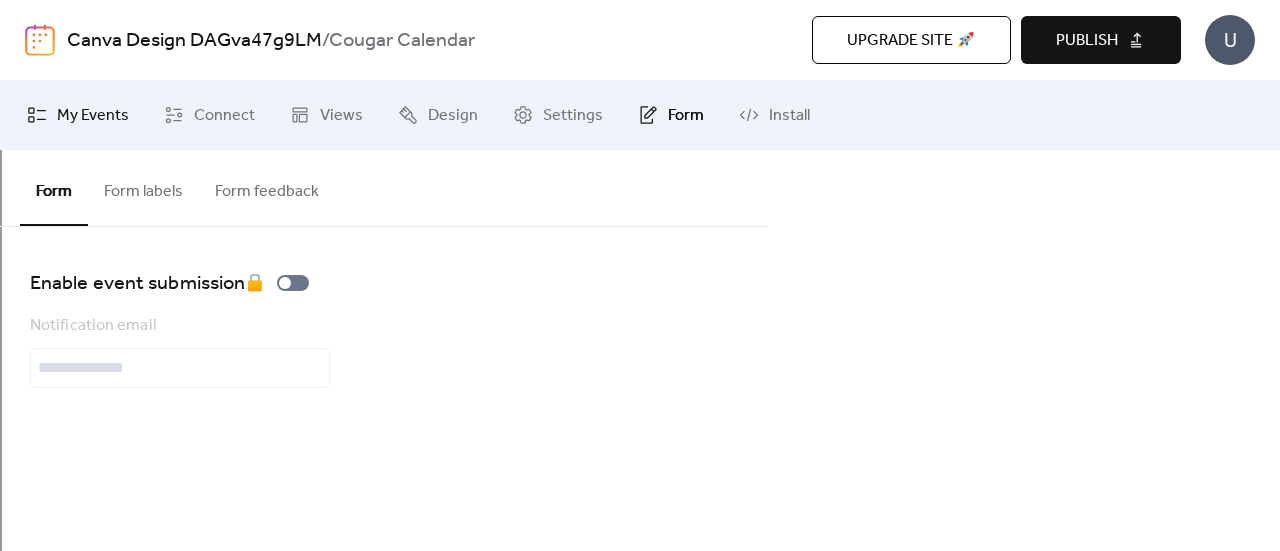 click on "My Events" at bounding box center (93, 116) 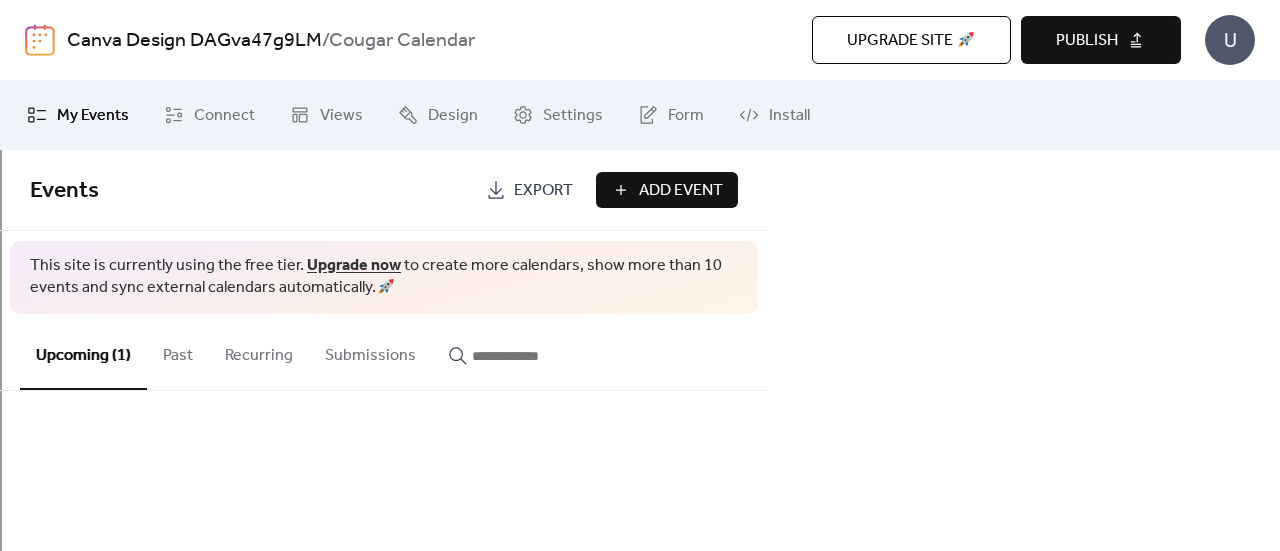 click on "First Day of School Tuesday, August 12, 2025" at bounding box center [384, 482] 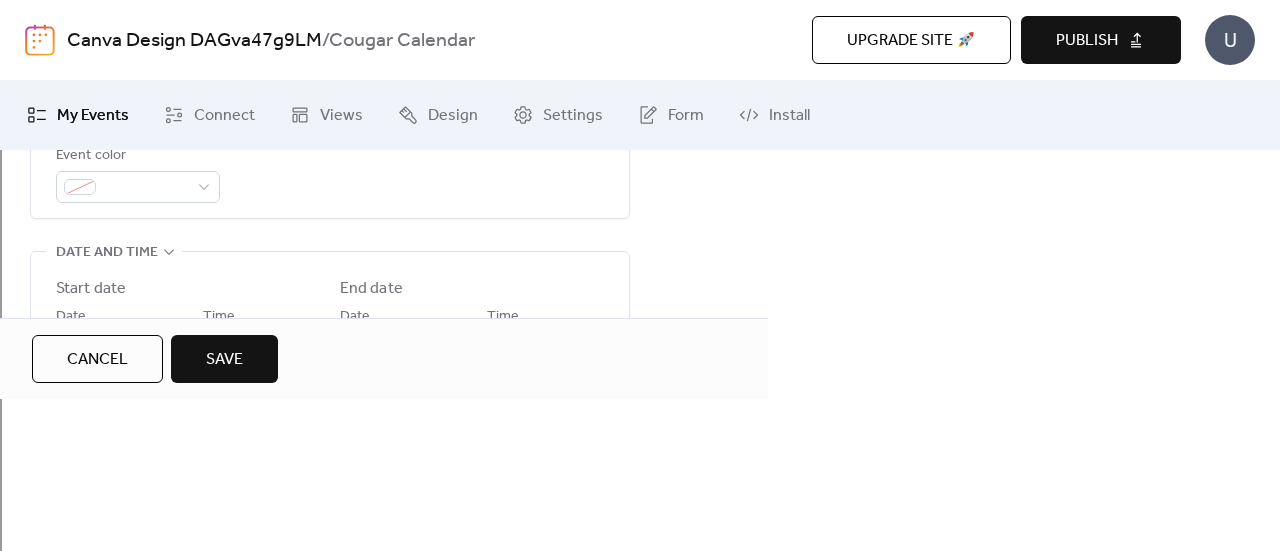 scroll, scrollTop: 601, scrollLeft: 0, axis: vertical 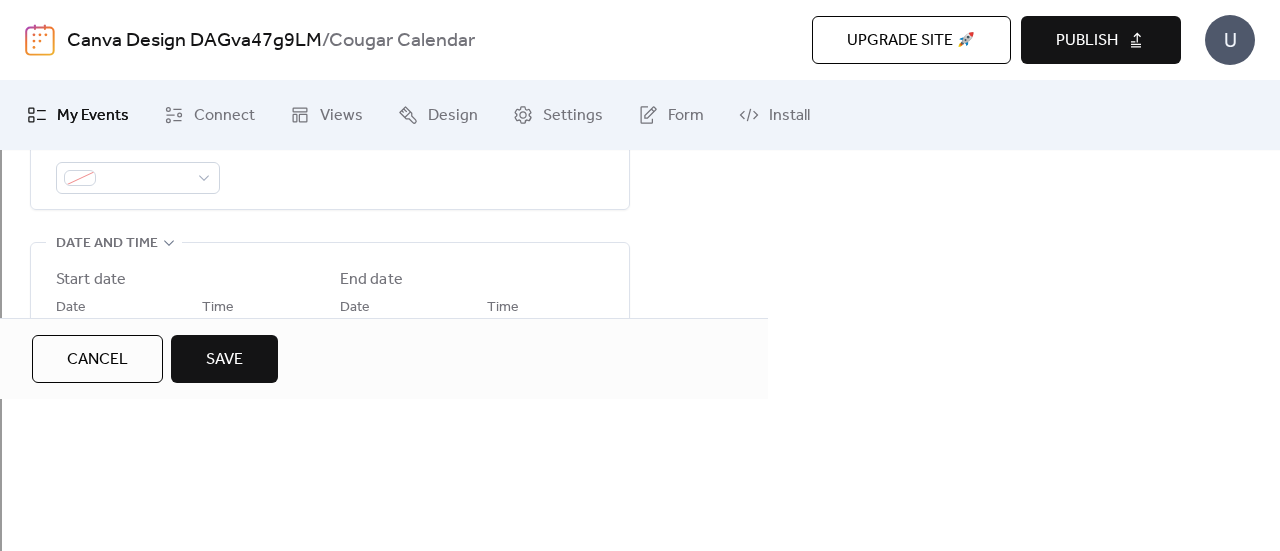 type on "**********" 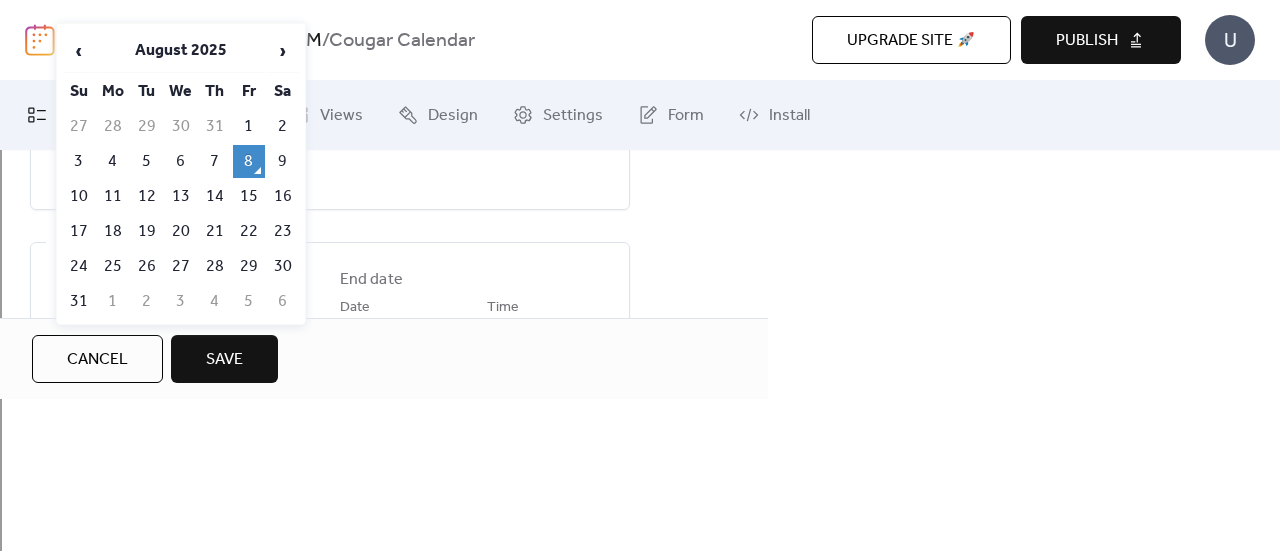 click 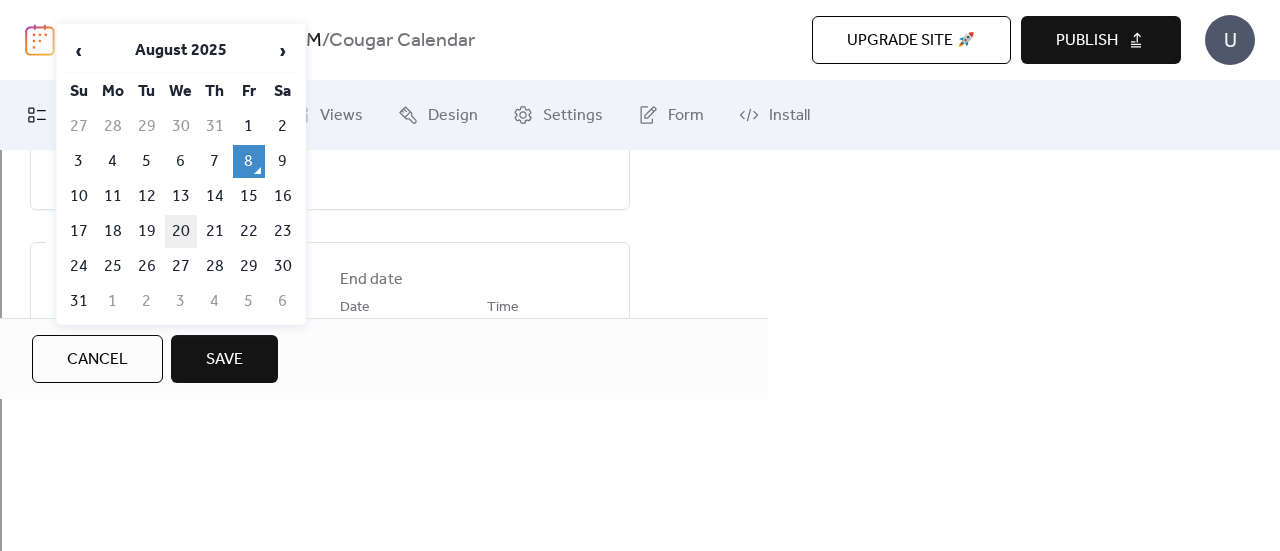 click on "20" at bounding box center (181, 231) 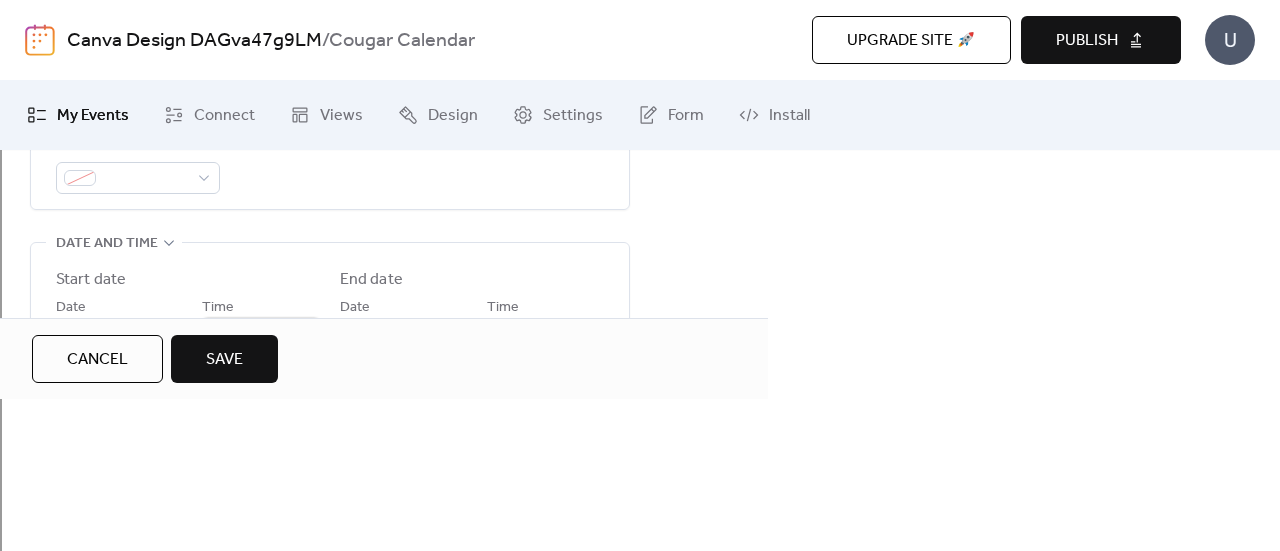 click on "********" at bounding box center [261, 335] 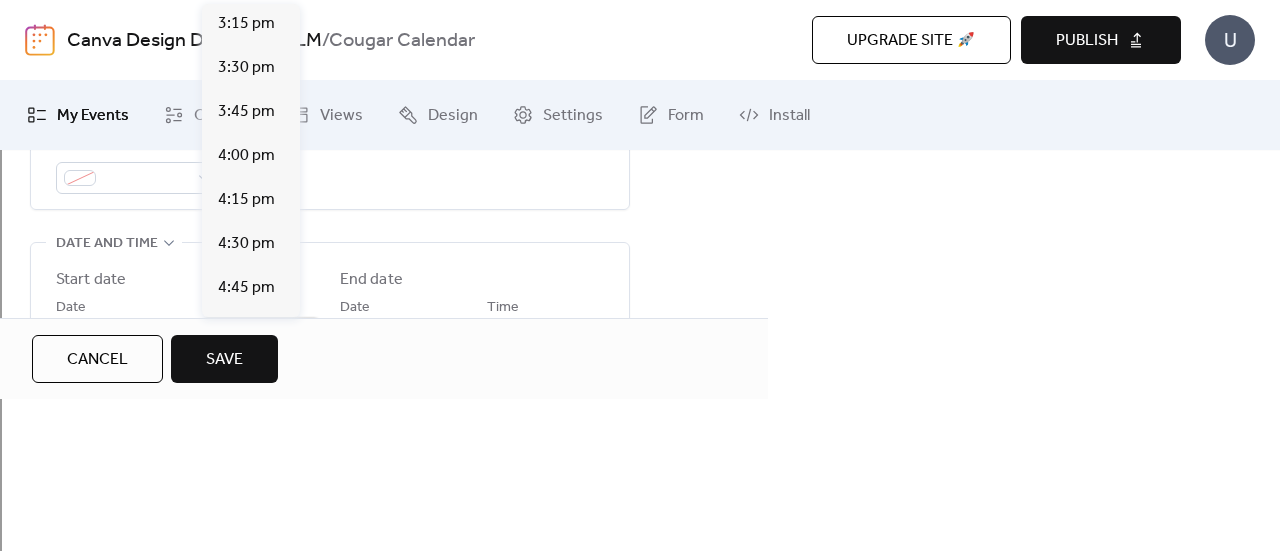 scroll, scrollTop: 2695, scrollLeft: 0, axis: vertical 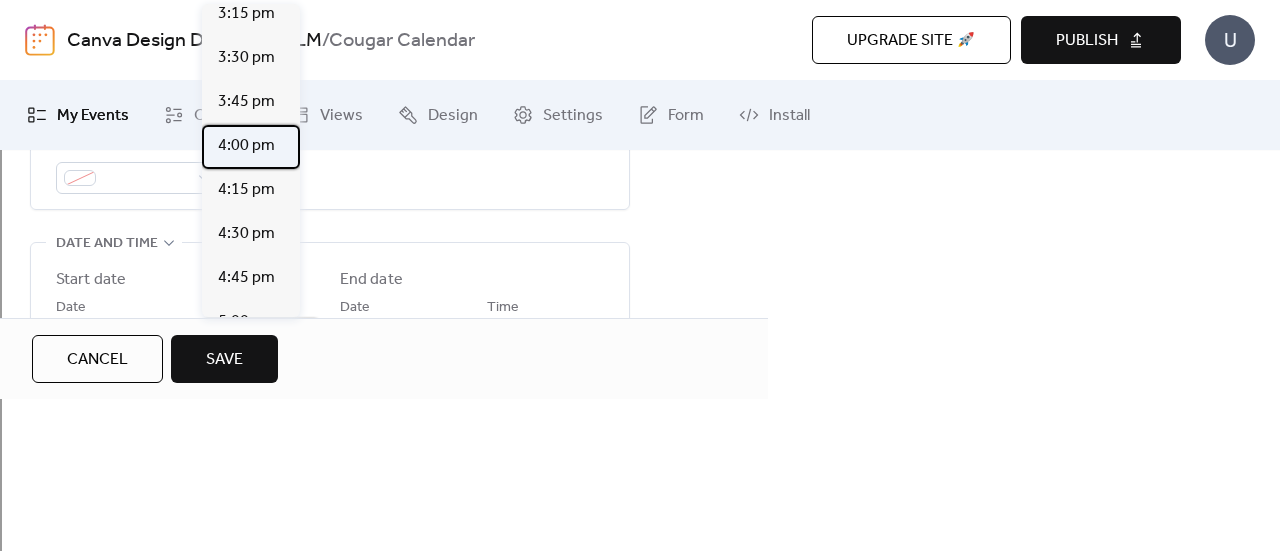 click on "4:00 pm" at bounding box center [246, 146] 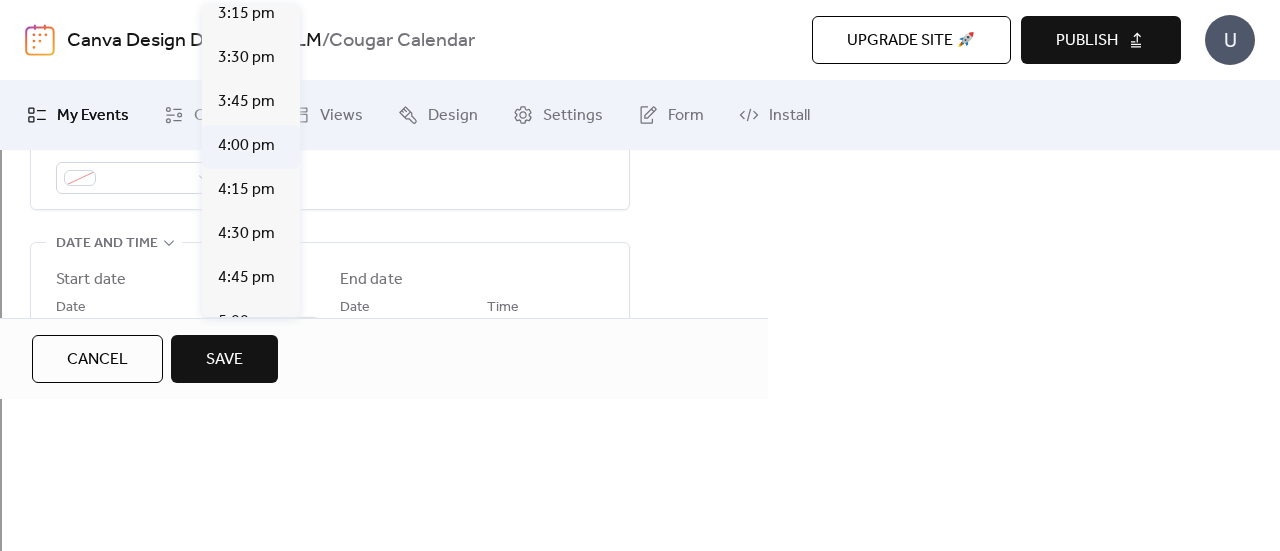 type on "*******" 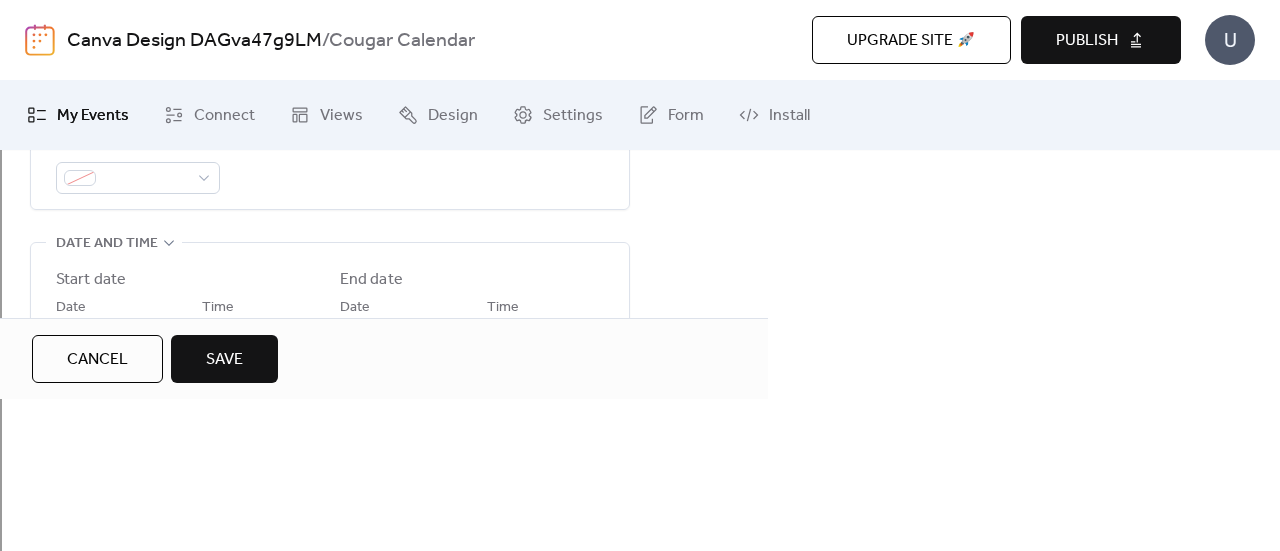 scroll, scrollTop: 0, scrollLeft: 0, axis: both 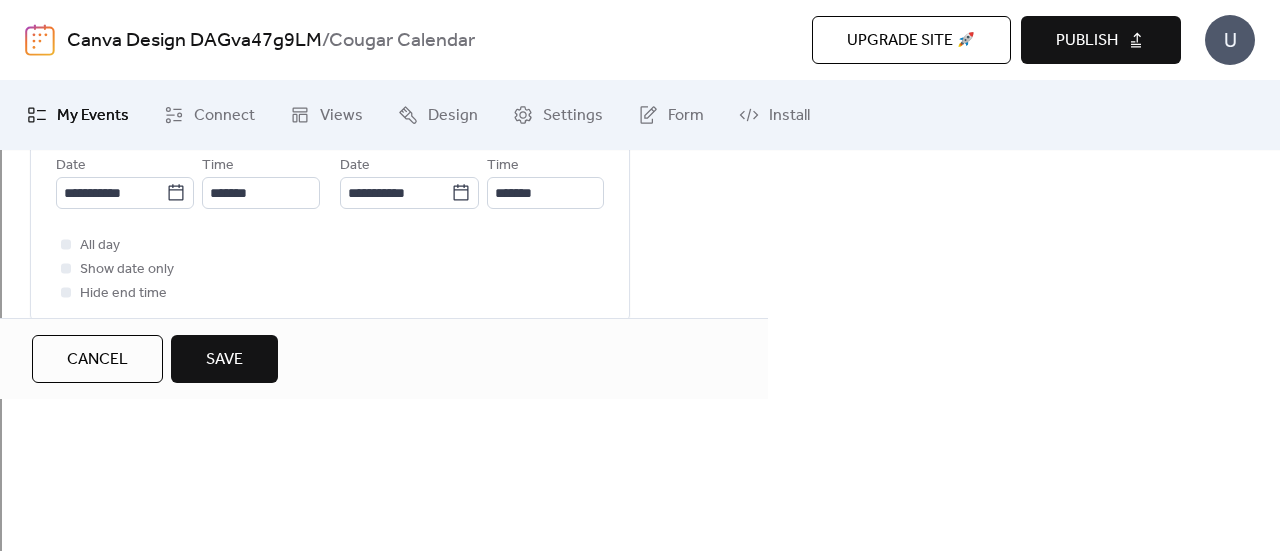 click on "Save" at bounding box center (224, 359) 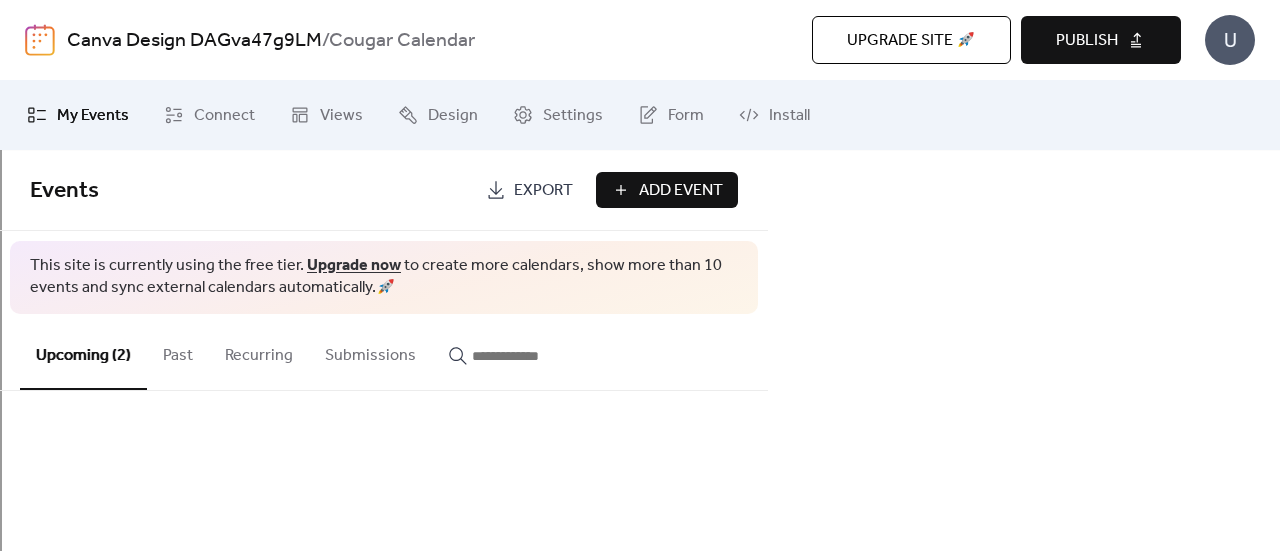 click on "Add Event" at bounding box center [681, 191] 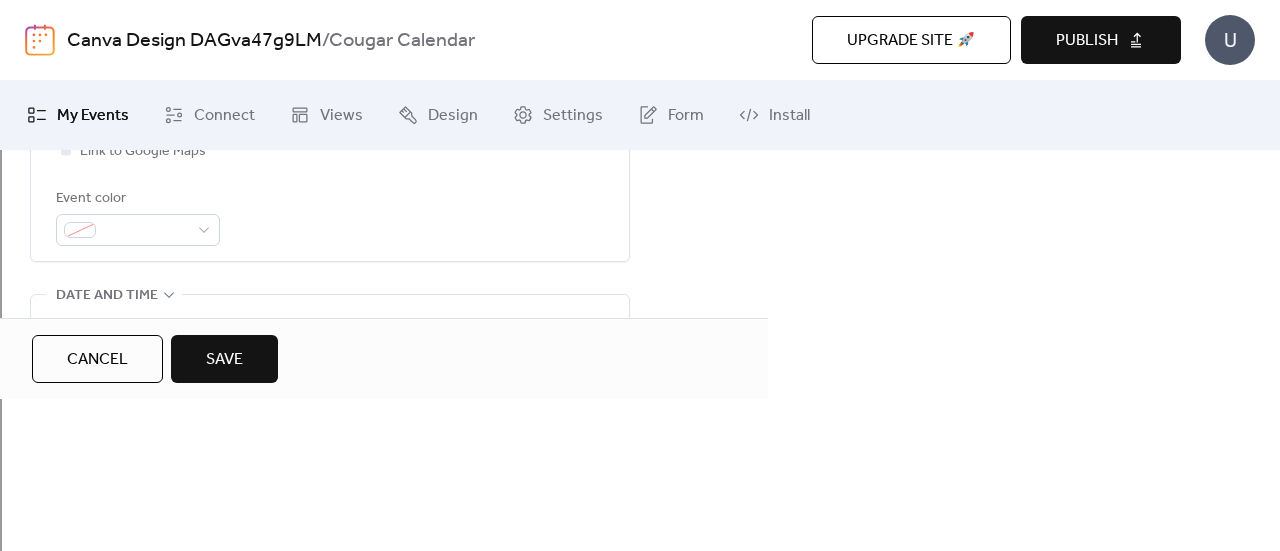 scroll, scrollTop: 576, scrollLeft: 0, axis: vertical 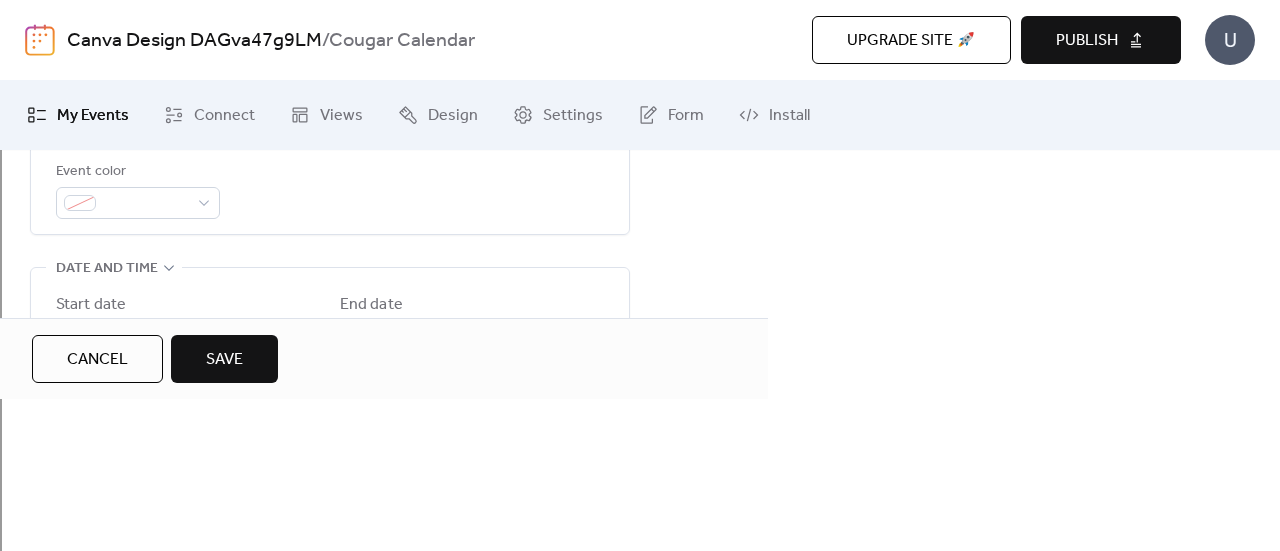 type on "**********" 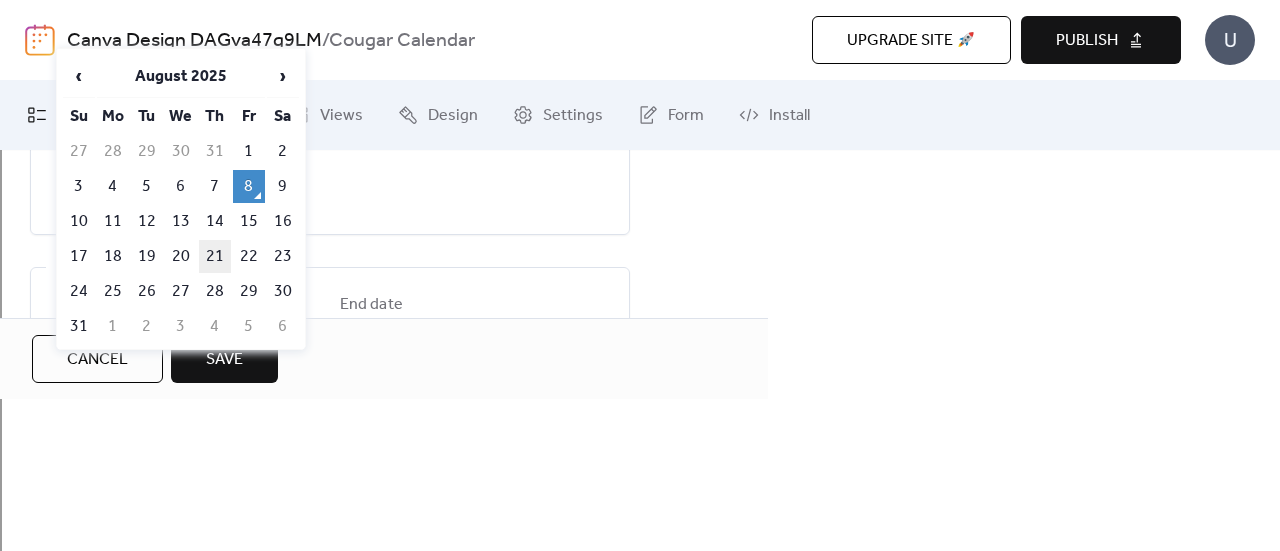 click on "21" at bounding box center (215, 256) 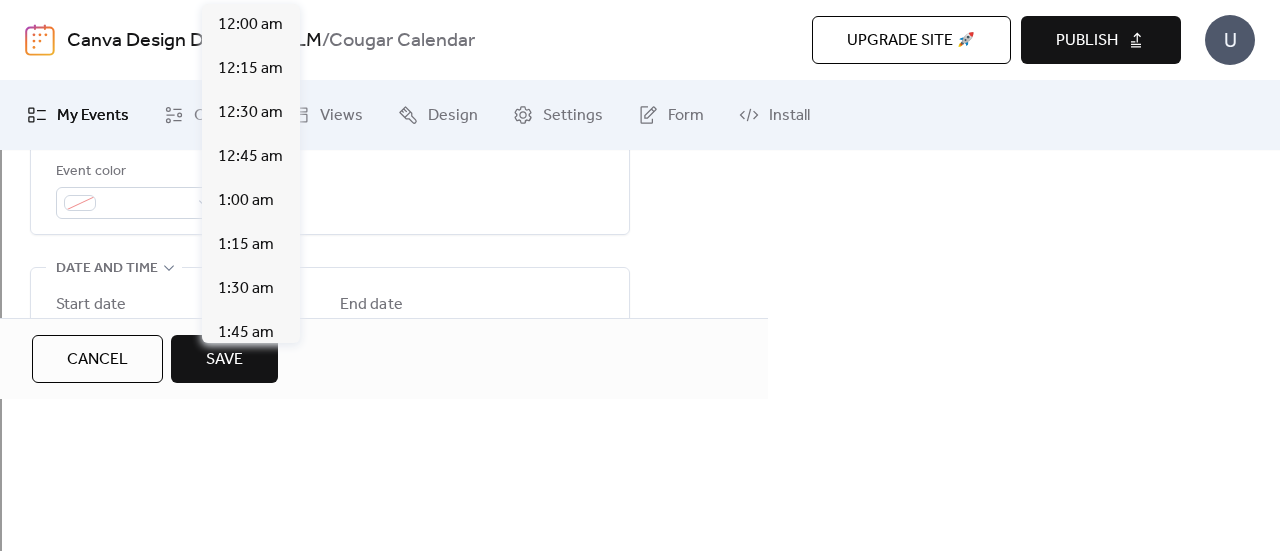 click on "********" at bounding box center (261, 360) 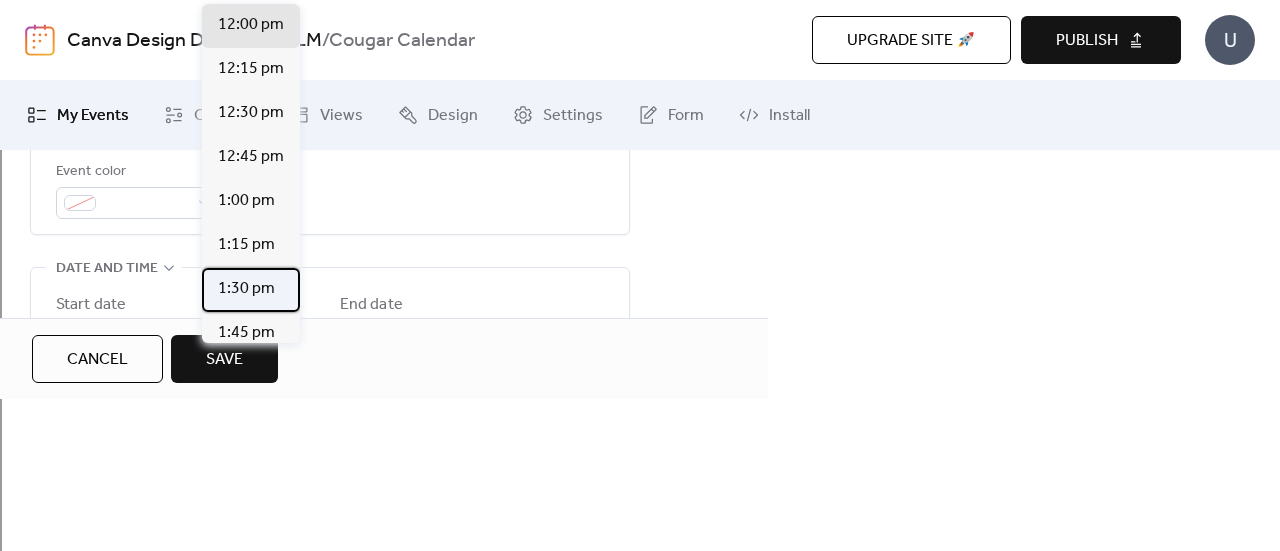 click on "1:30 pm" at bounding box center [246, 289] 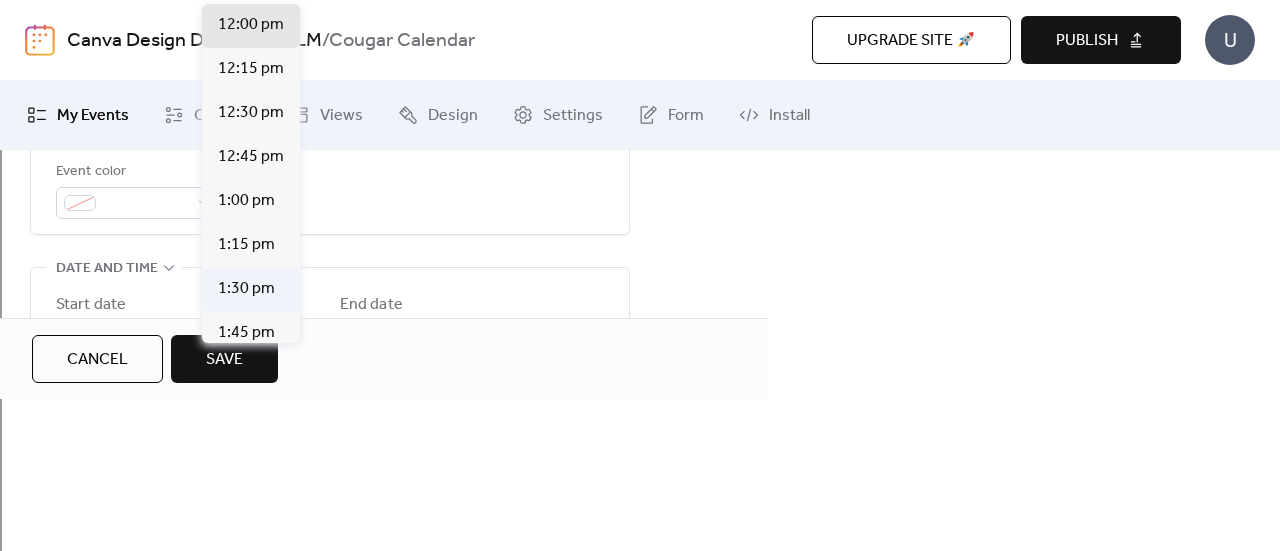 type on "*******" 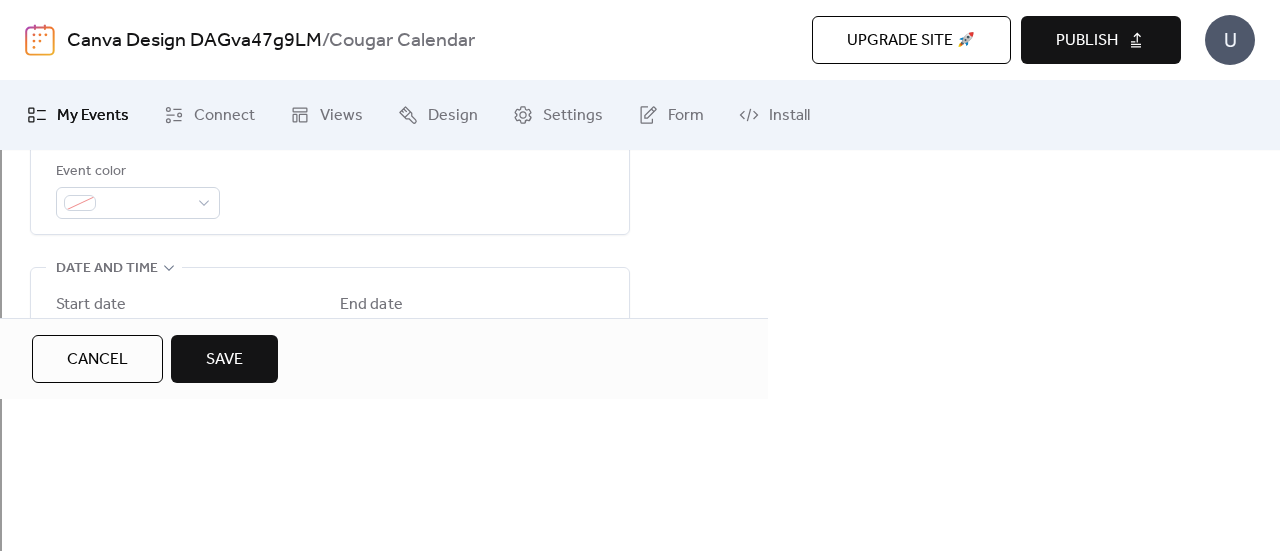 click on "*******" at bounding box center (261, 360) 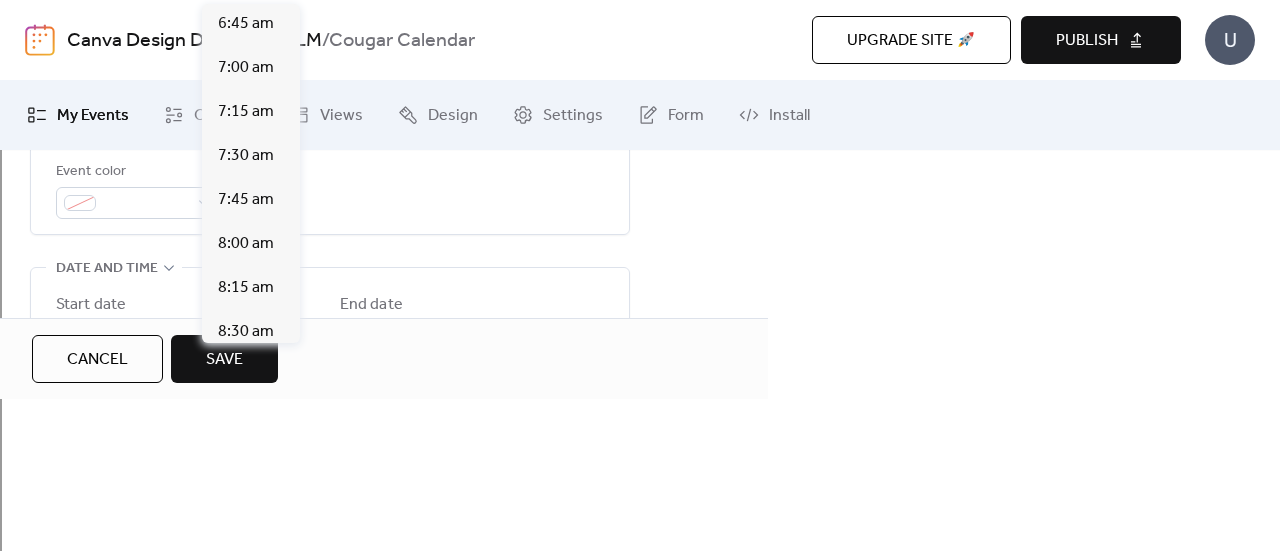 scroll, scrollTop: 1187, scrollLeft: 0, axis: vertical 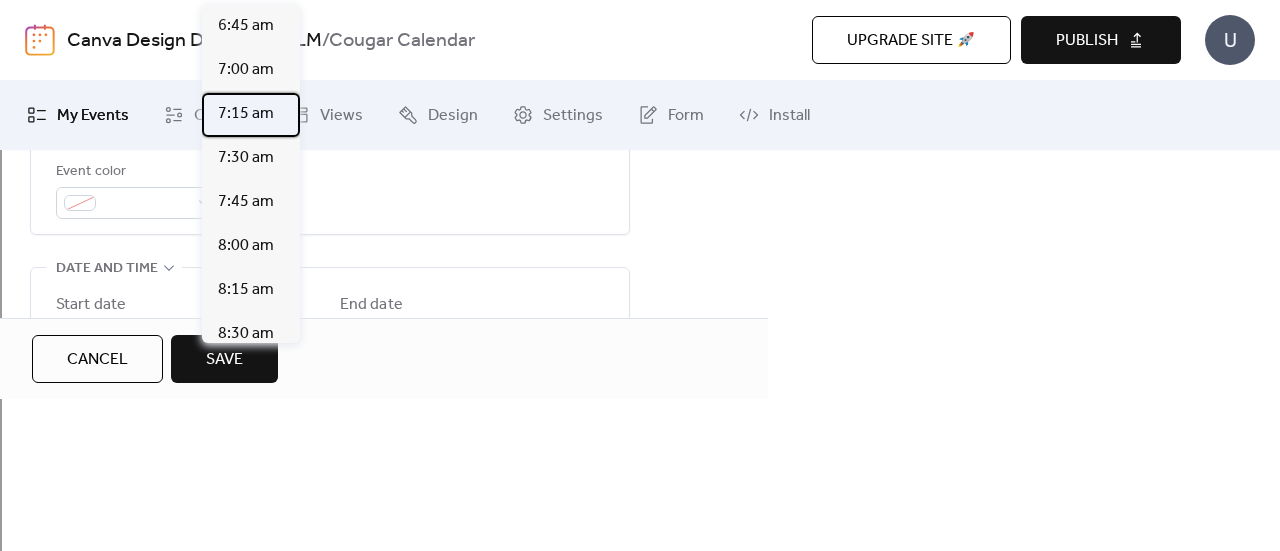 click on "7:15 am" at bounding box center (246, 114) 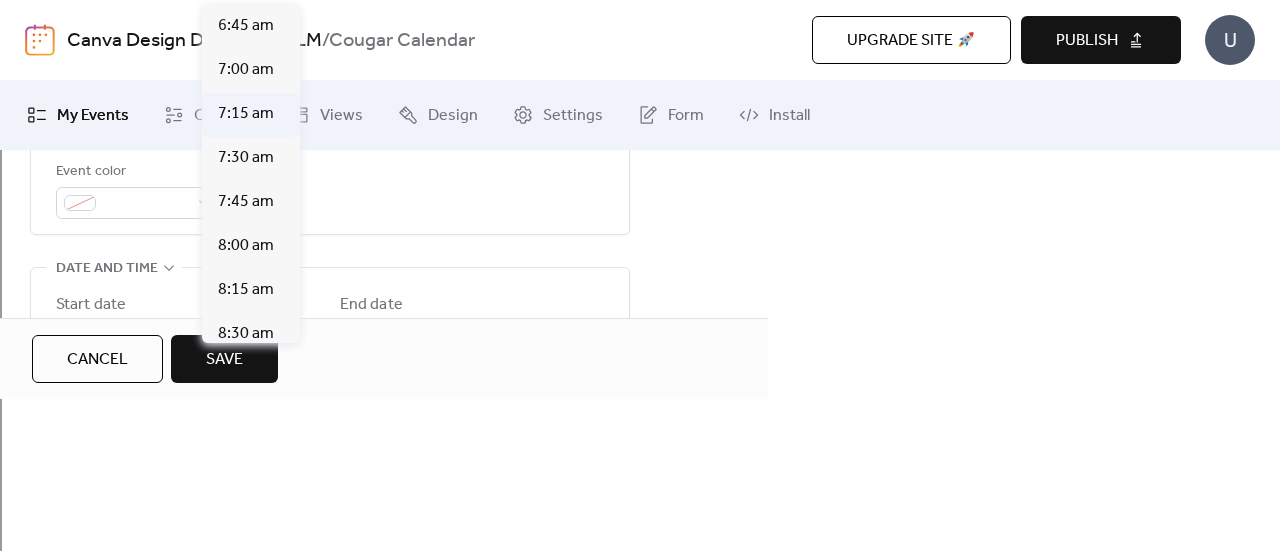 type on "*******" 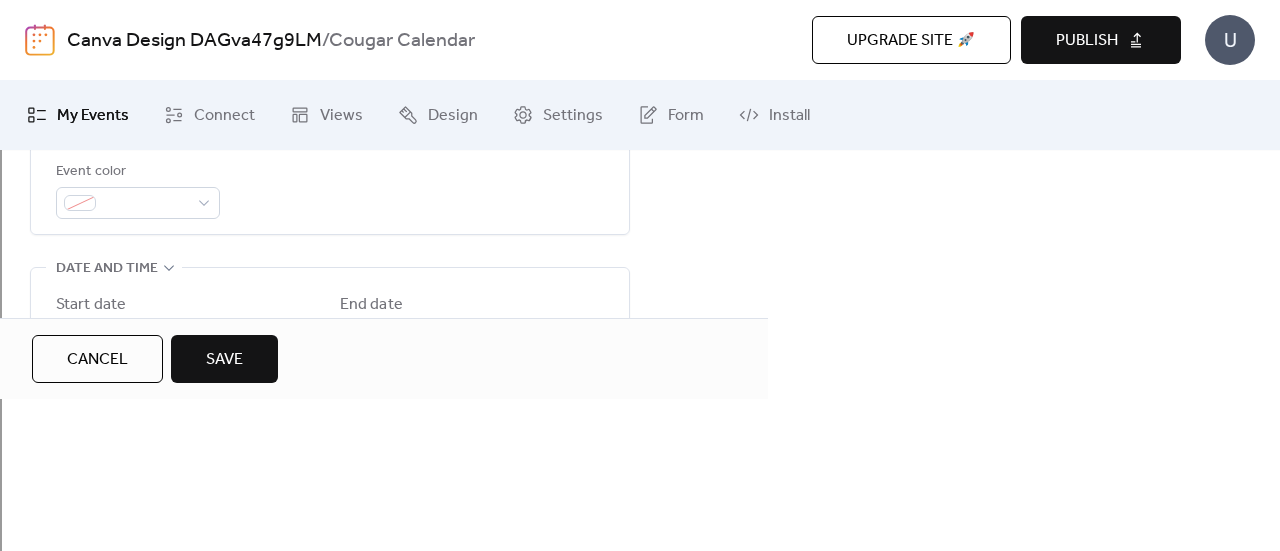 click on "Save" at bounding box center (224, 360) 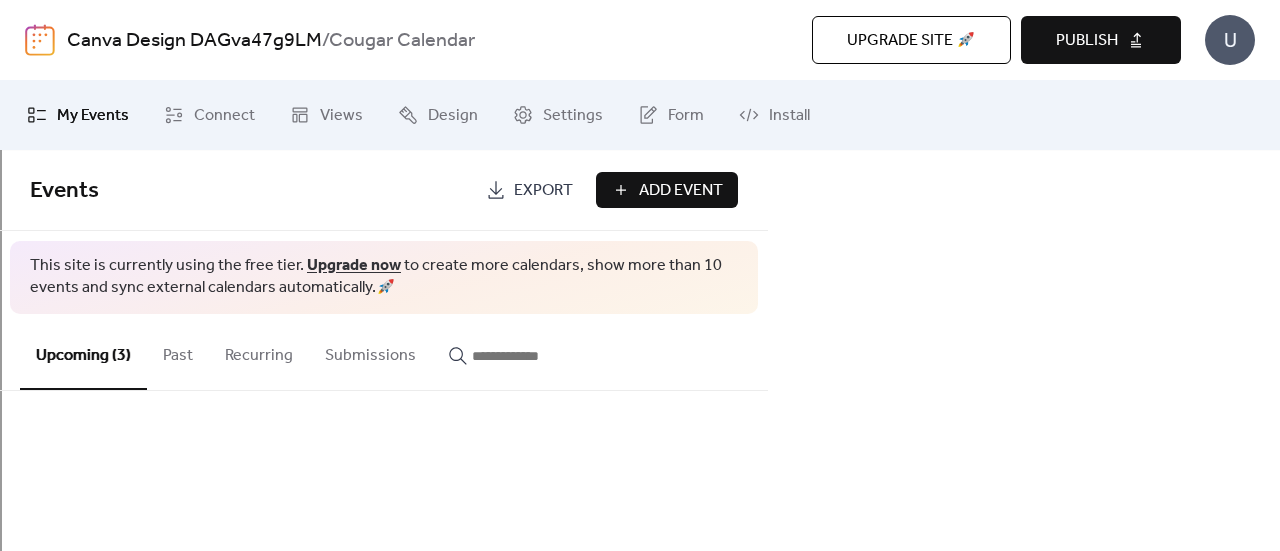 scroll, scrollTop: 1, scrollLeft: 0, axis: vertical 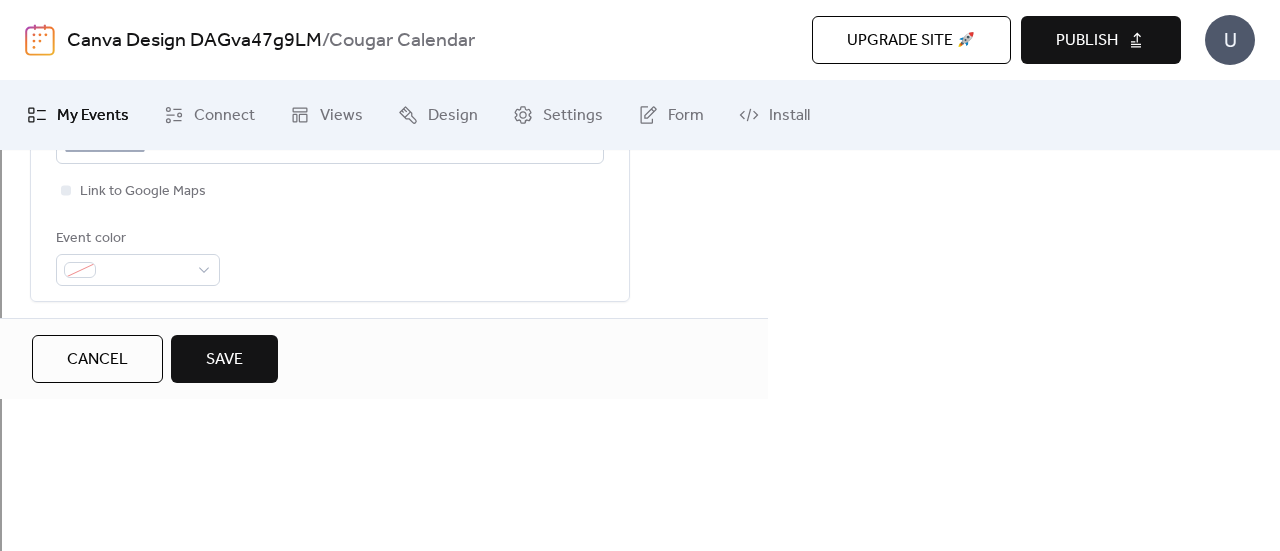 type on "**********" 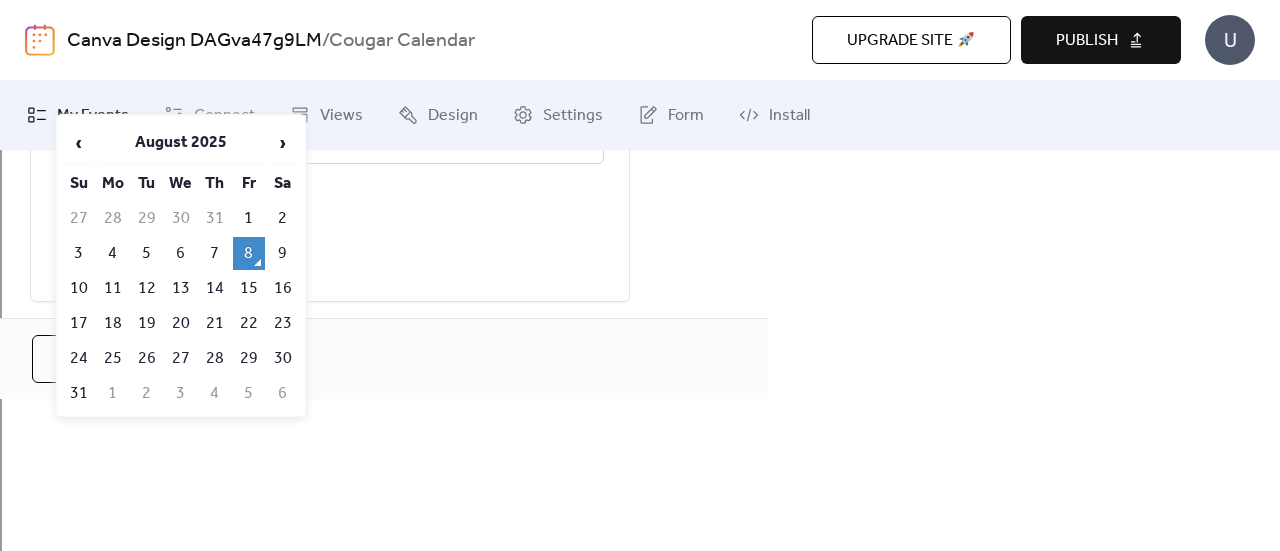 click 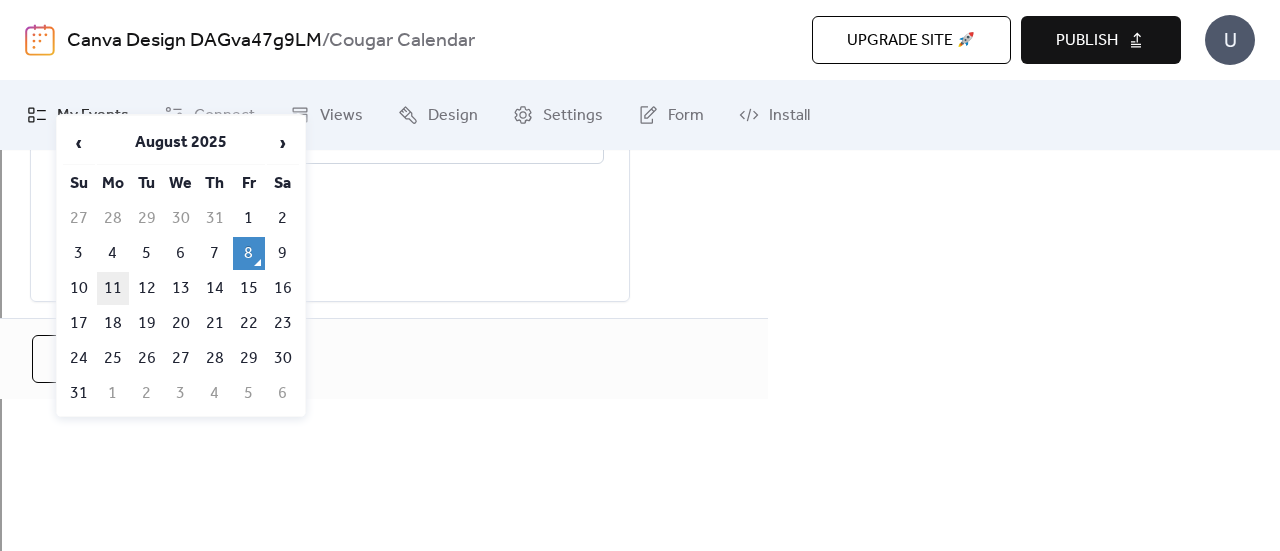 click on "11" at bounding box center (113, 288) 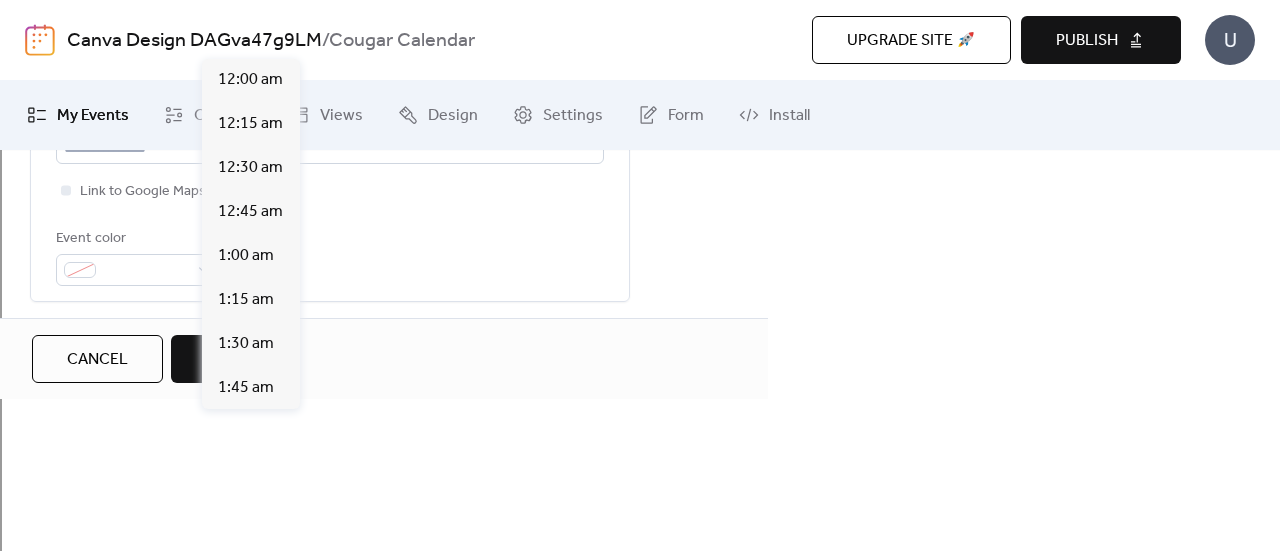 click on "********" at bounding box center [261, 427] 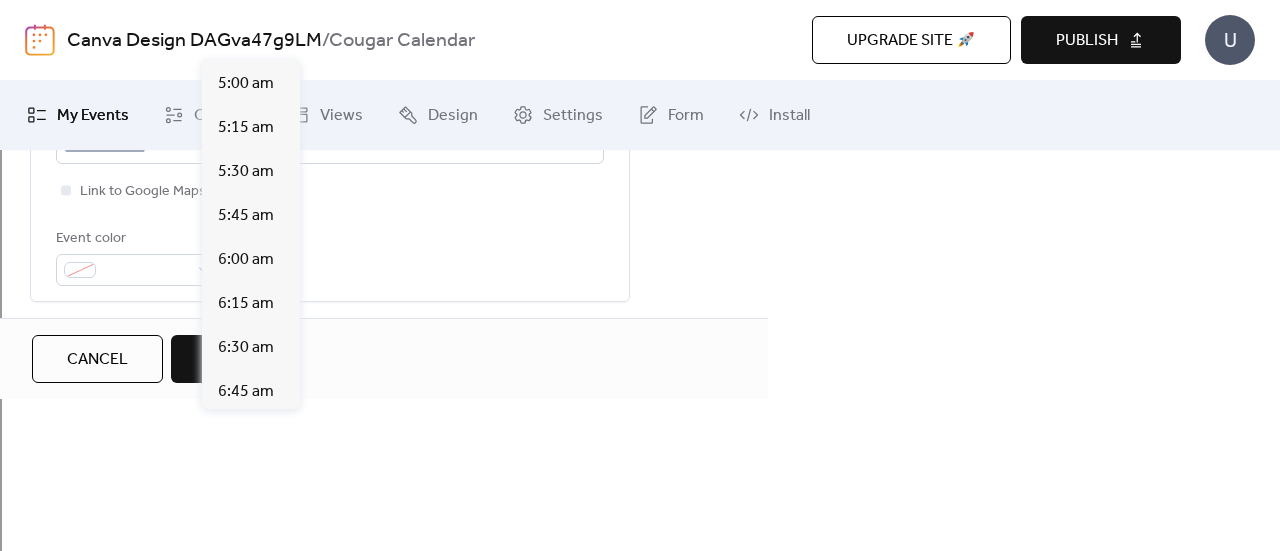 scroll, scrollTop: 875, scrollLeft: 0, axis: vertical 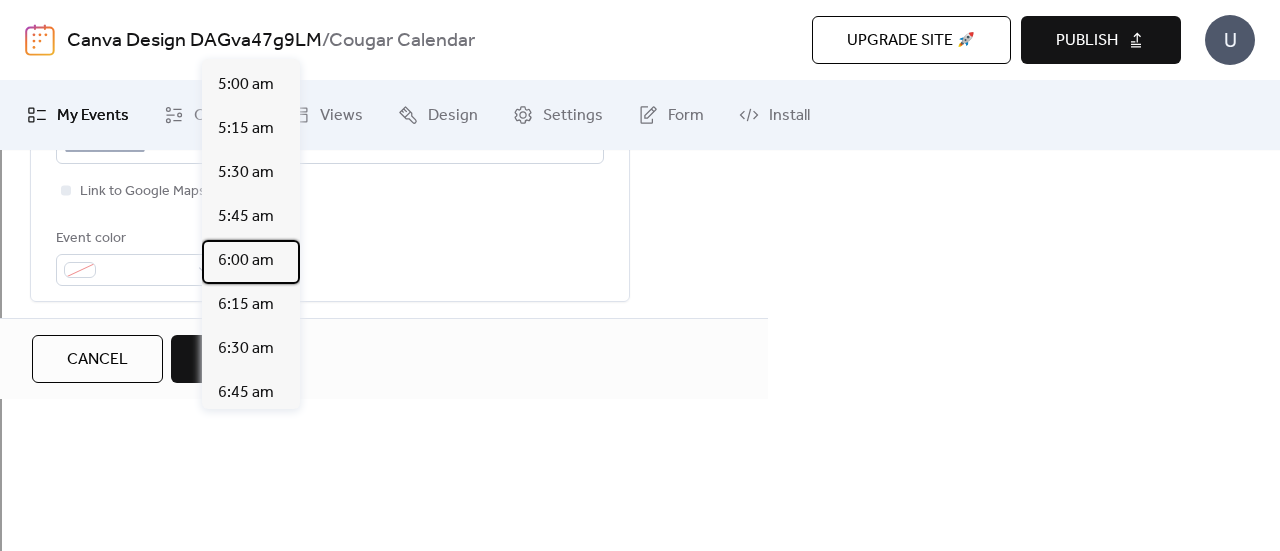 click on "6:00 am" at bounding box center [246, 261] 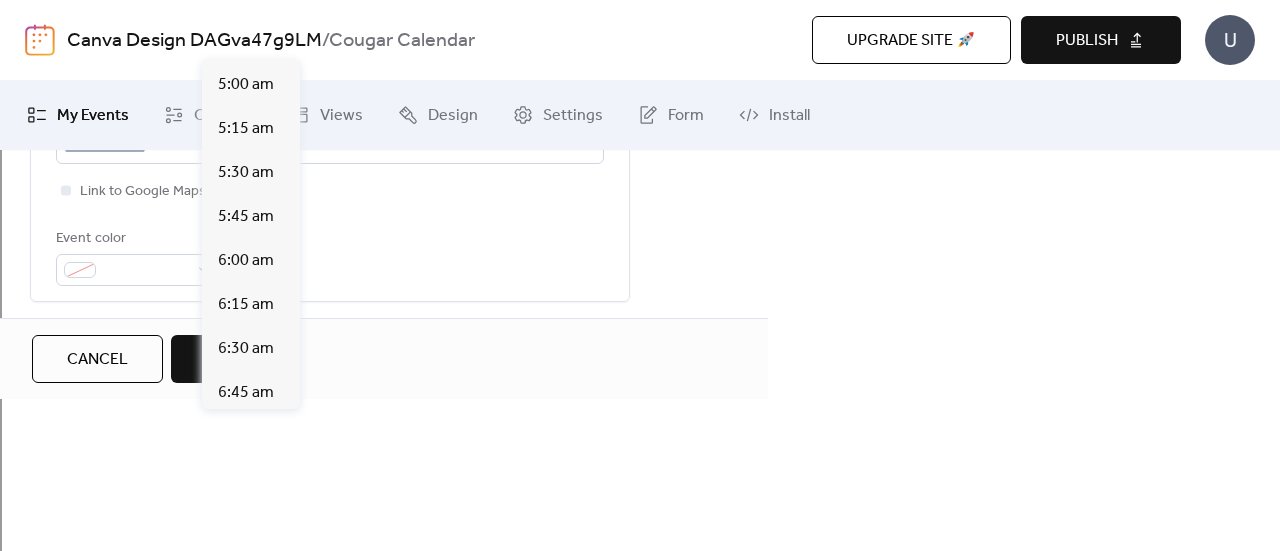 type on "*******" 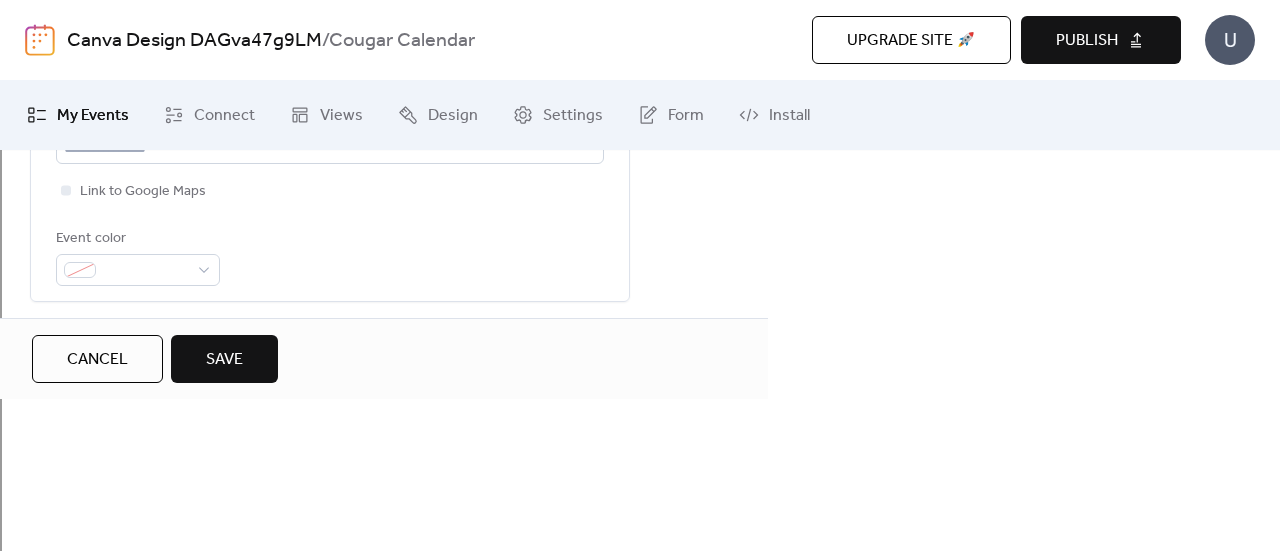 click on "*******" at bounding box center [545, 427] 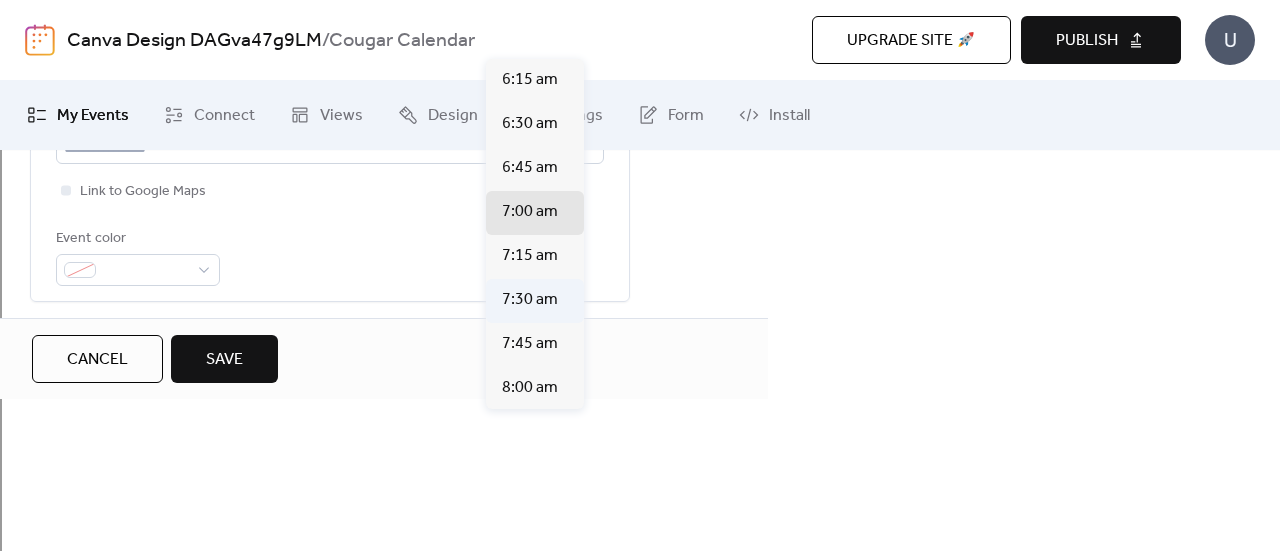 scroll, scrollTop: 1, scrollLeft: 0, axis: vertical 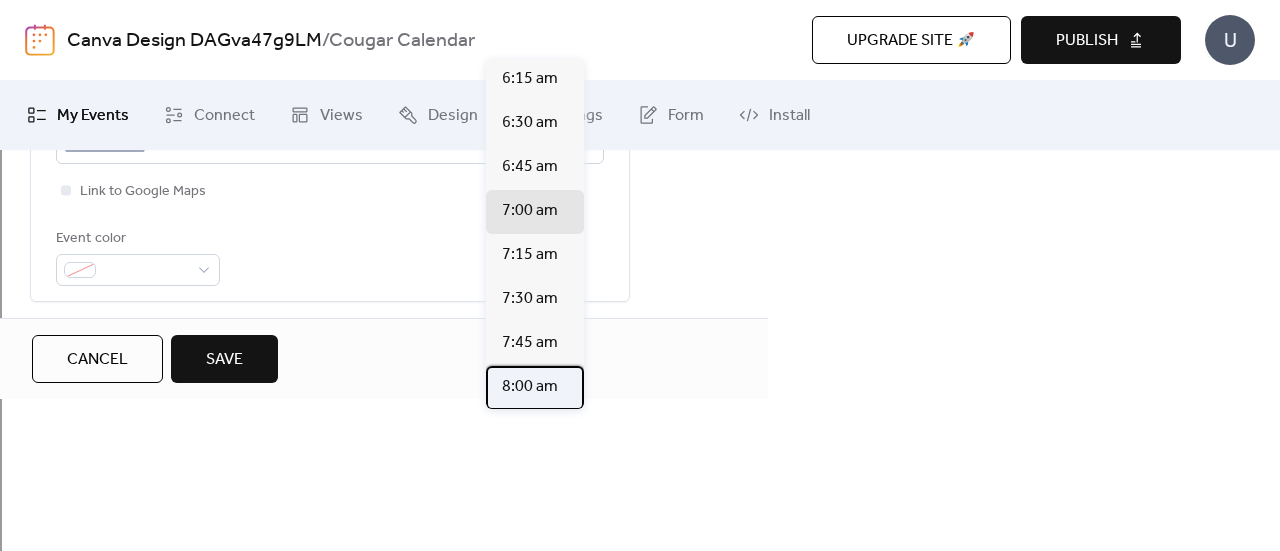 click on "8:00 am" at bounding box center [535, 388] 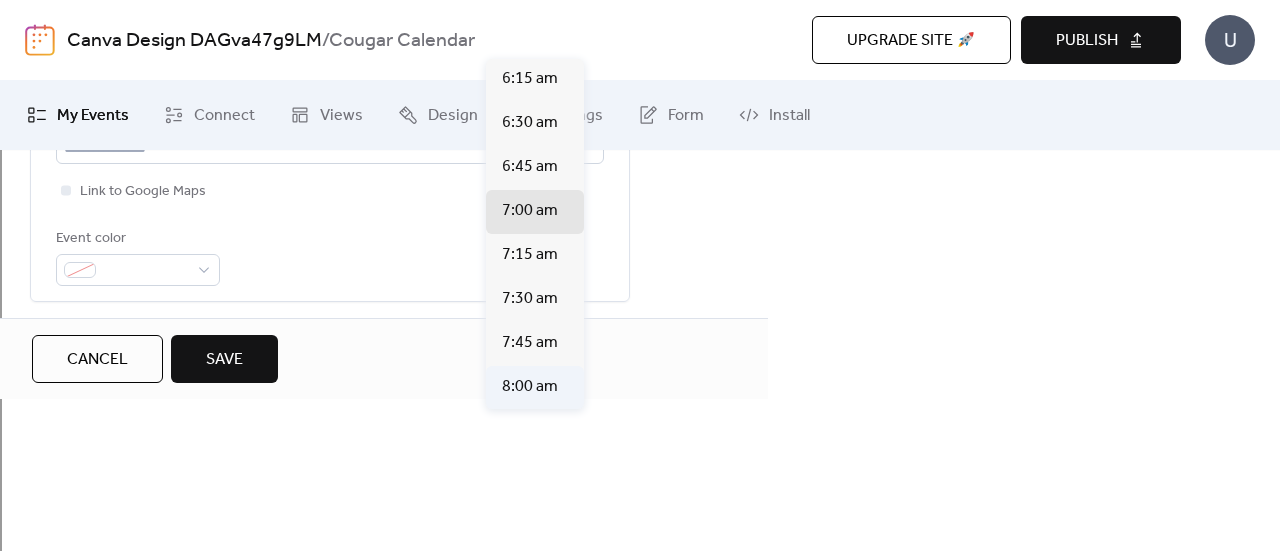 type on "*******" 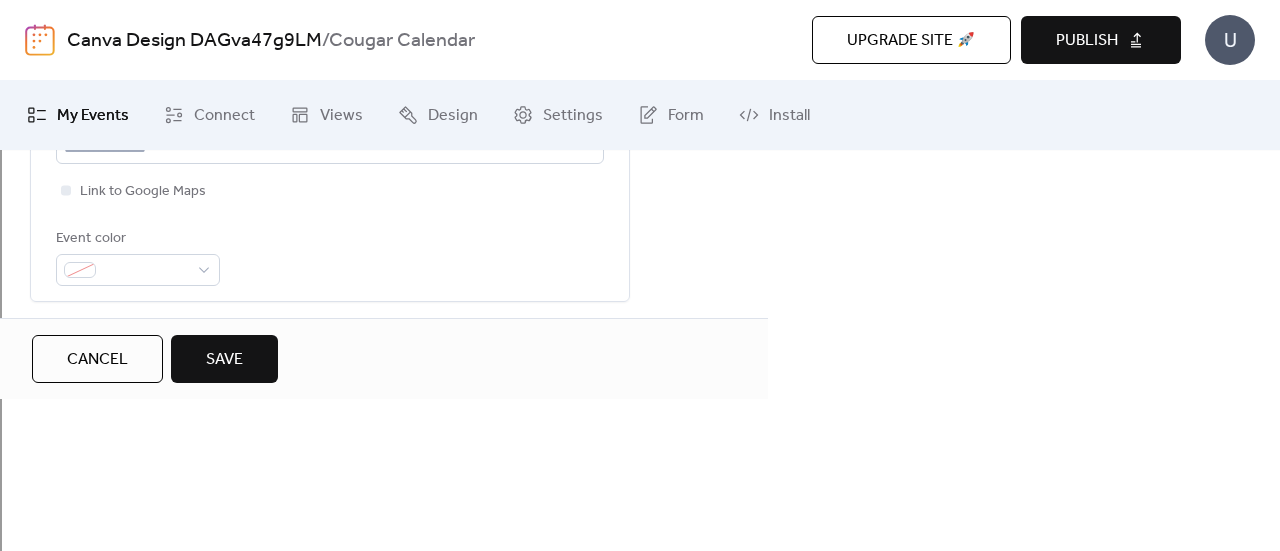 click on "**********" at bounding box center (384, 393) 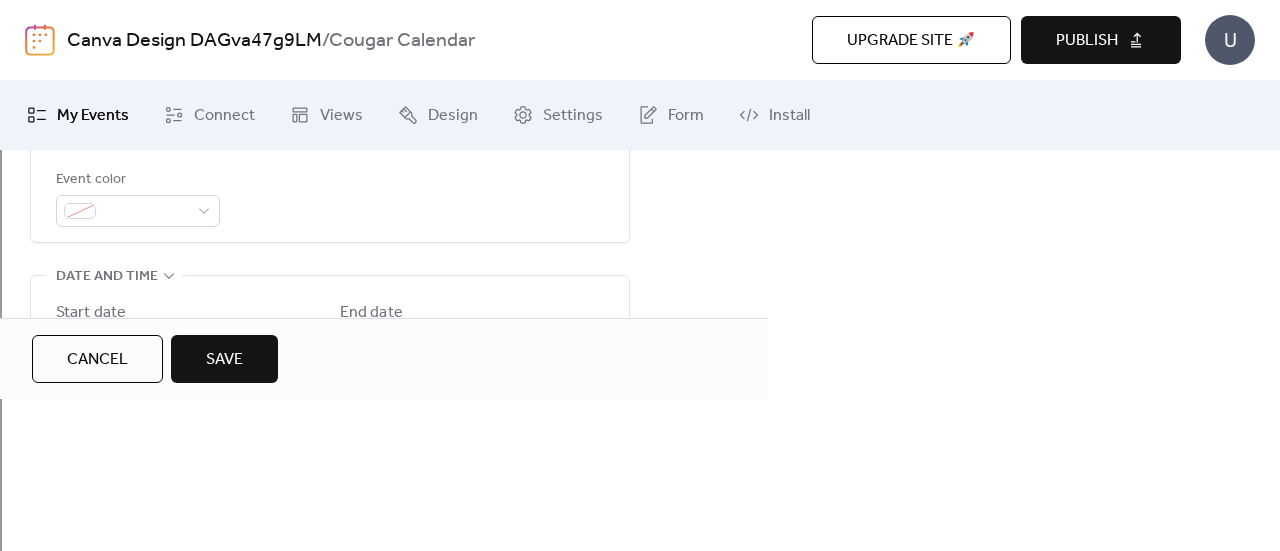 click on "Save" at bounding box center [224, 360] 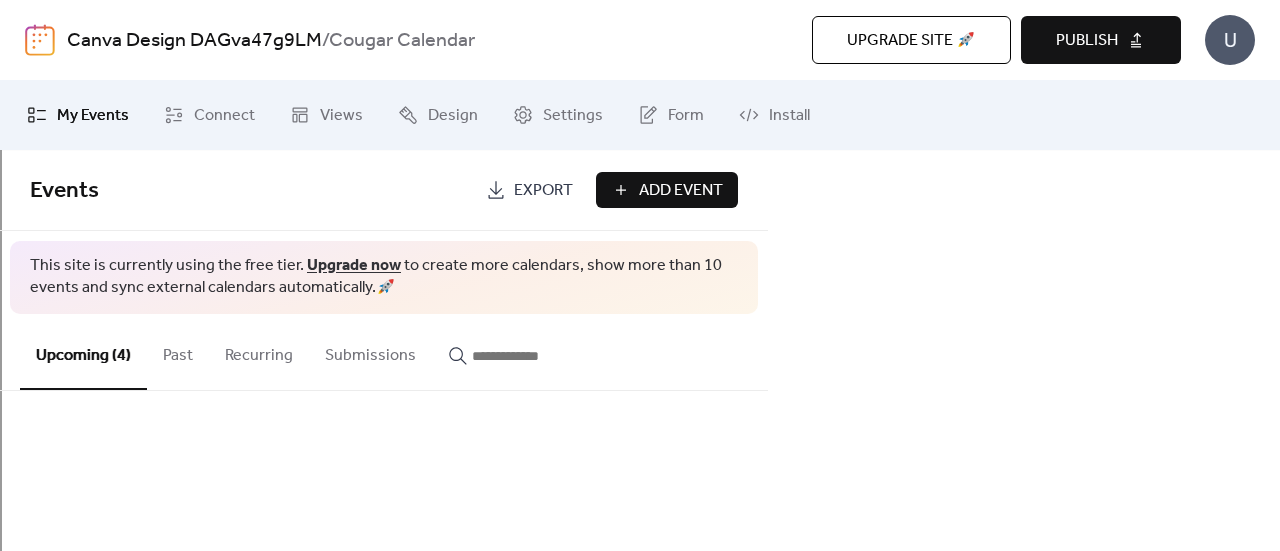 scroll, scrollTop: 304, scrollLeft: 0, axis: vertical 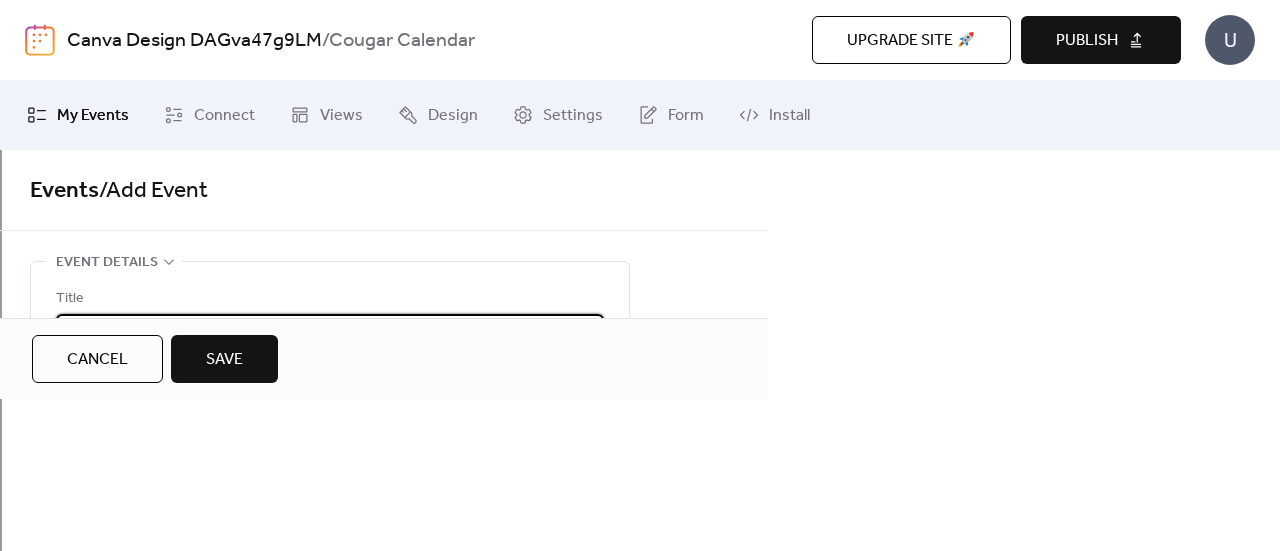 type on "**********" 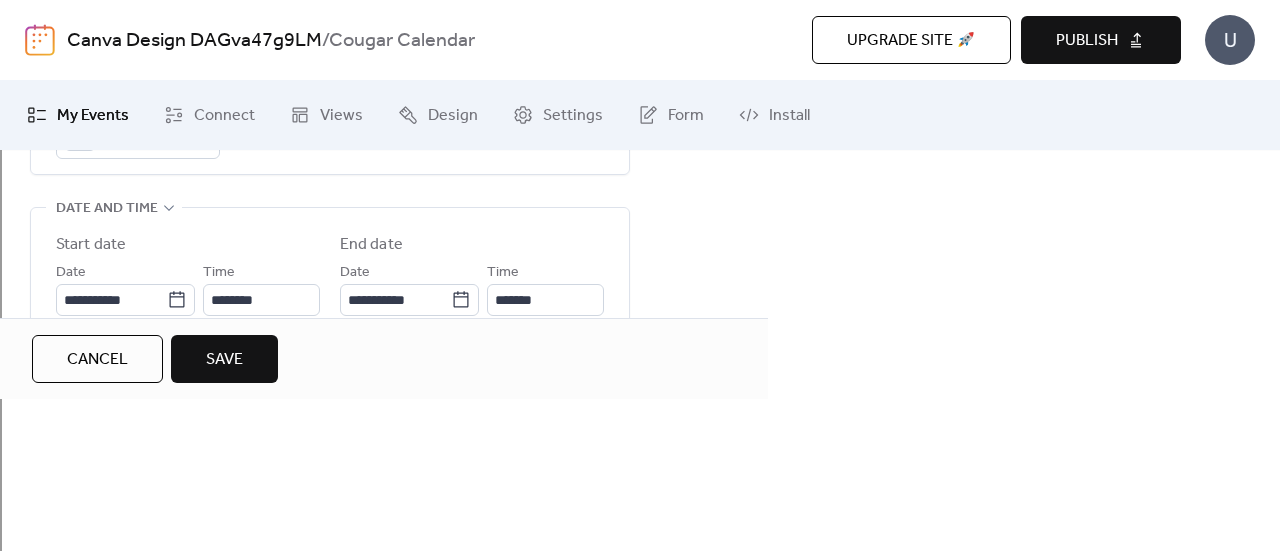 scroll, scrollTop: 637, scrollLeft: 0, axis: vertical 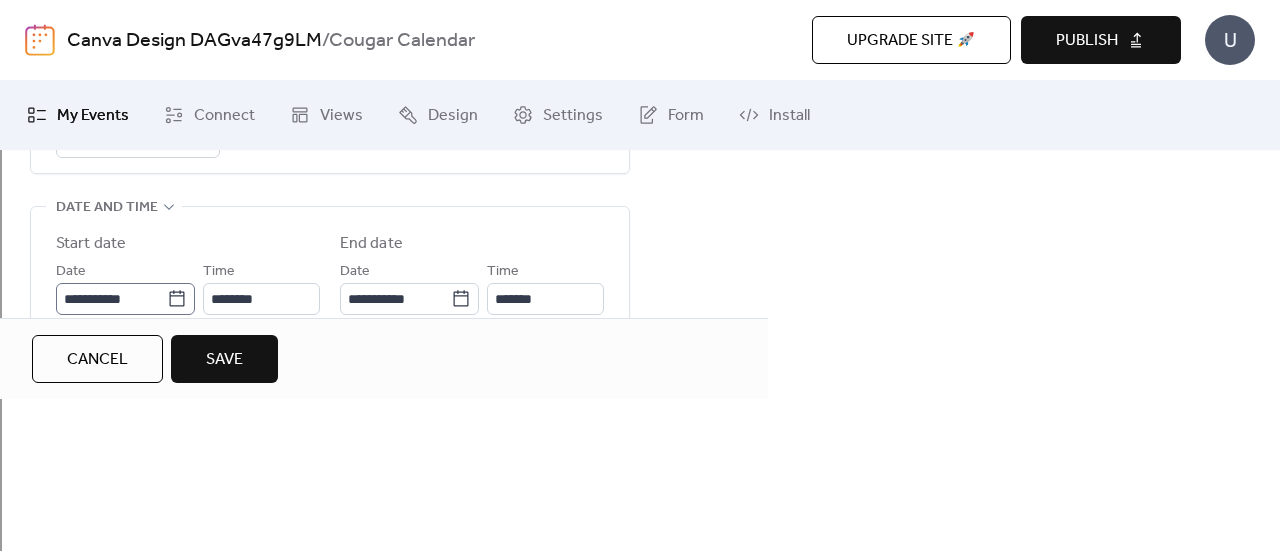 type on "**********" 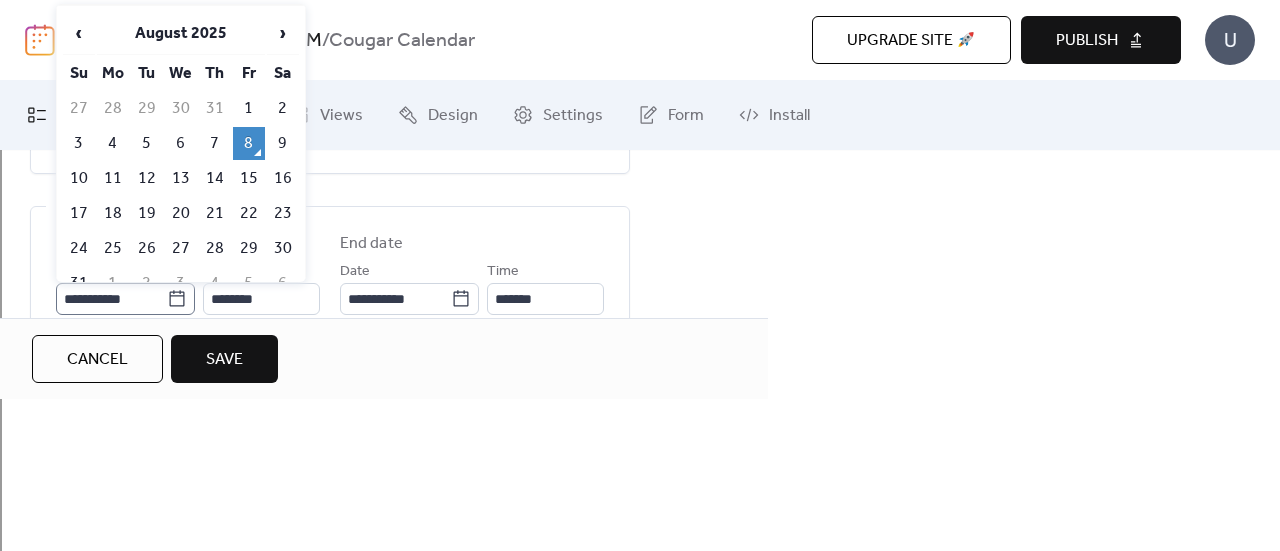 click 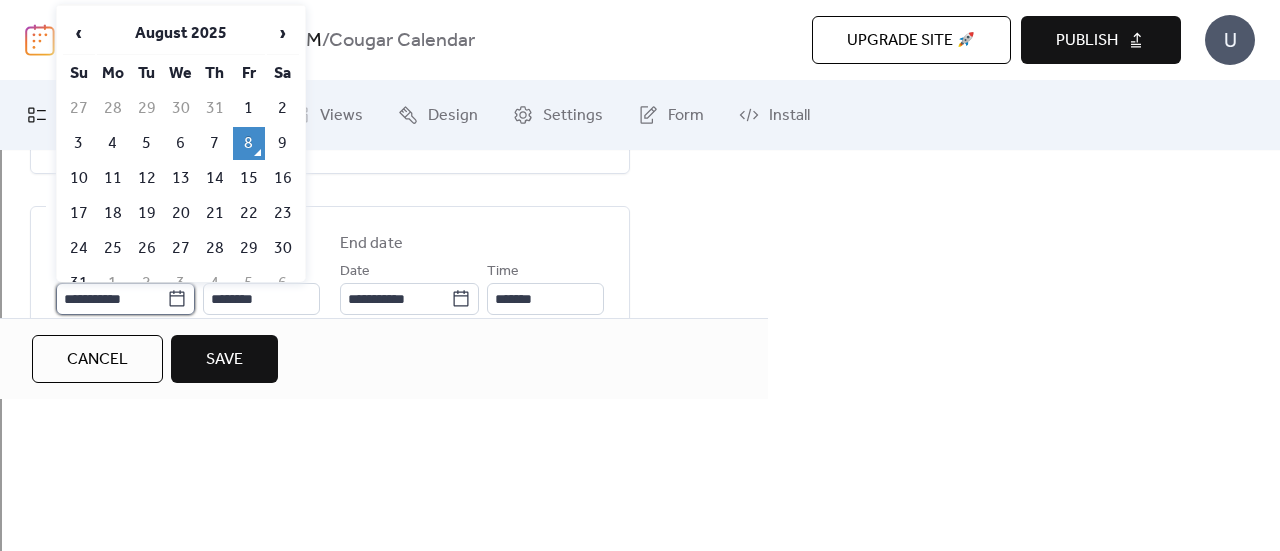 click on "**********" at bounding box center (111, 299) 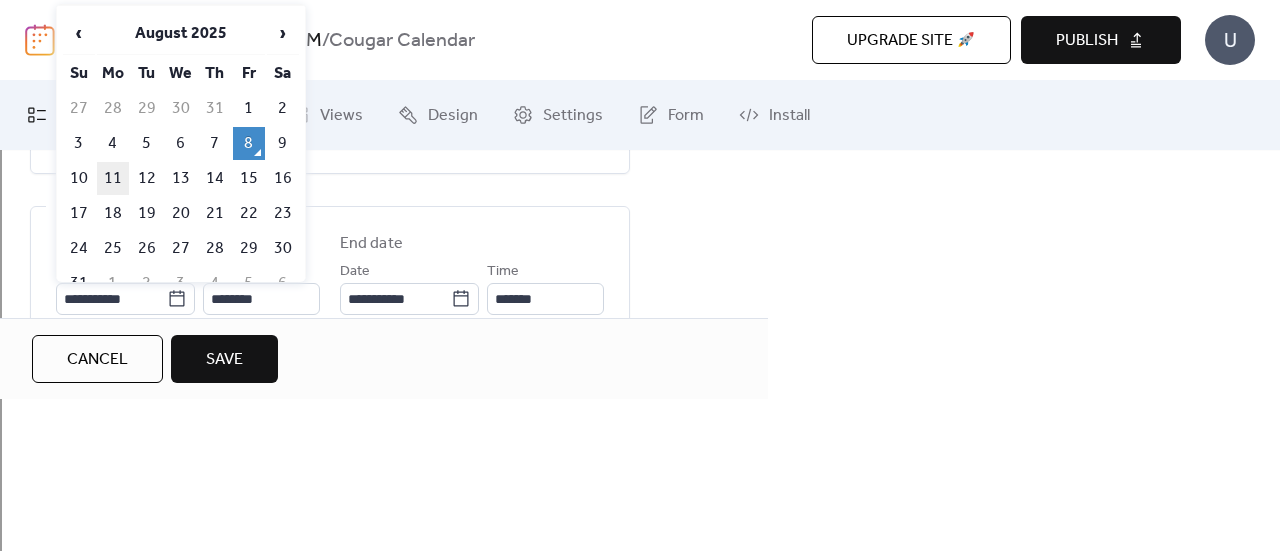 click on "11" at bounding box center (113, 178) 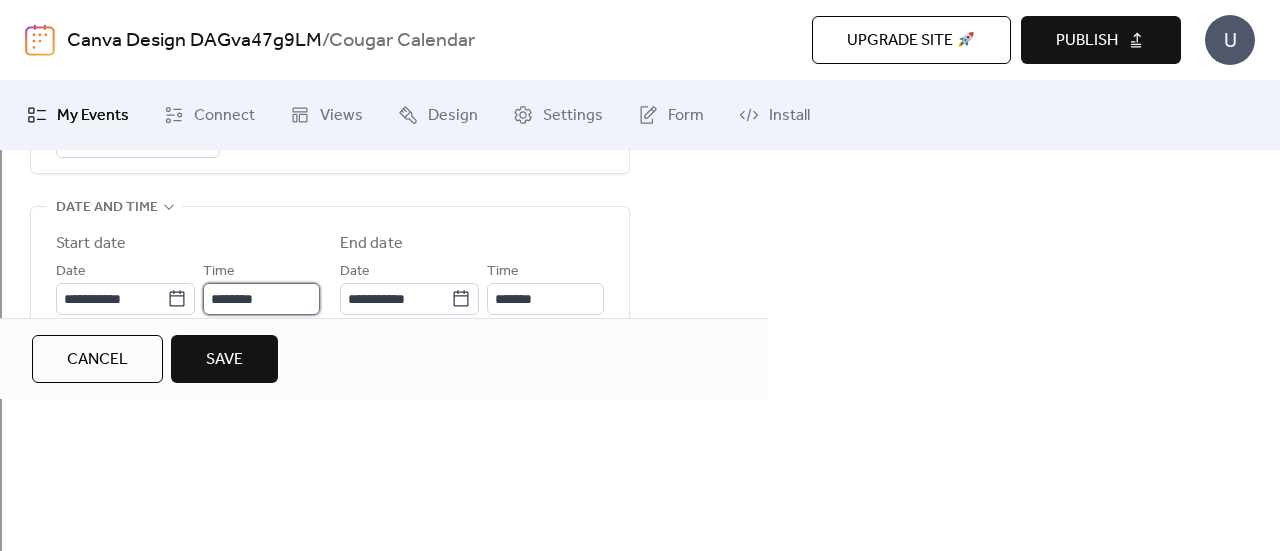 click on "********" at bounding box center (261, 299) 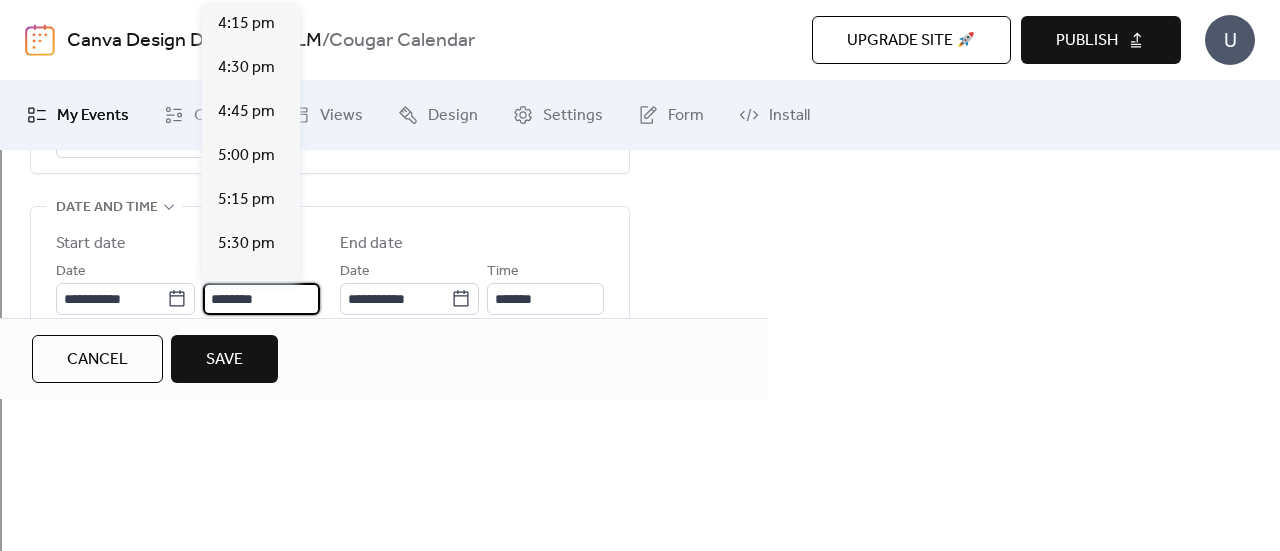 scroll, scrollTop: 2888, scrollLeft: 0, axis: vertical 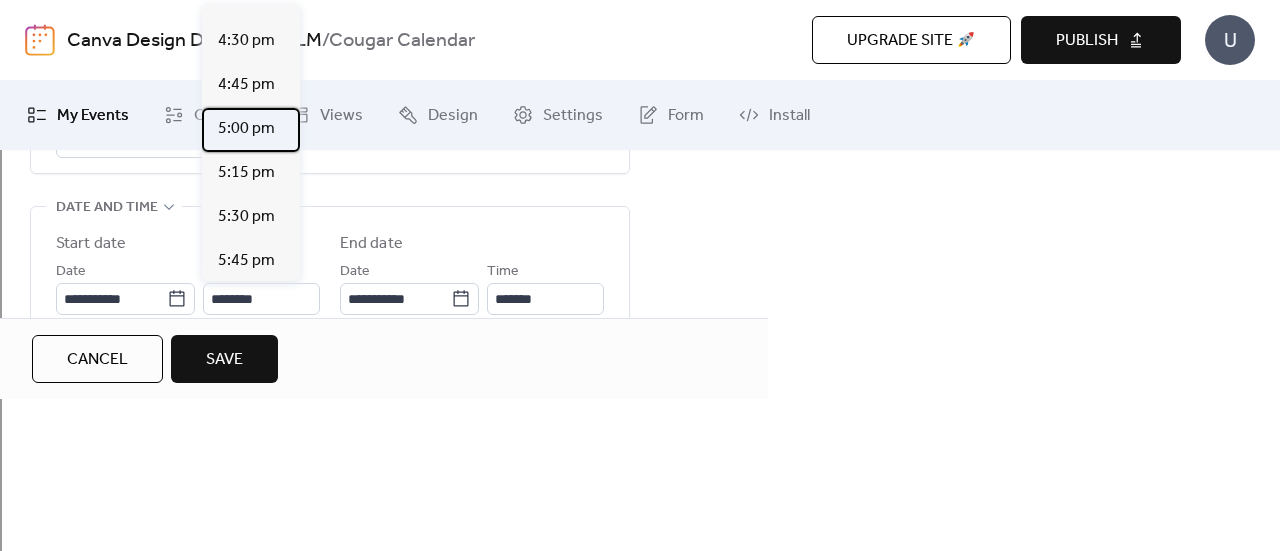 click on "5:00 pm" at bounding box center (251, 130) 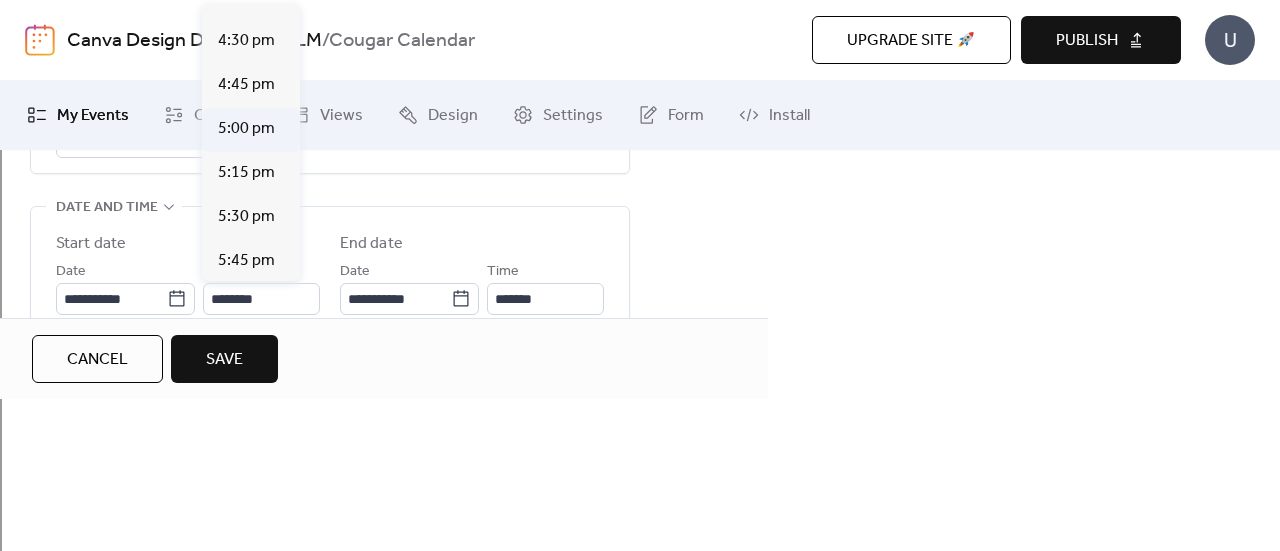type on "*******" 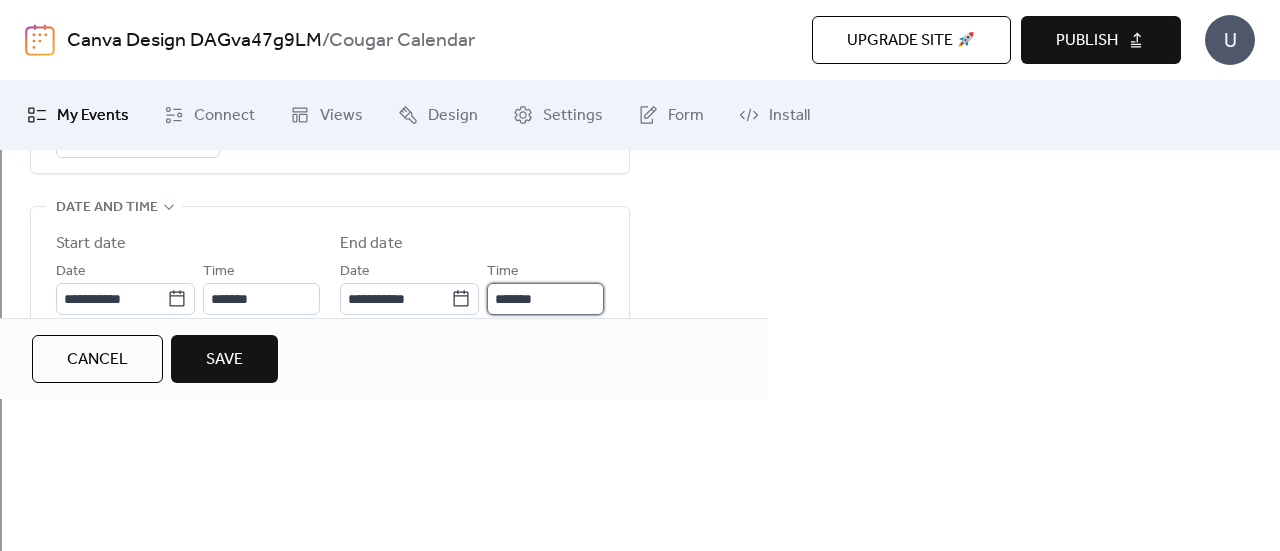 click on "*******" at bounding box center [545, 299] 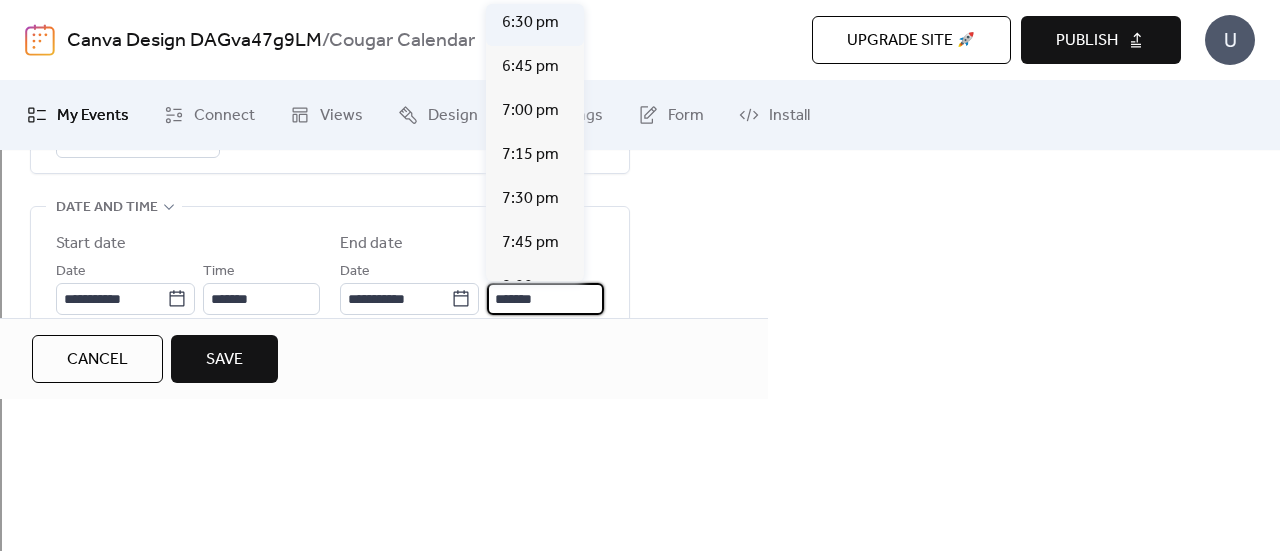 scroll, scrollTop: 238, scrollLeft: 0, axis: vertical 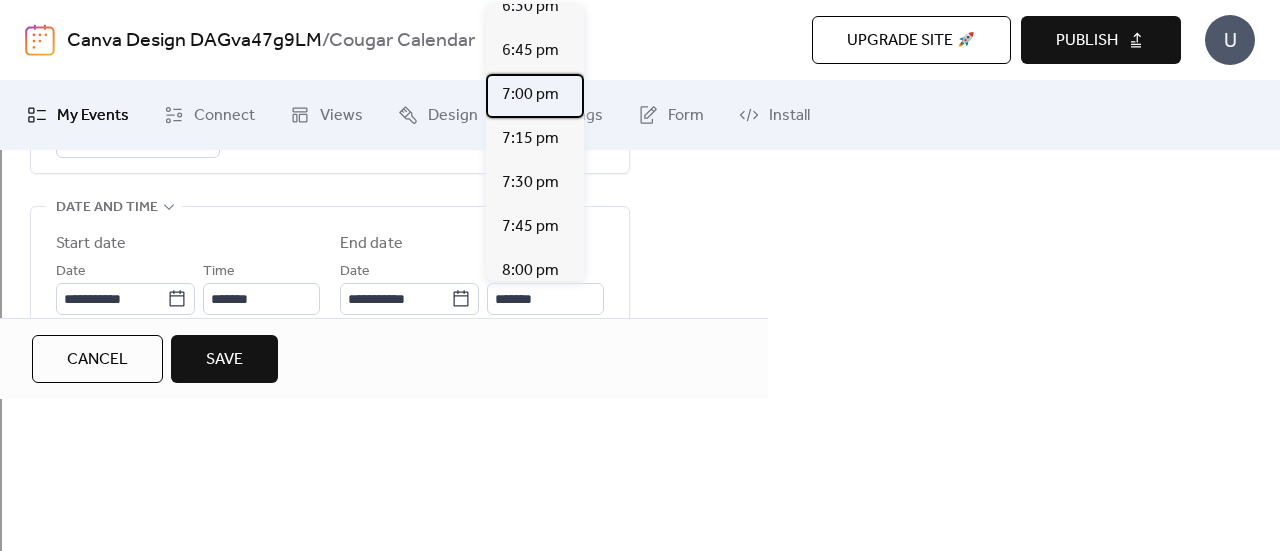 click on "7:00 pm" at bounding box center [530, 95] 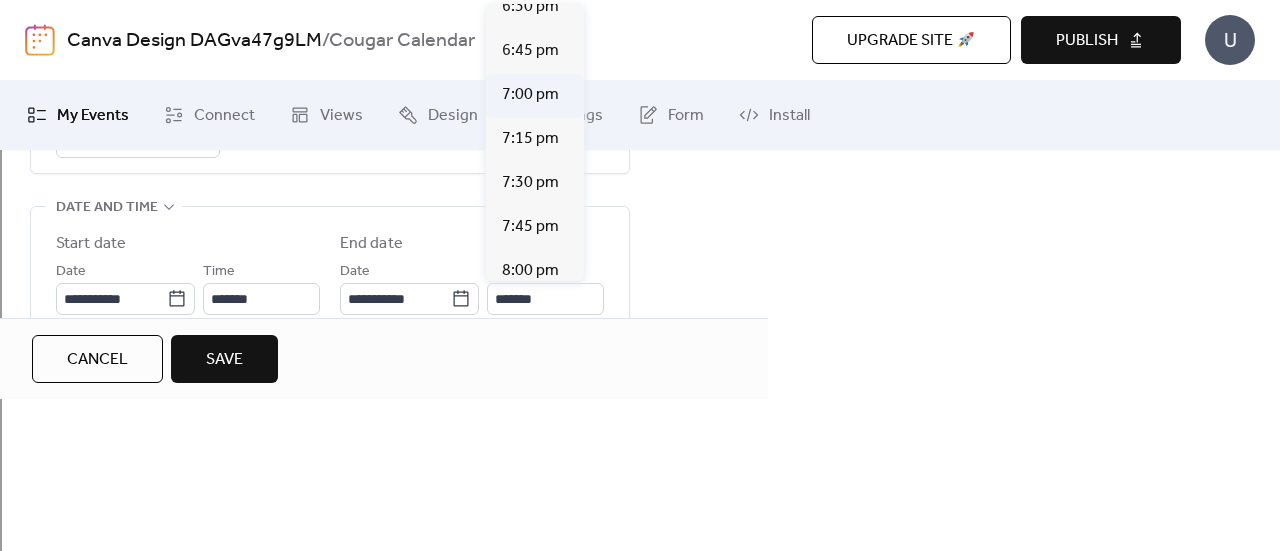 type on "*******" 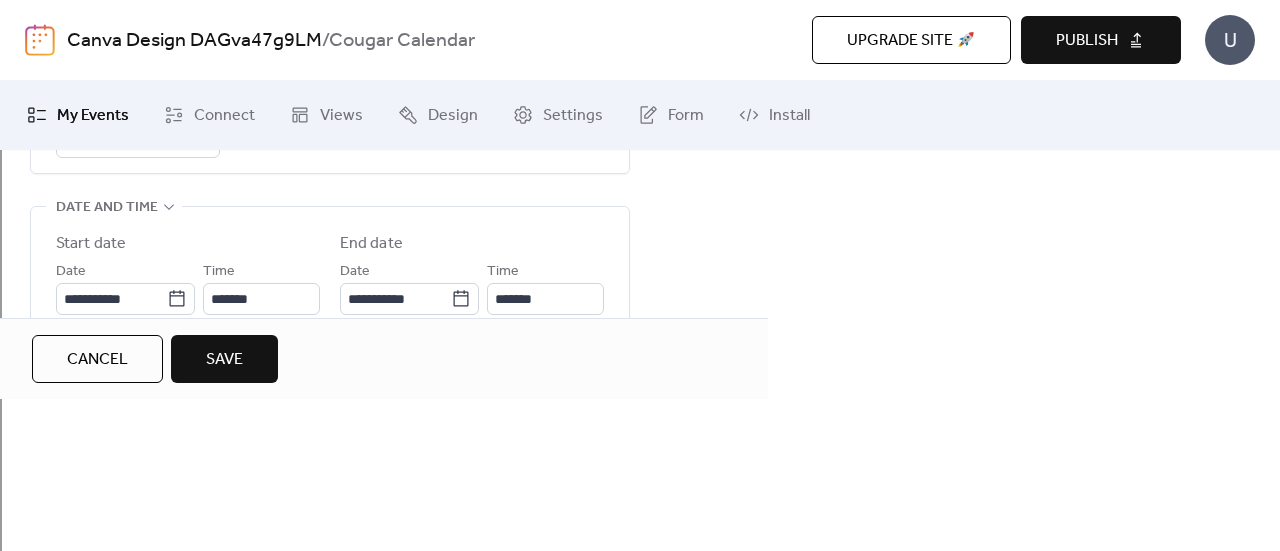 click on "Save" at bounding box center (224, 359) 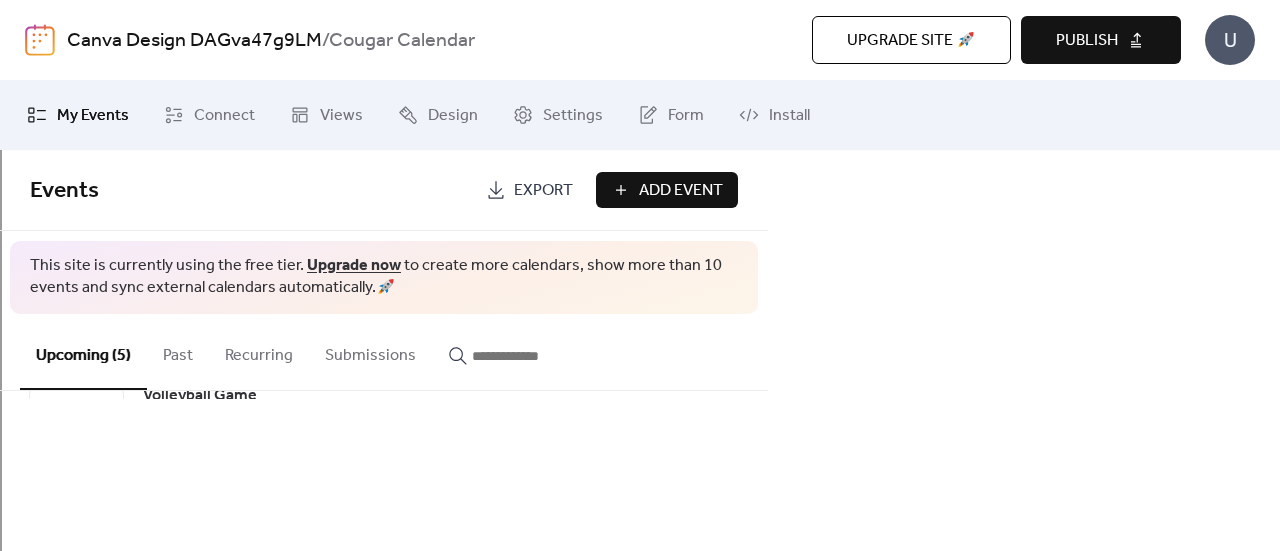scroll, scrollTop: 188, scrollLeft: 0, axis: vertical 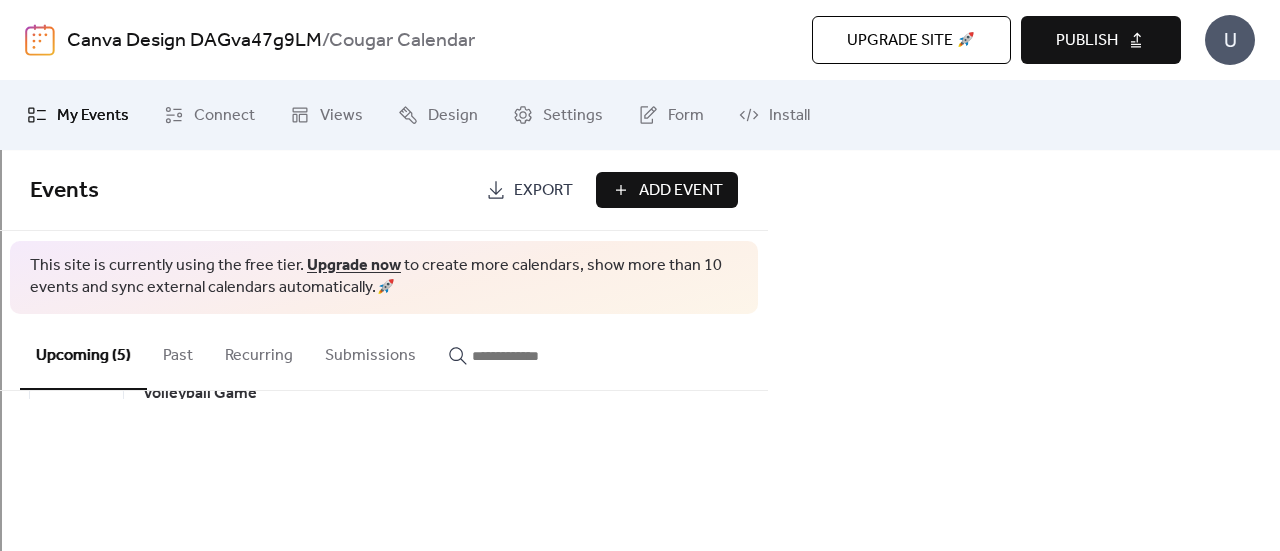 click on "Add Event" at bounding box center (681, 191) 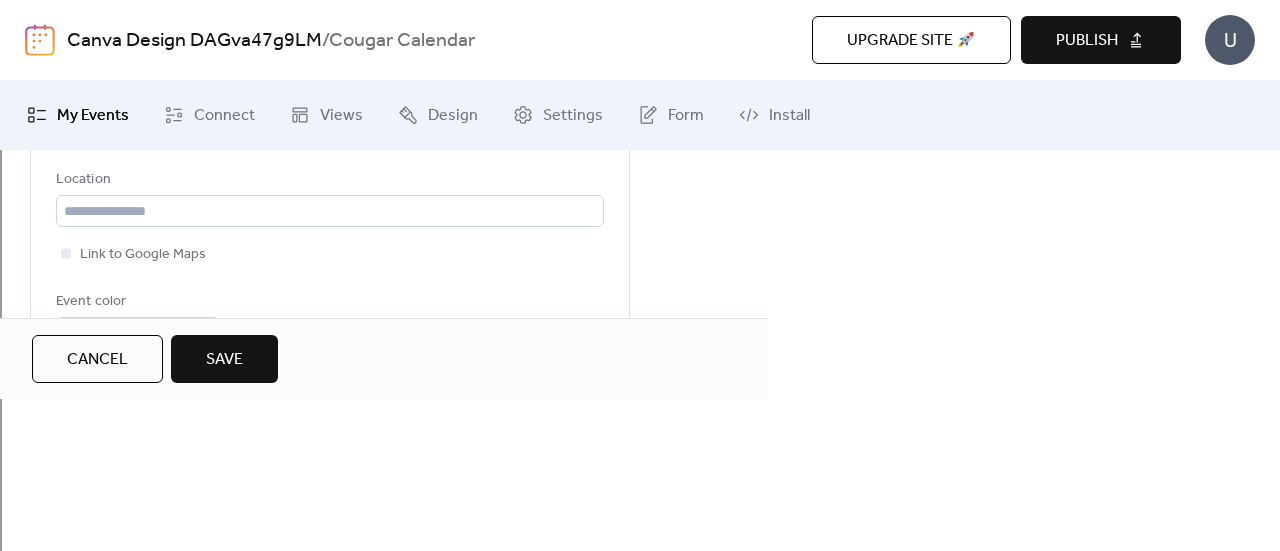 scroll, scrollTop: 606, scrollLeft: 0, axis: vertical 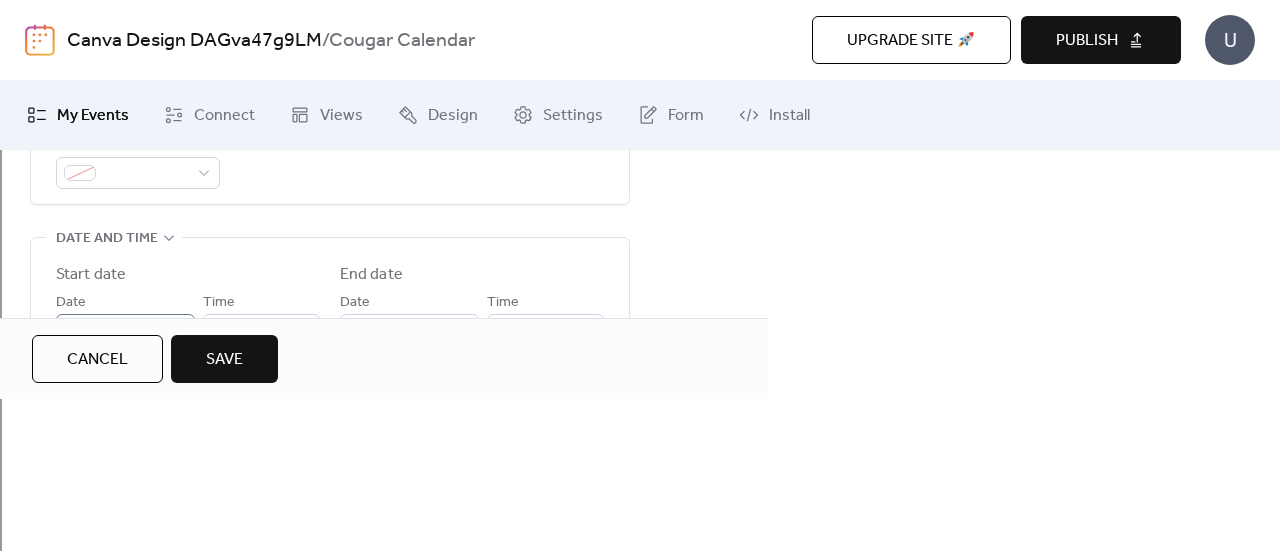 type on "**********" 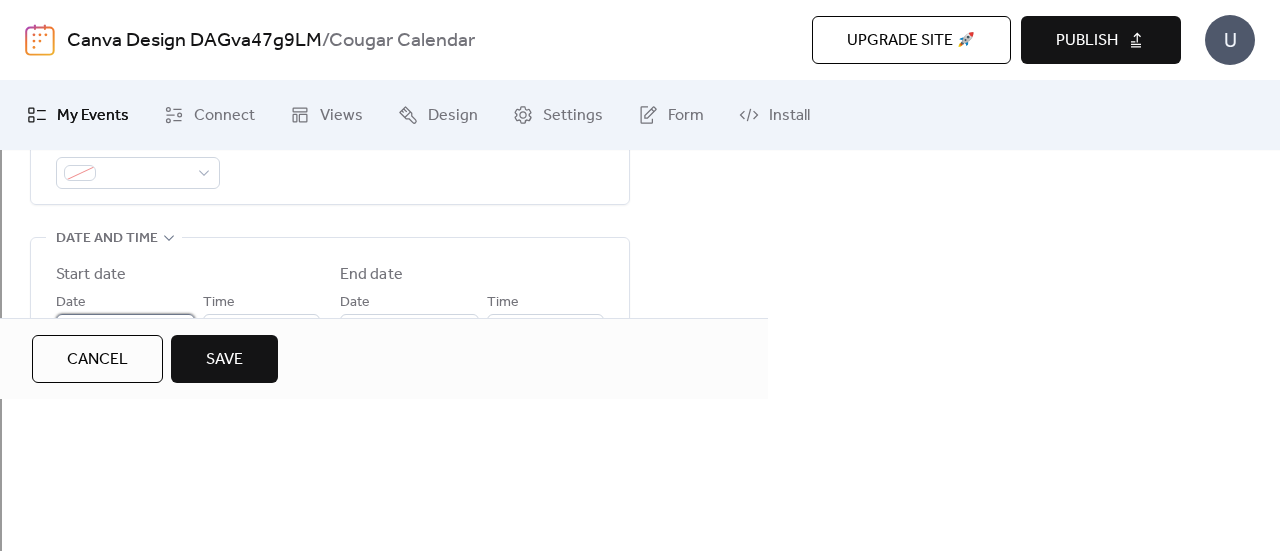 click on "**********" at bounding box center [111, 330] 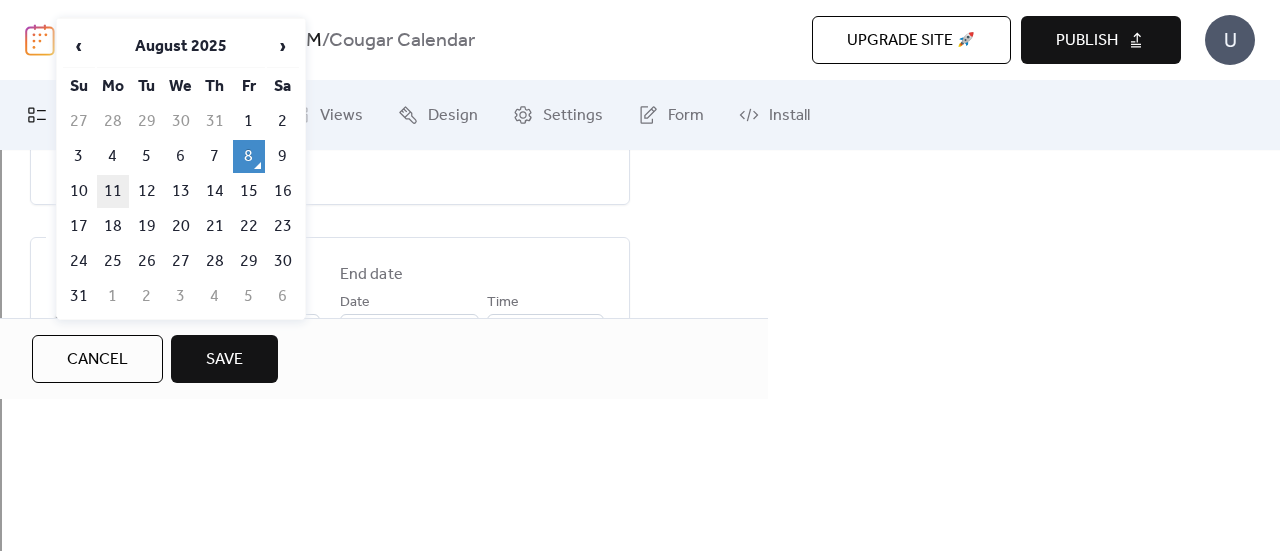click on "11" at bounding box center [113, 191] 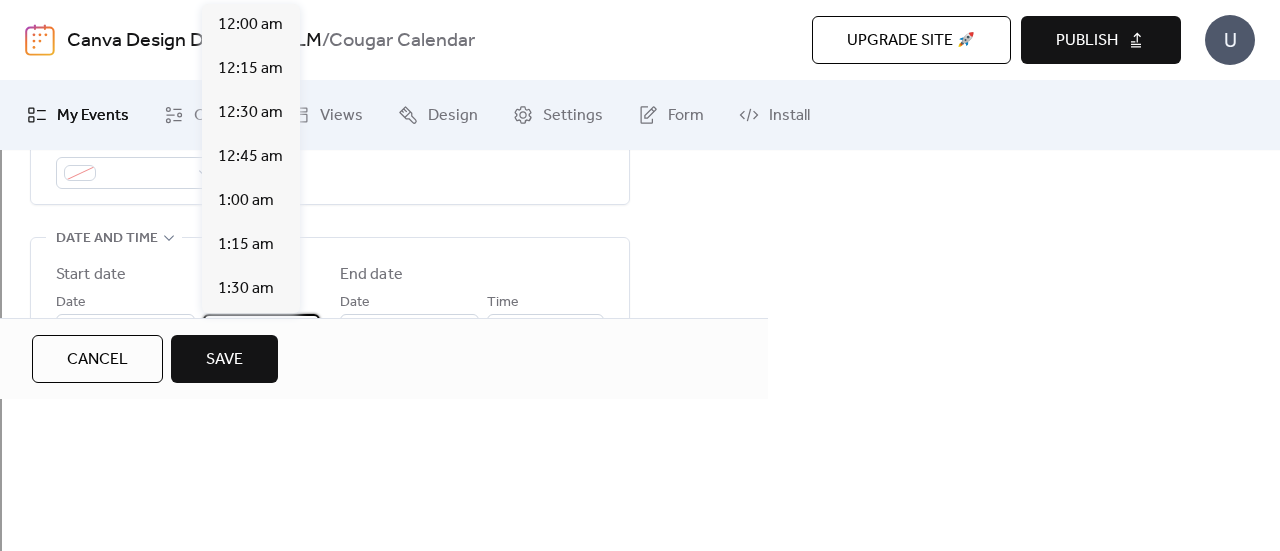 click on "********" at bounding box center (261, 330) 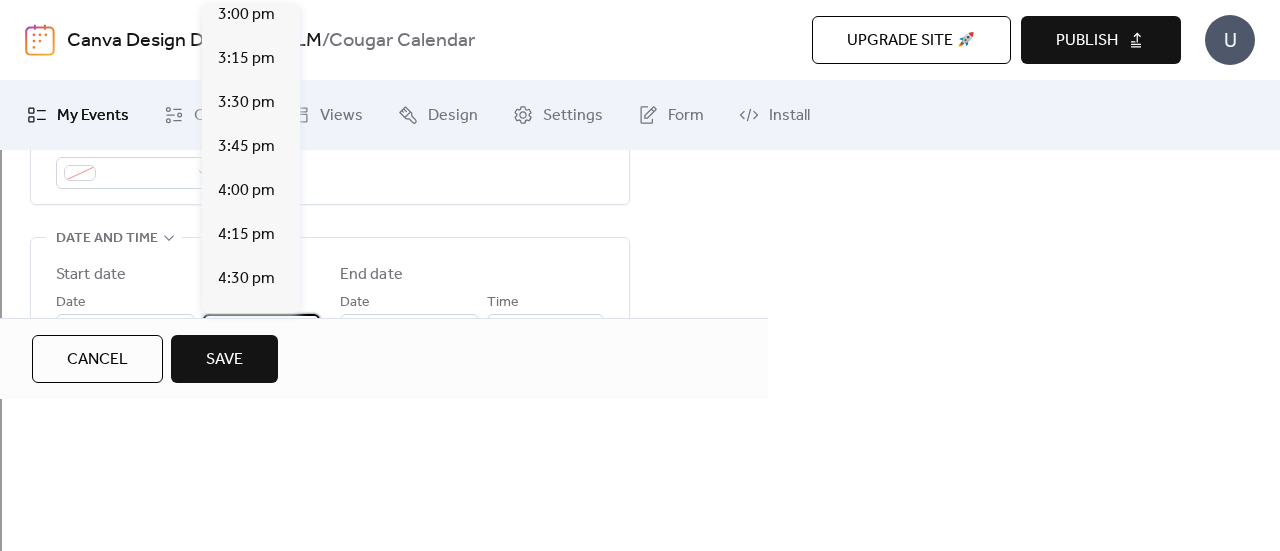 scroll, scrollTop: 2649, scrollLeft: 0, axis: vertical 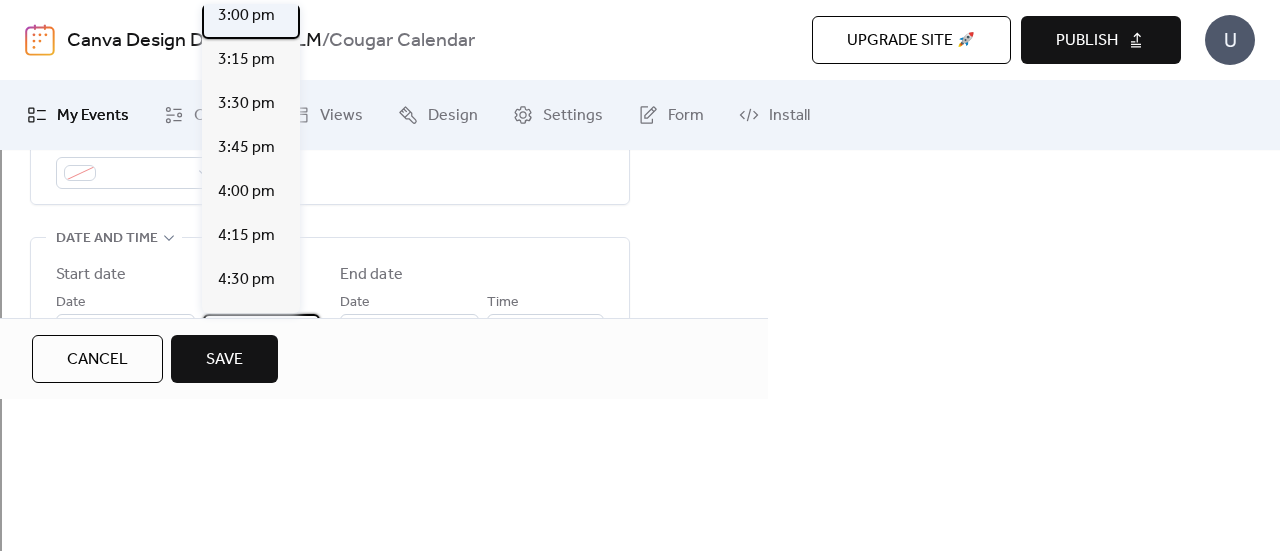 click on "3:00 pm" at bounding box center (246, 16) 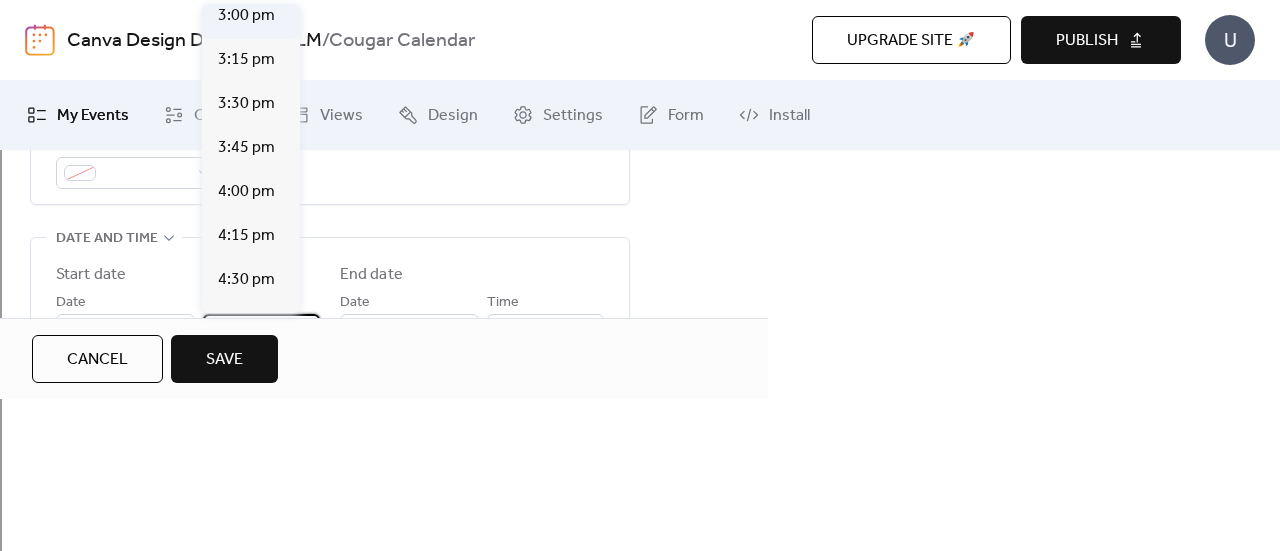 type on "*******" 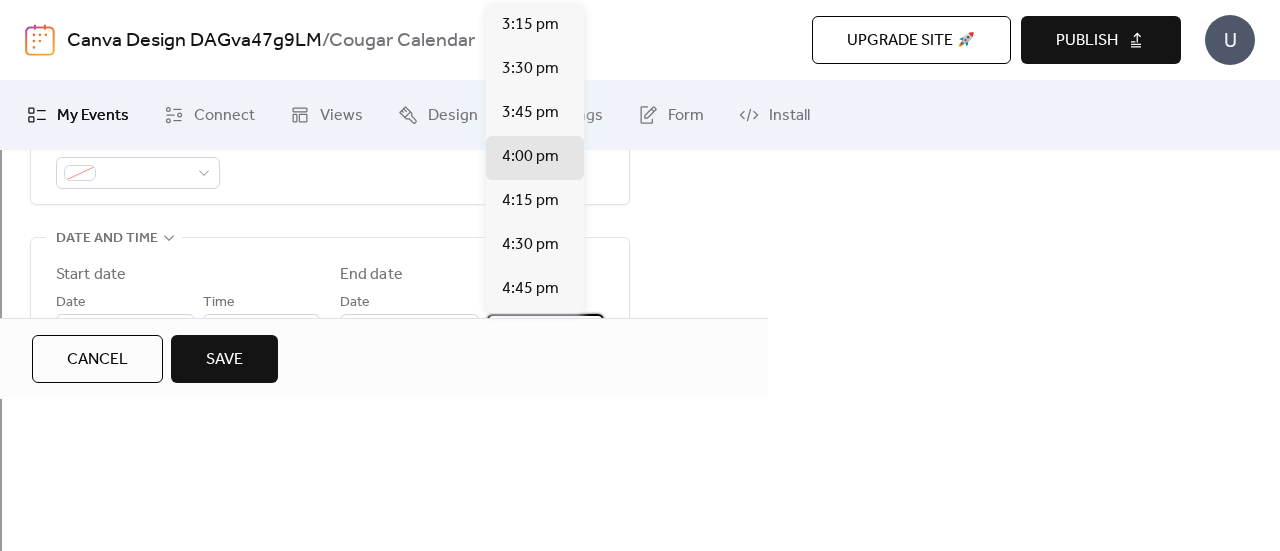 click on "*******" at bounding box center [545, 330] 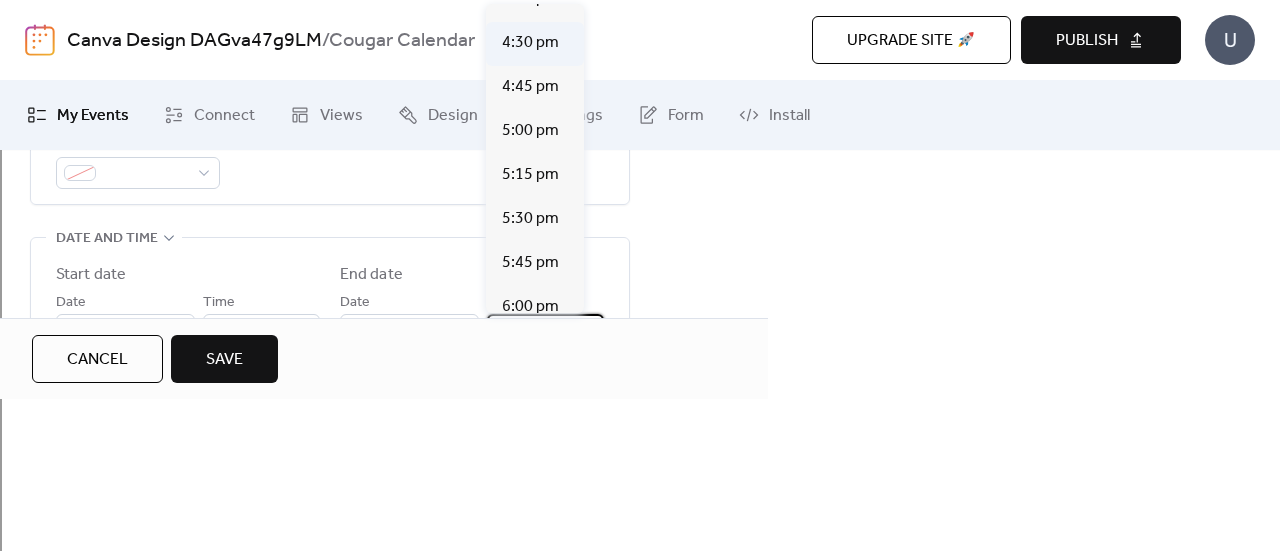 scroll, scrollTop: 218, scrollLeft: 0, axis: vertical 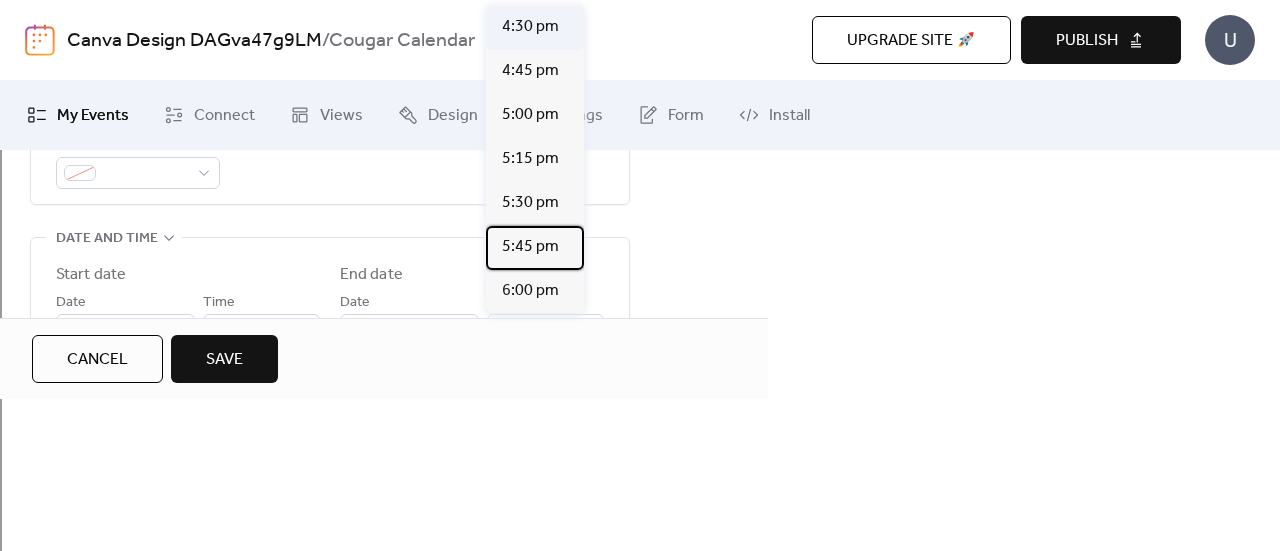 click on "5:45 pm" at bounding box center (535, 248) 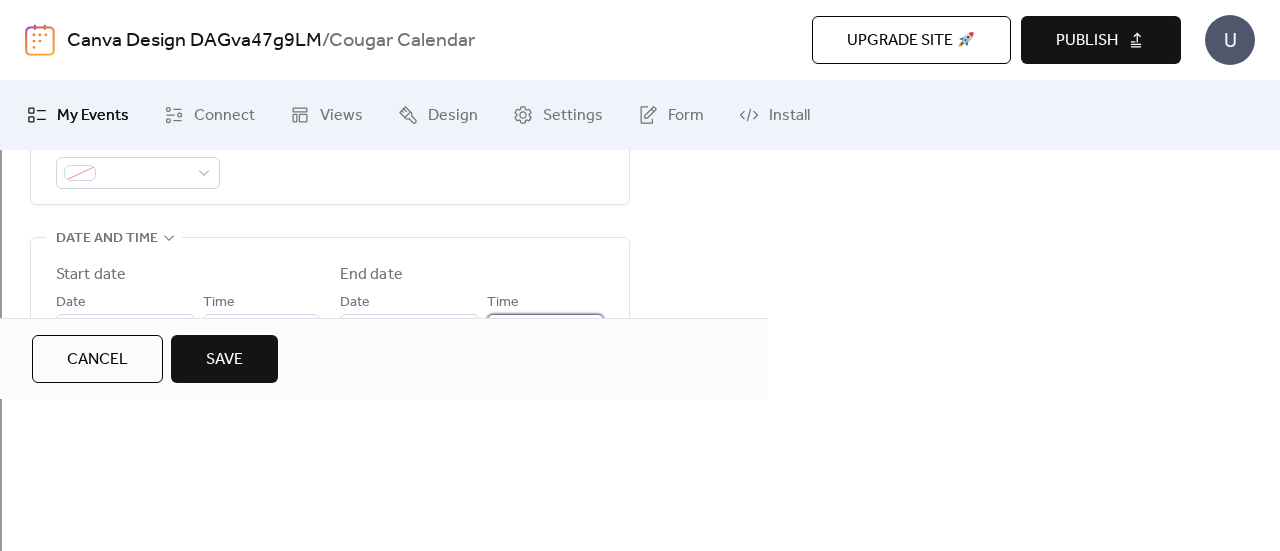 drag, startPoint x: 538, startPoint y: 267, endPoint x: 516, endPoint y: 341, distance: 77.201035 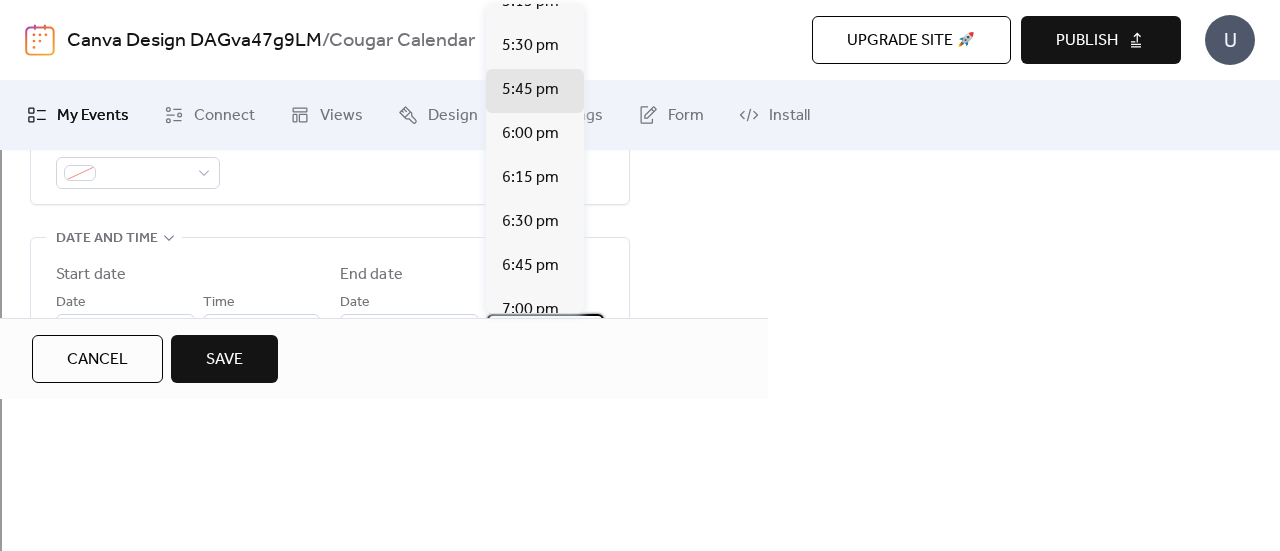 scroll, scrollTop: 358, scrollLeft: 0, axis: vertical 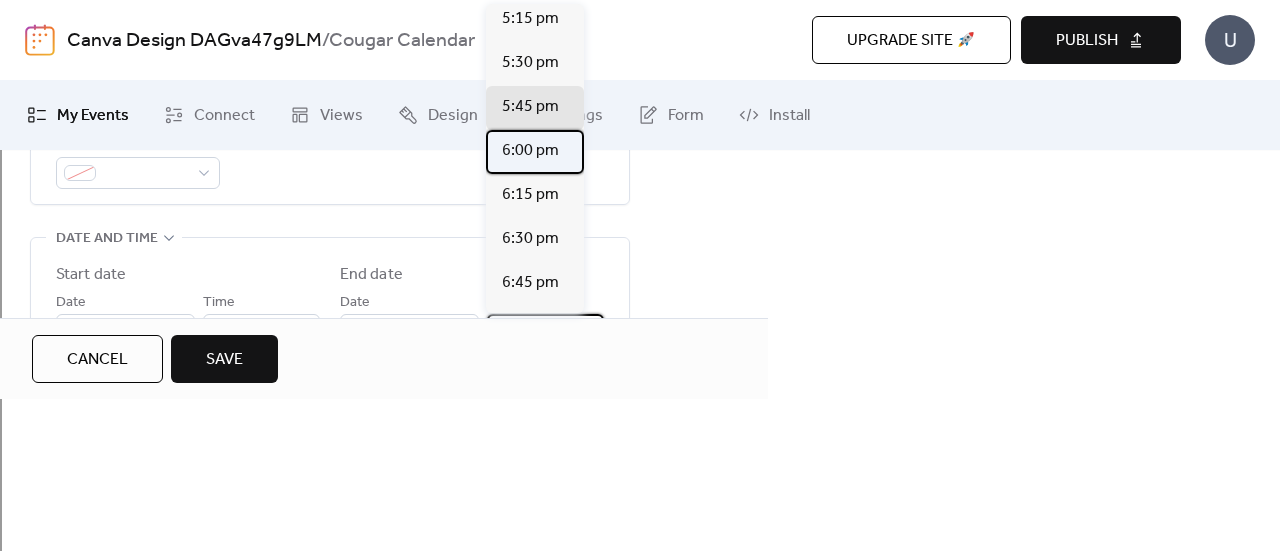 click on "6:00 pm" at bounding box center [530, 151] 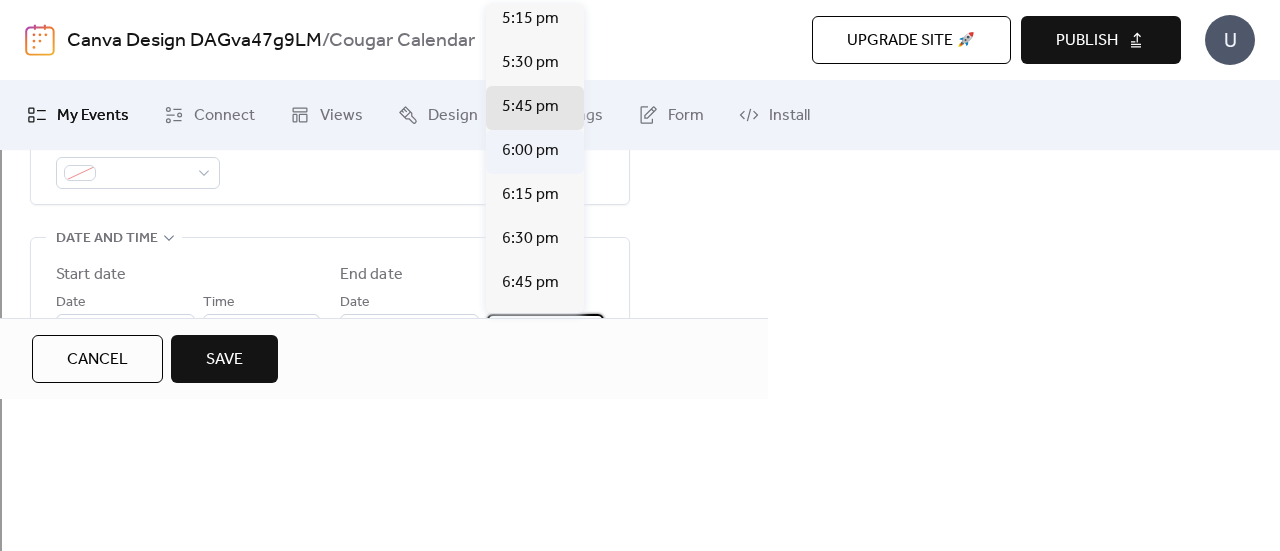 type on "*******" 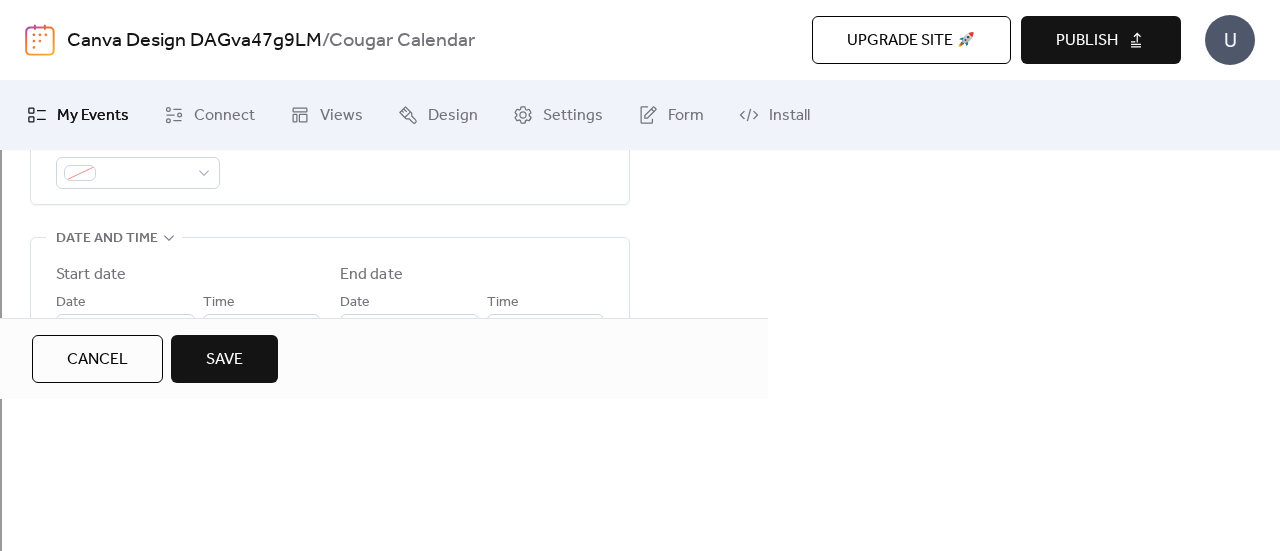 click on "Save" at bounding box center [224, 360] 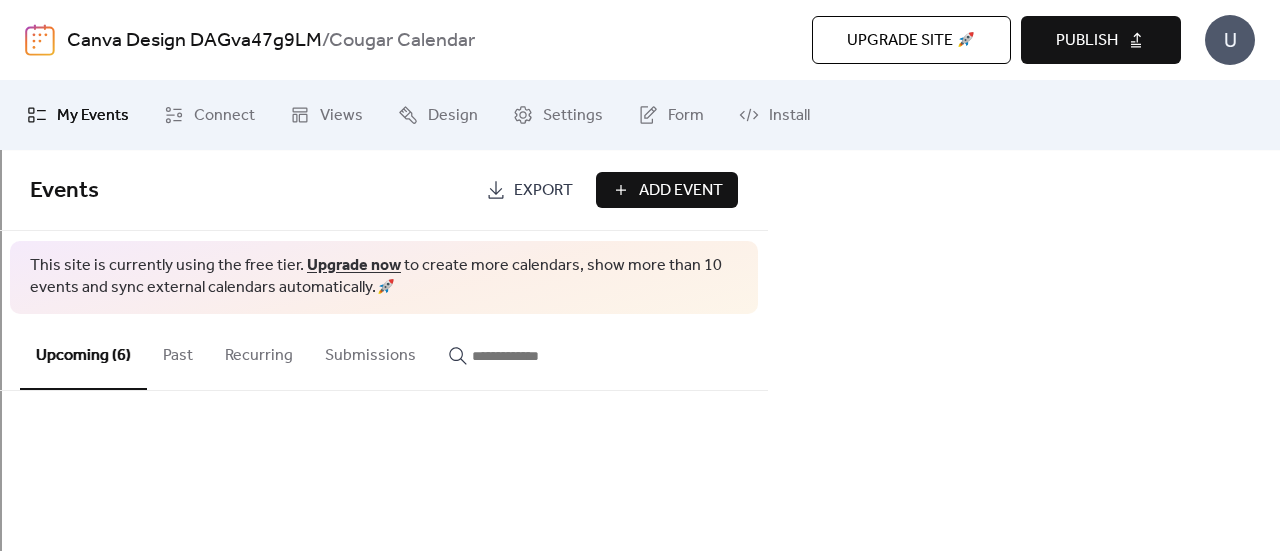 click on "Add Event" at bounding box center (681, 191) 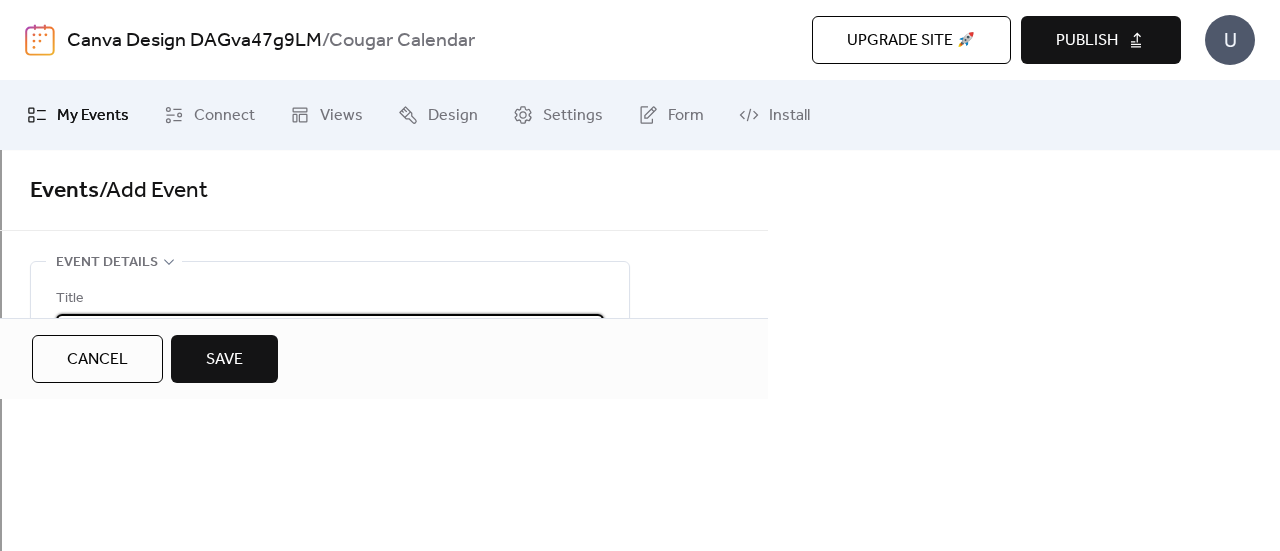 drag, startPoint x: 268, startPoint y: 401, endPoint x: 188, endPoint y: 337, distance: 102.44999 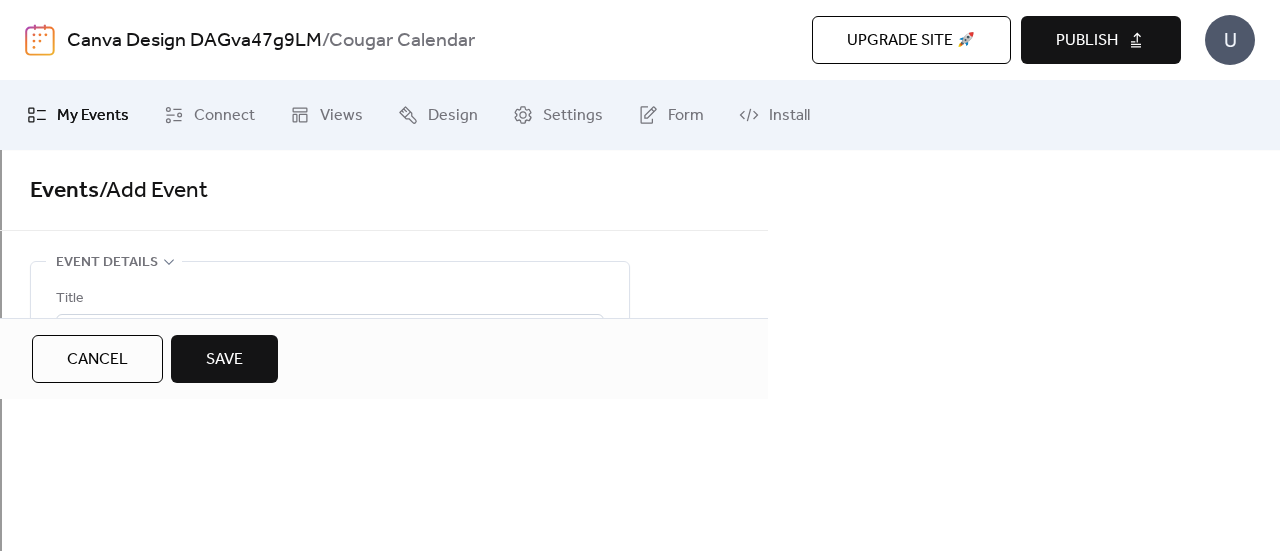 click at bounding box center [330, 464] 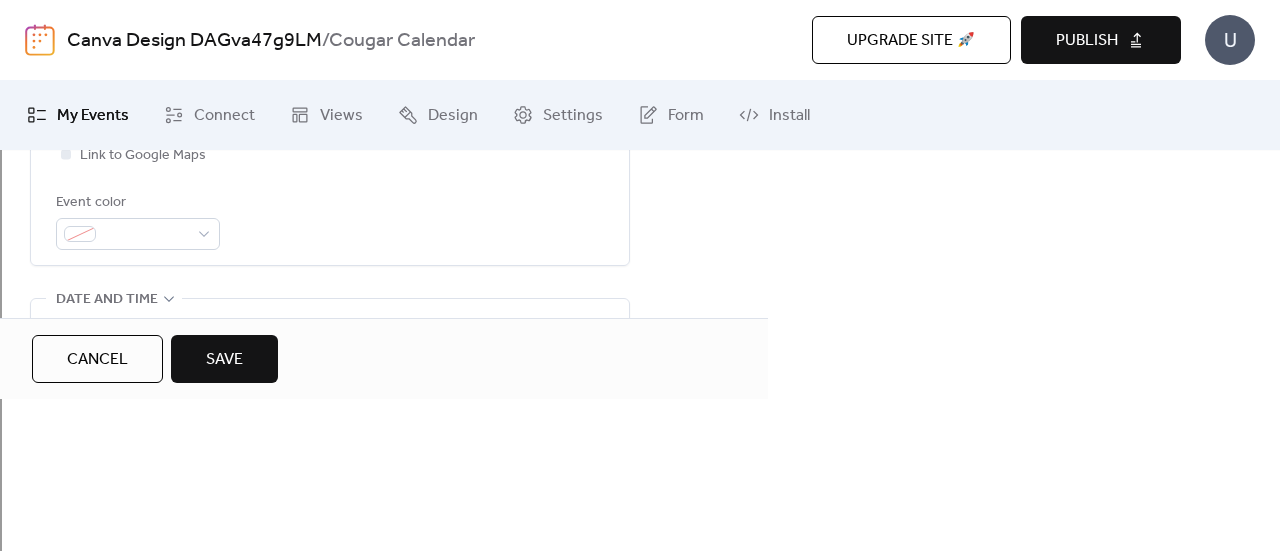 scroll, scrollTop: 546, scrollLeft: 0, axis: vertical 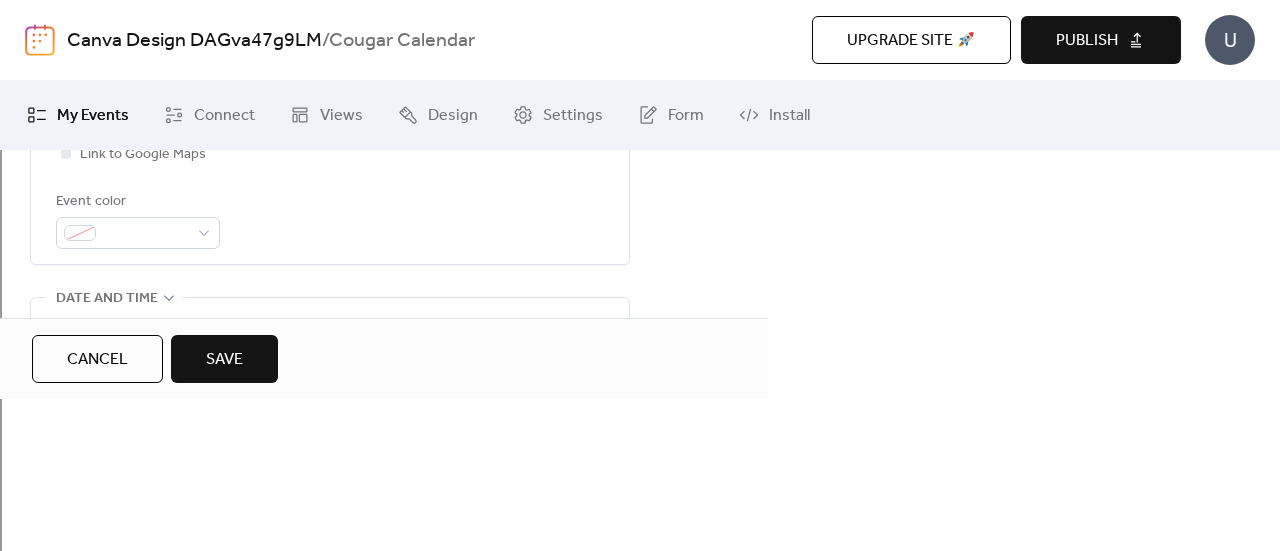 type on "**********" 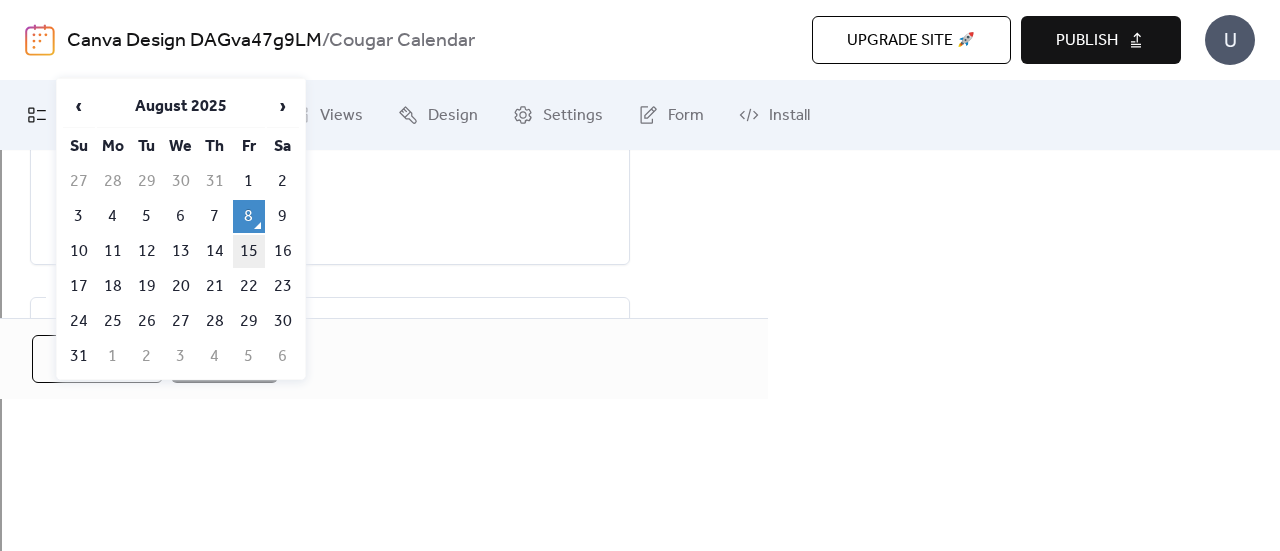 click on "15" at bounding box center [249, 251] 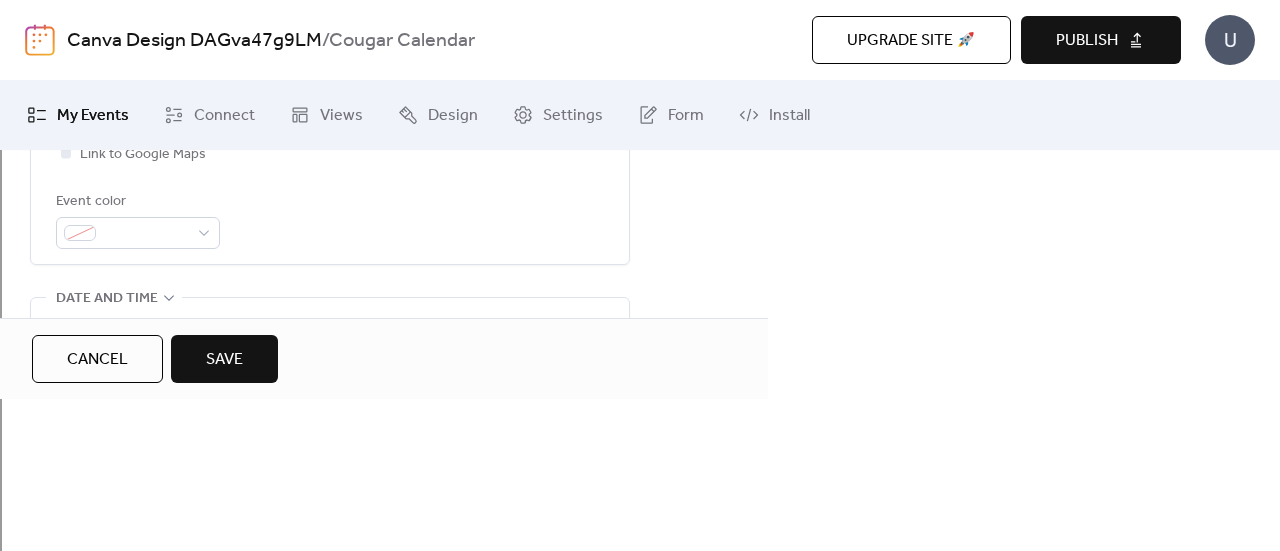 click on "********" at bounding box center [261, 390] 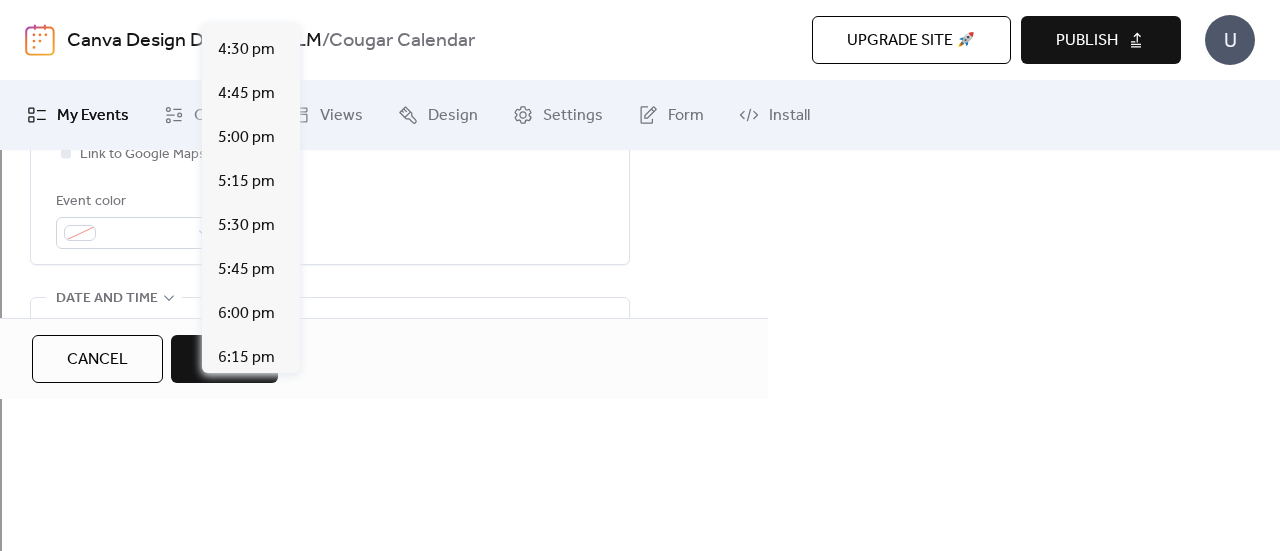 scroll, scrollTop: 2901, scrollLeft: 0, axis: vertical 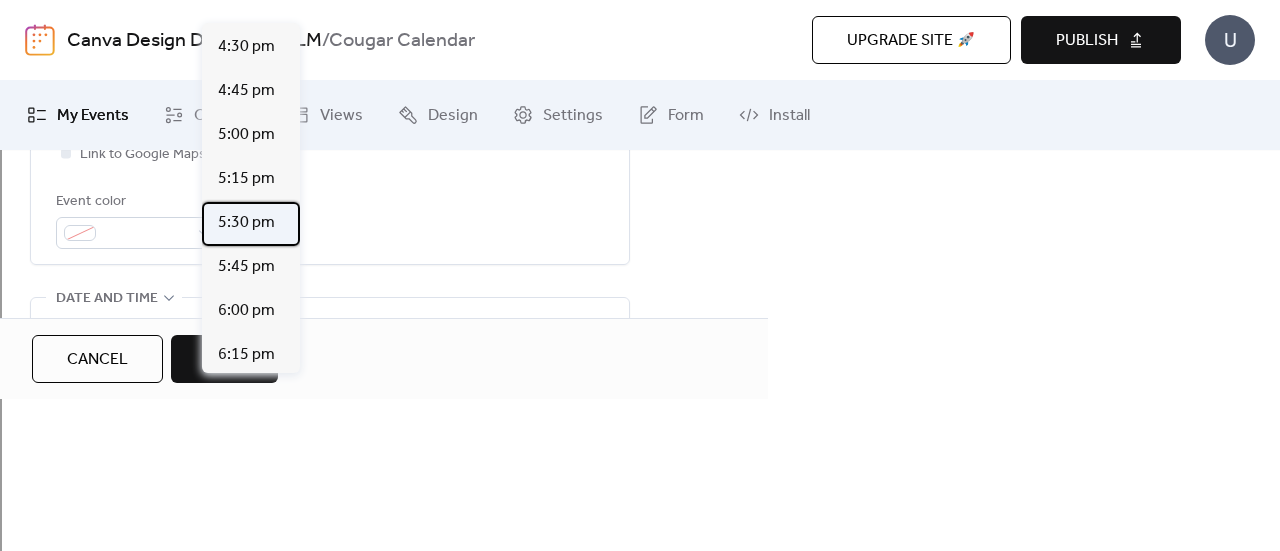 click on "5:30 pm" at bounding box center (246, 223) 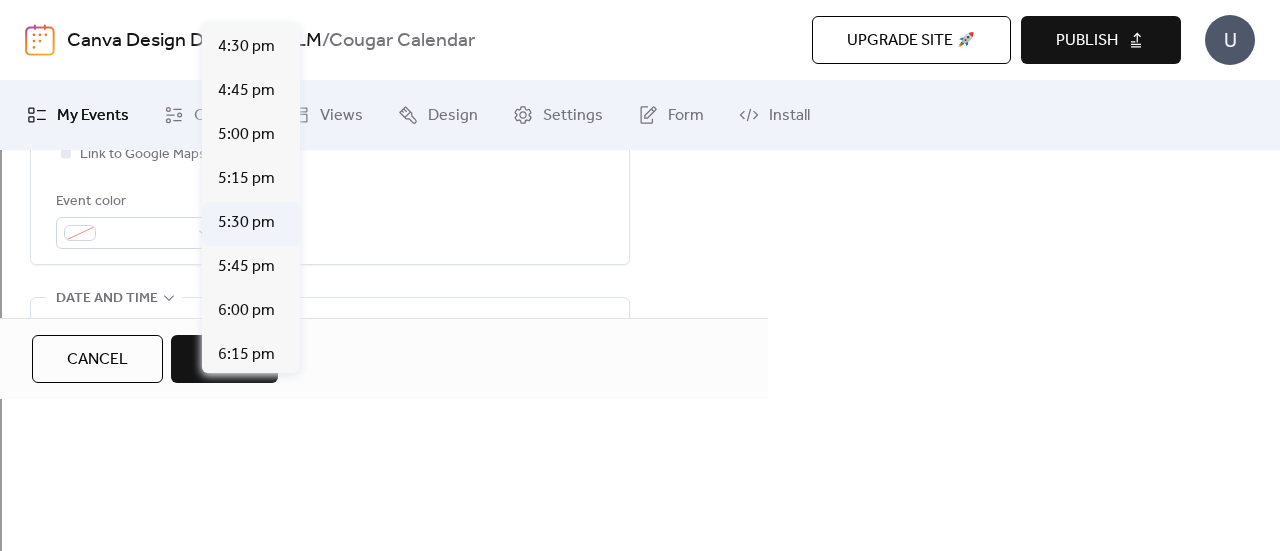 type on "*******" 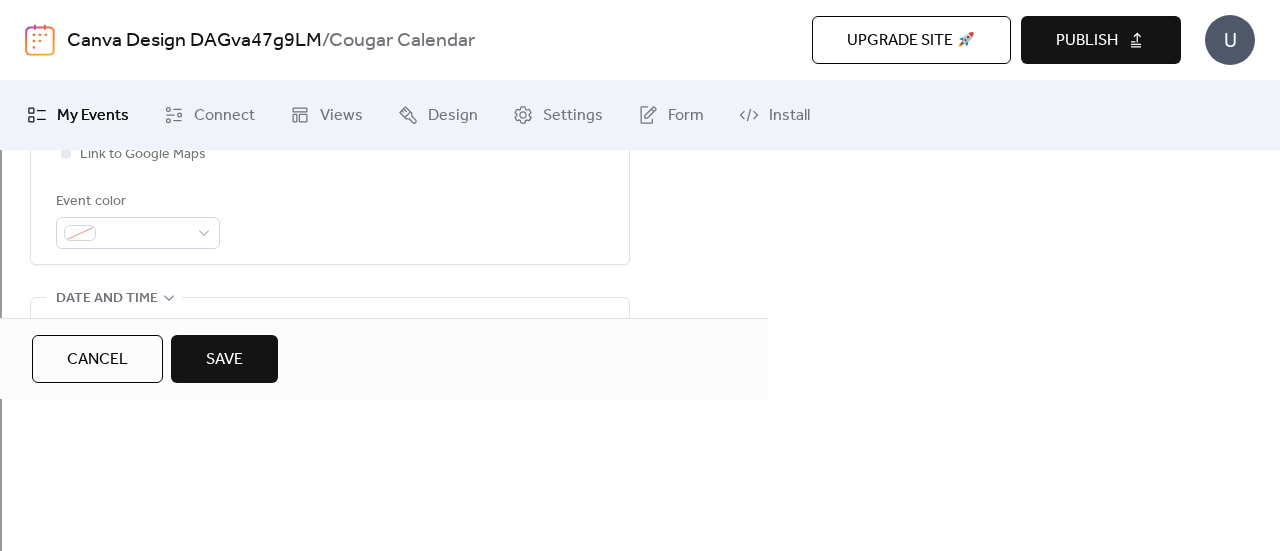click on "*******" at bounding box center [545, 390] 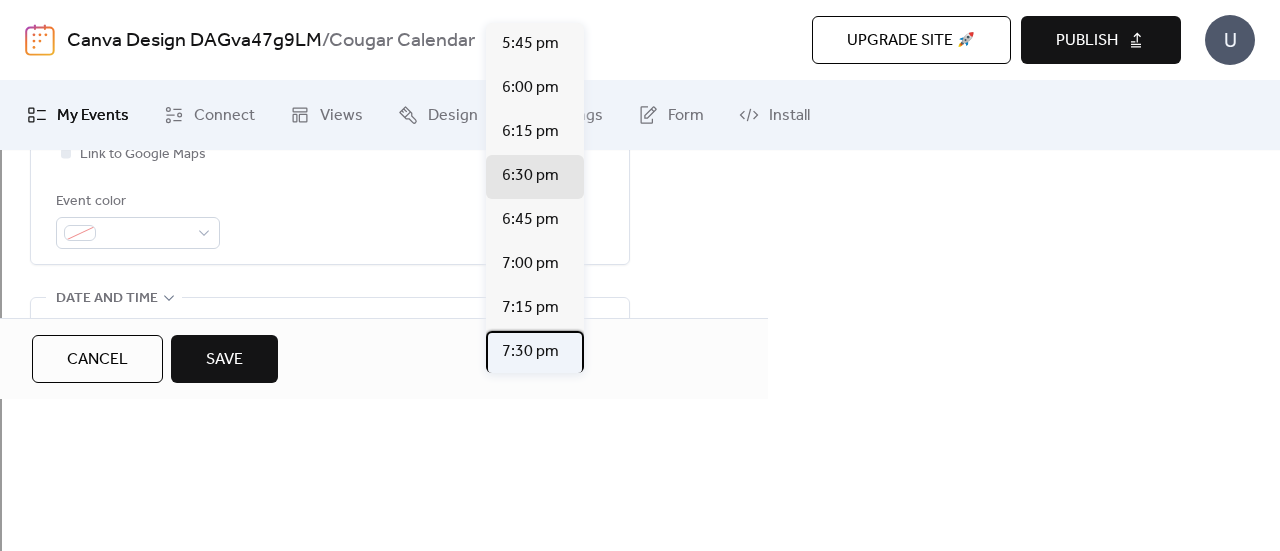 click on "7:30 pm" at bounding box center [530, 352] 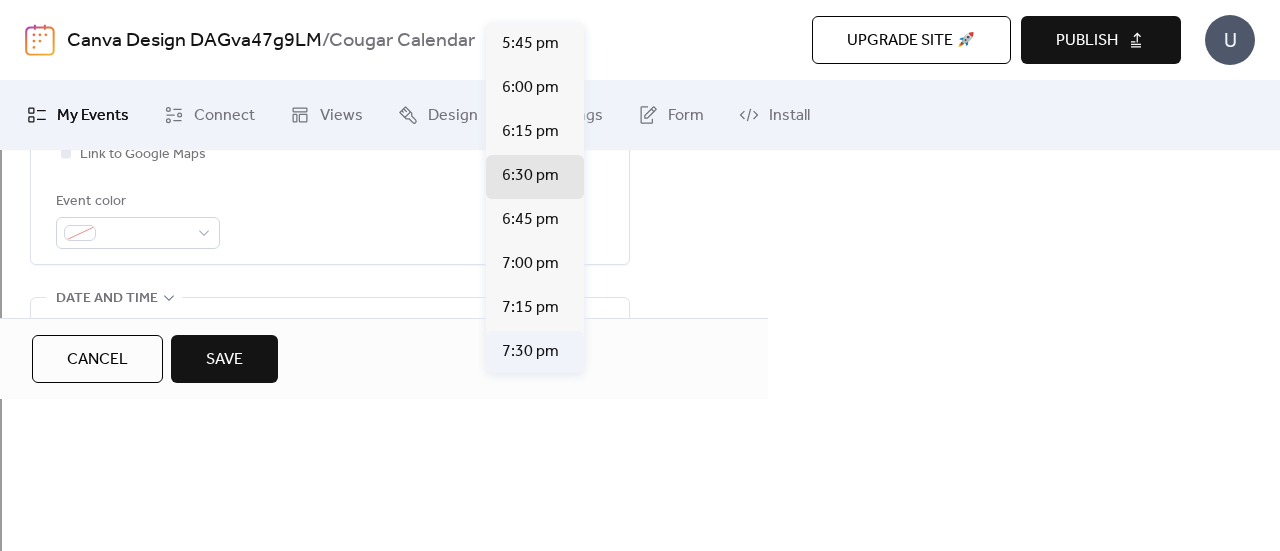 type on "*******" 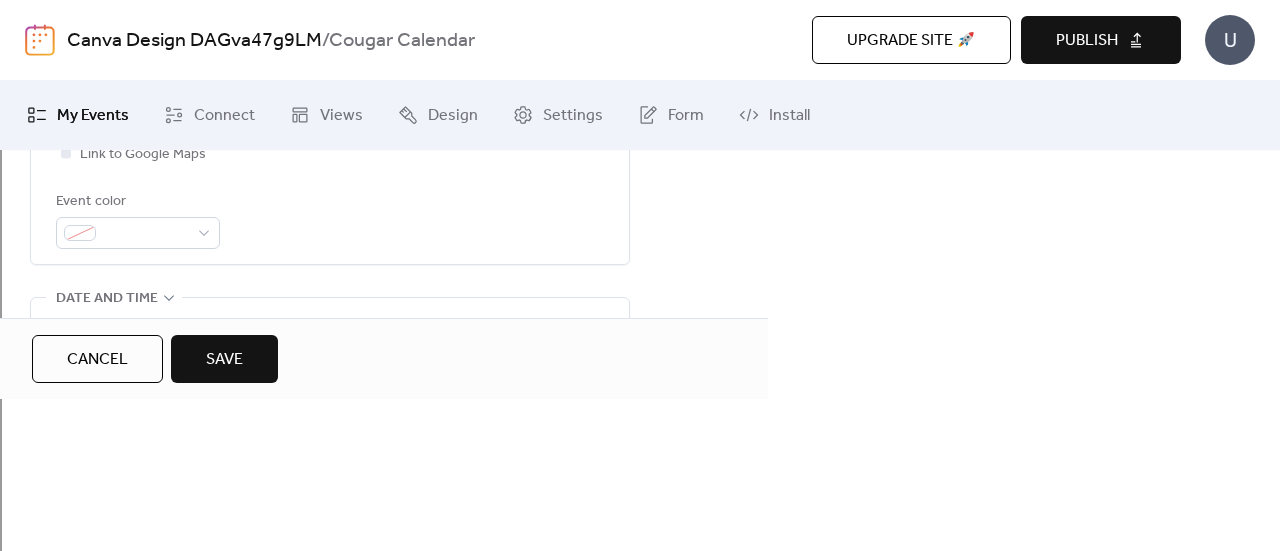 click on "Save" at bounding box center (224, 360) 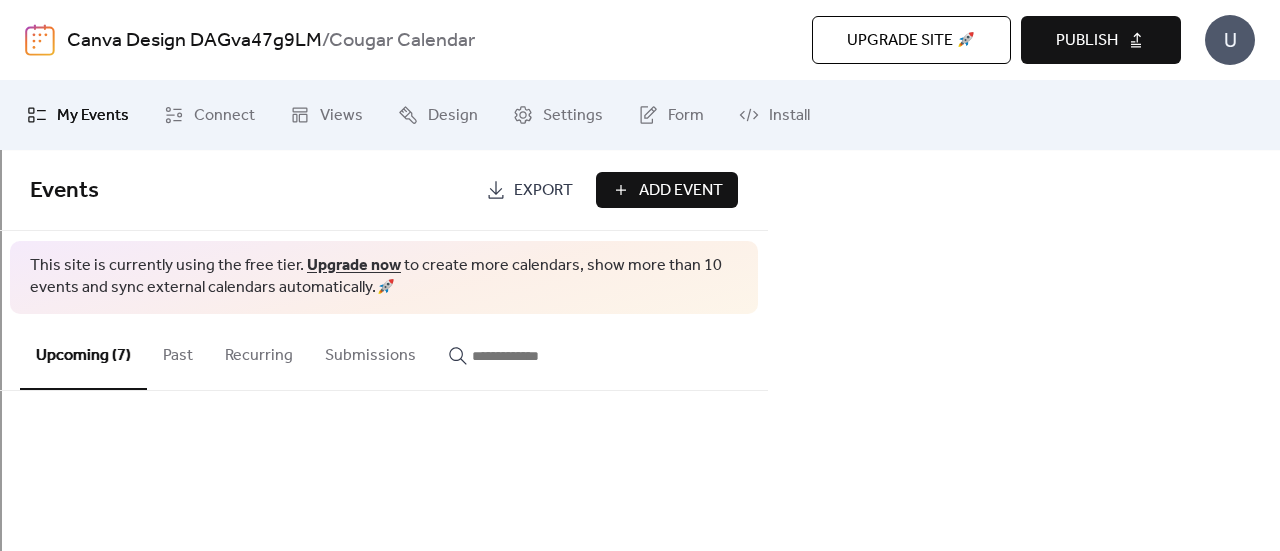 click on "Add Event" at bounding box center (681, 191) 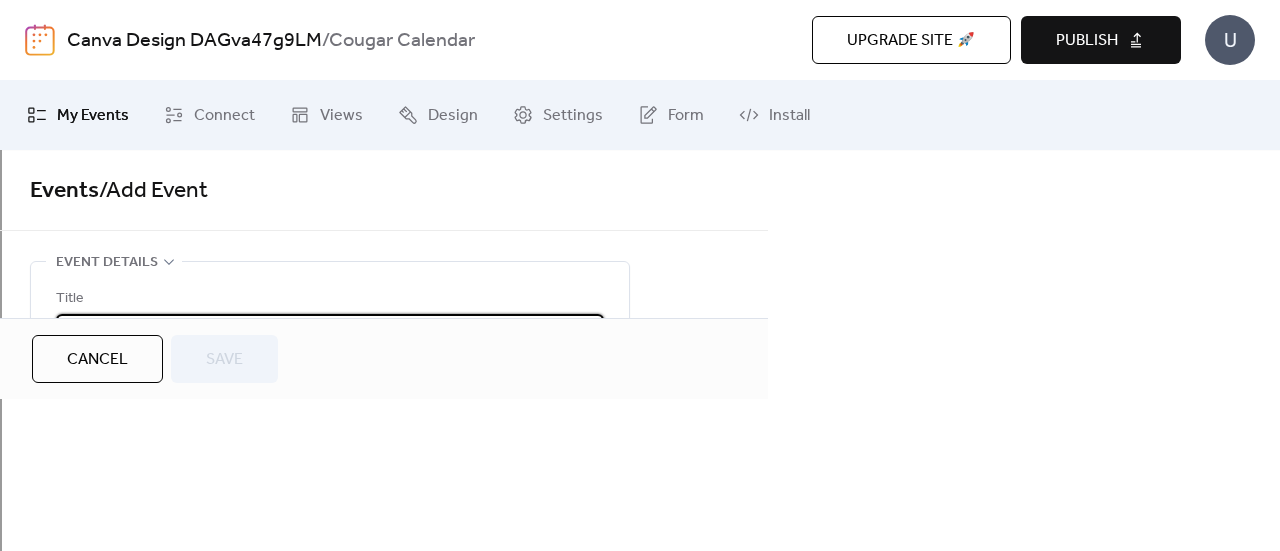 click at bounding box center [330, 330] 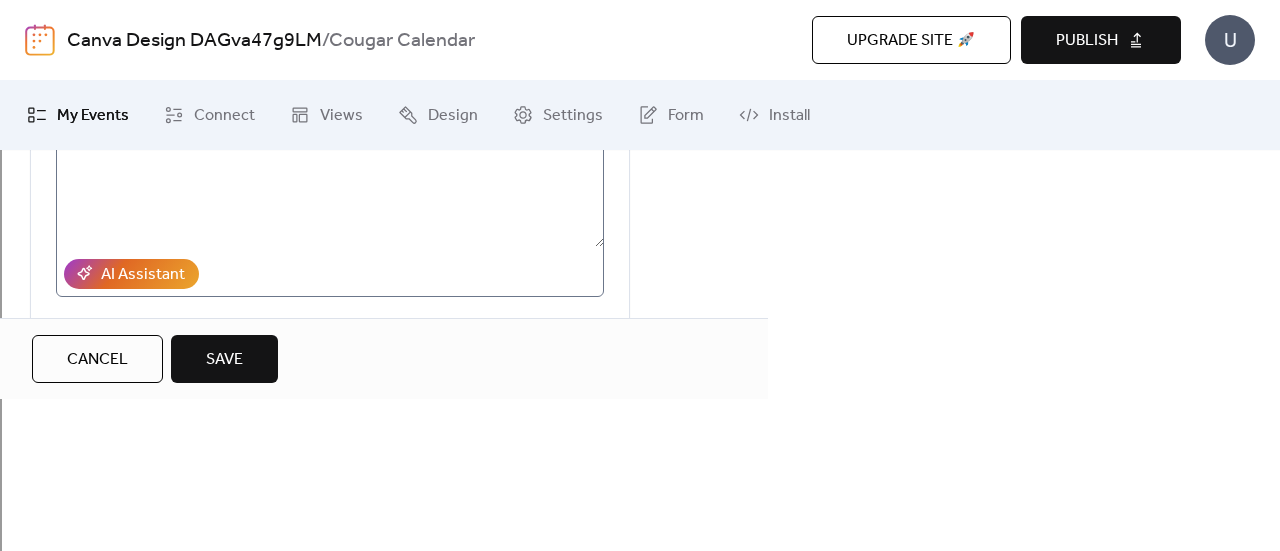 scroll, scrollTop: 170, scrollLeft: 0, axis: vertical 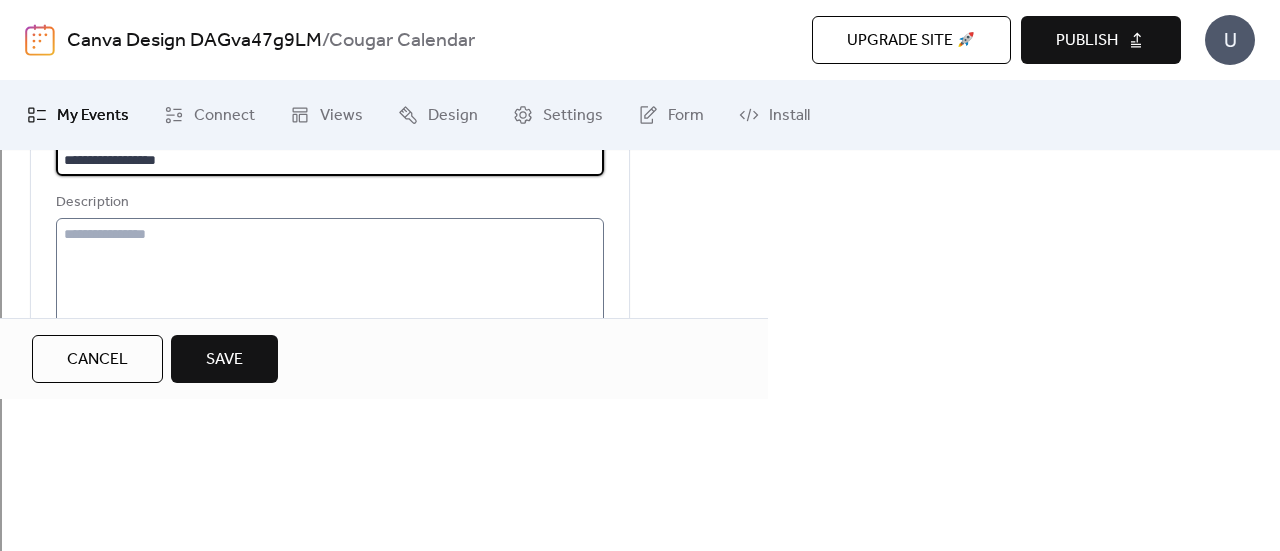 type on "**********" 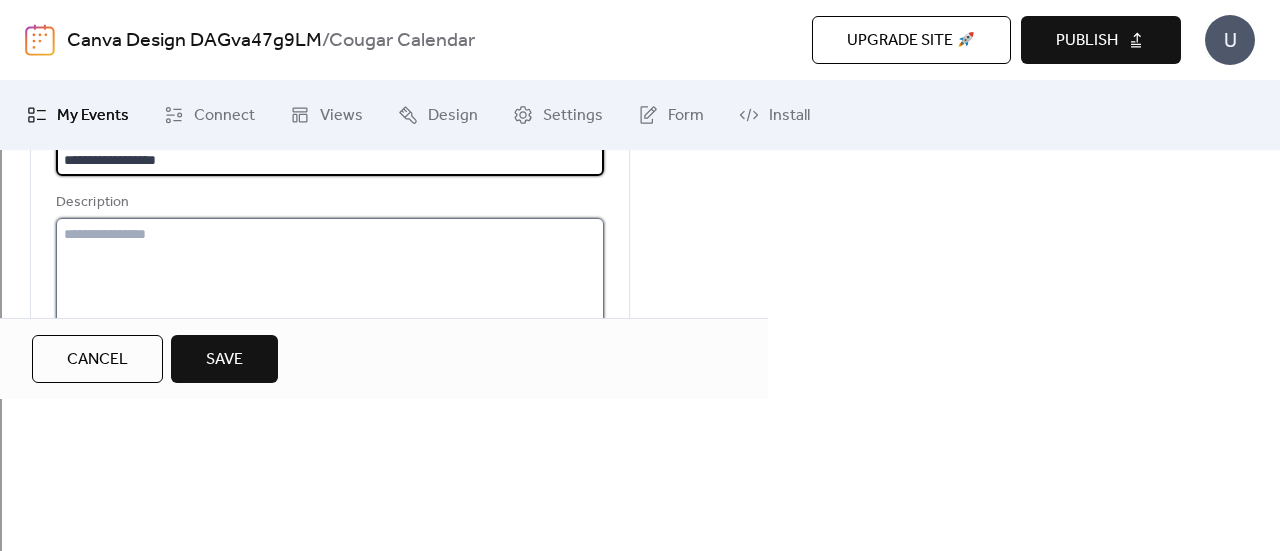 click at bounding box center (330, 294) 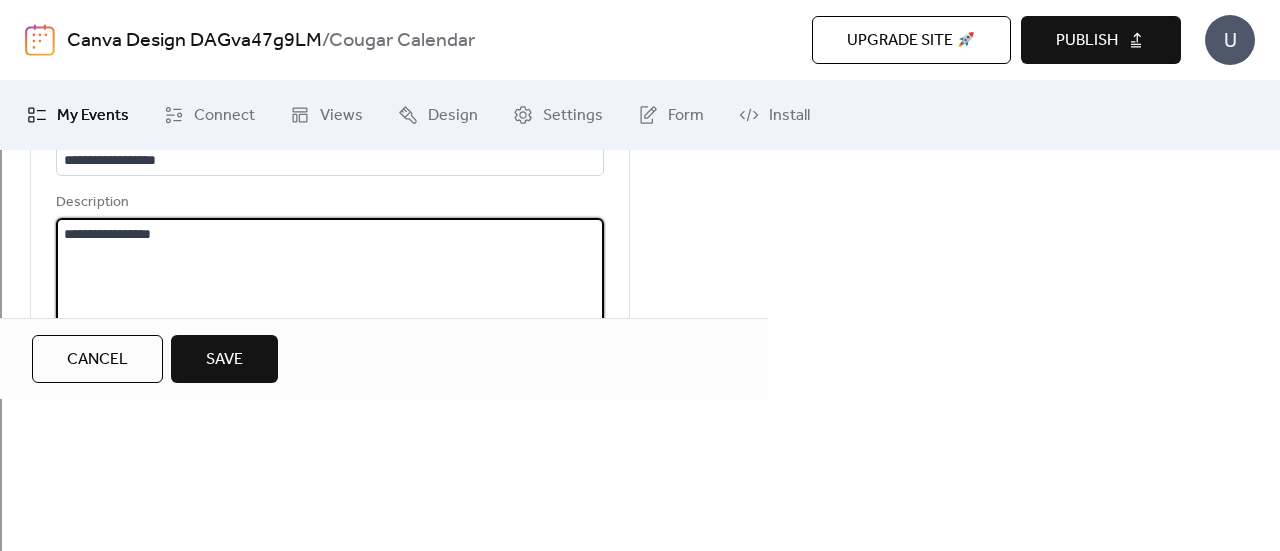 click on "**********" at bounding box center (330, 294) 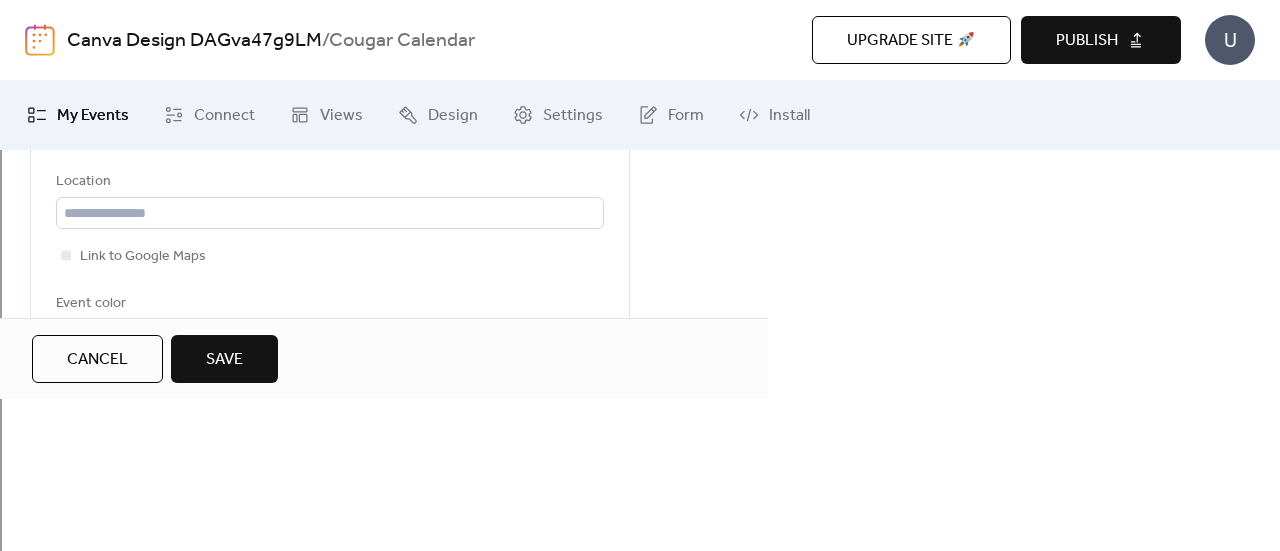 scroll, scrollTop: 493, scrollLeft: 0, axis: vertical 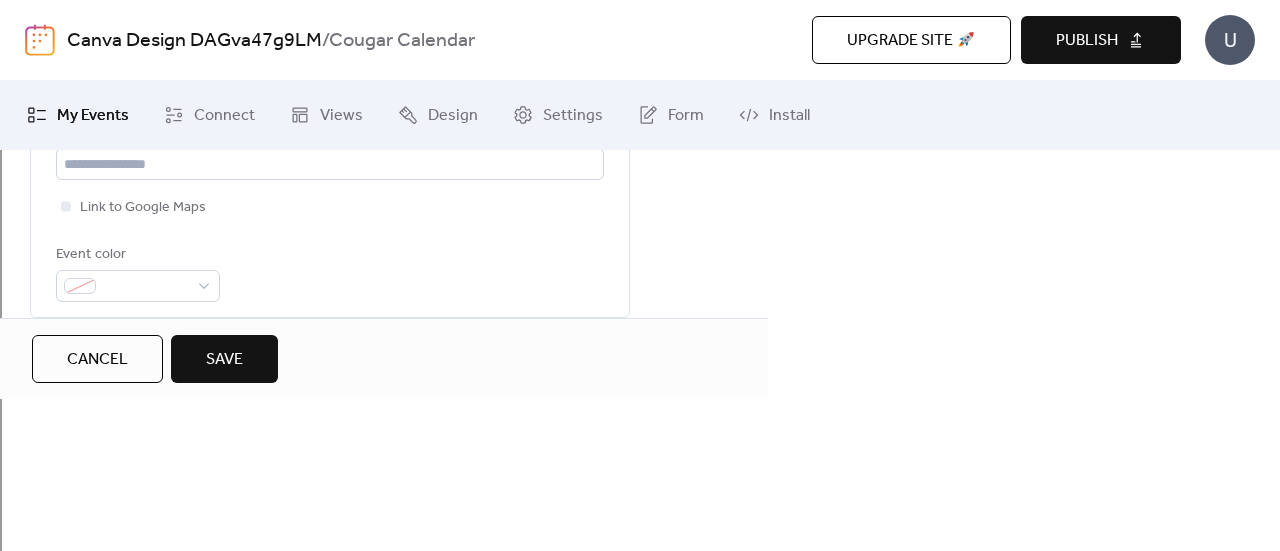 type on "**********" 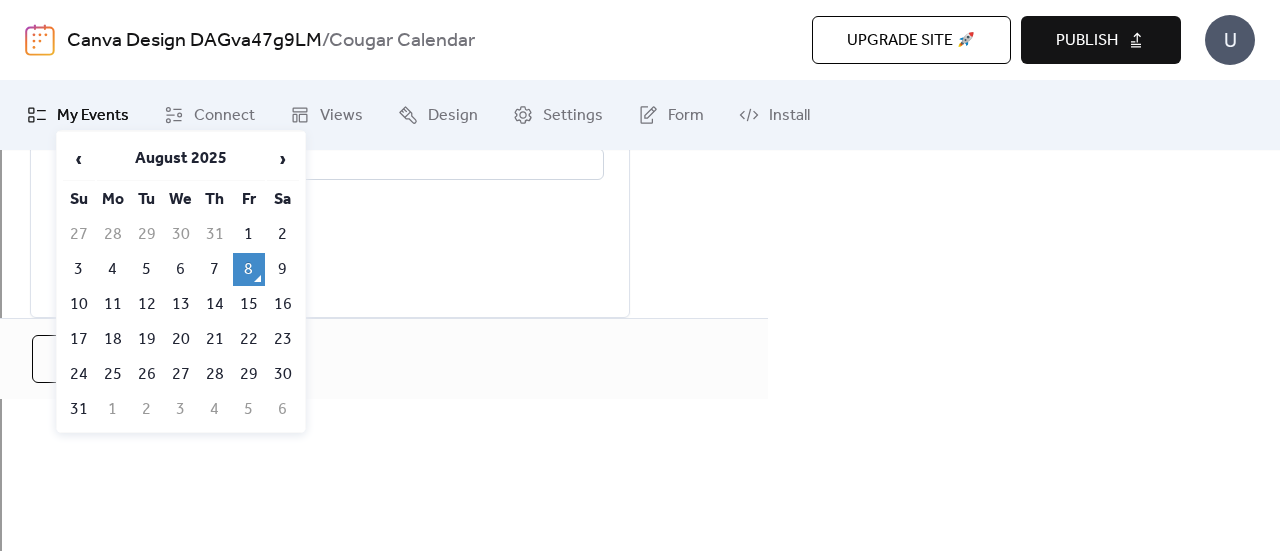 click 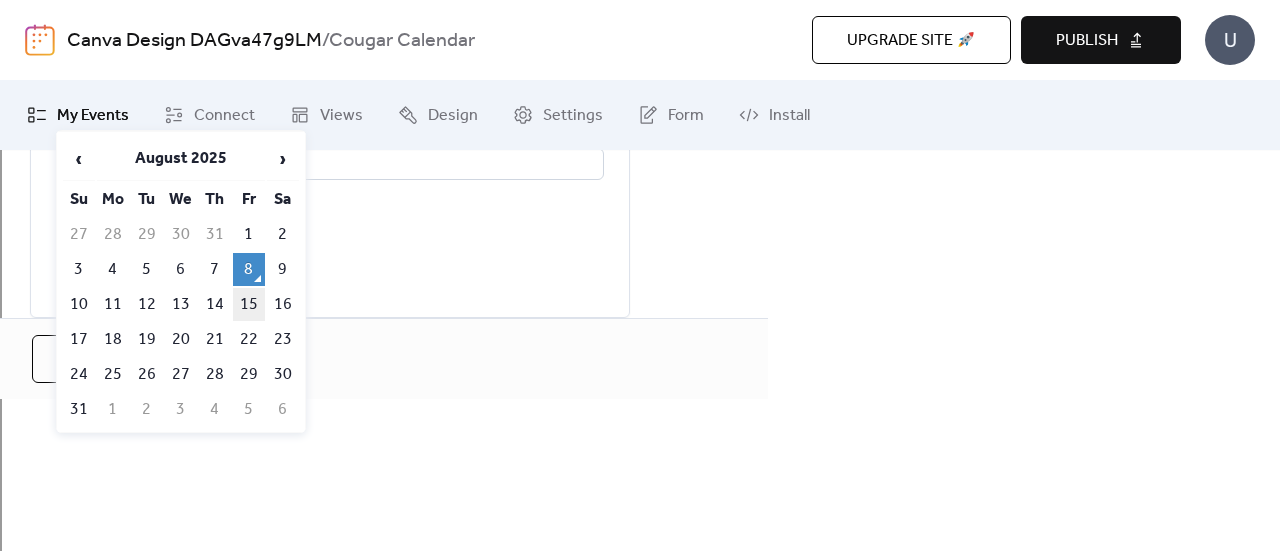 click on "15" at bounding box center (249, 304) 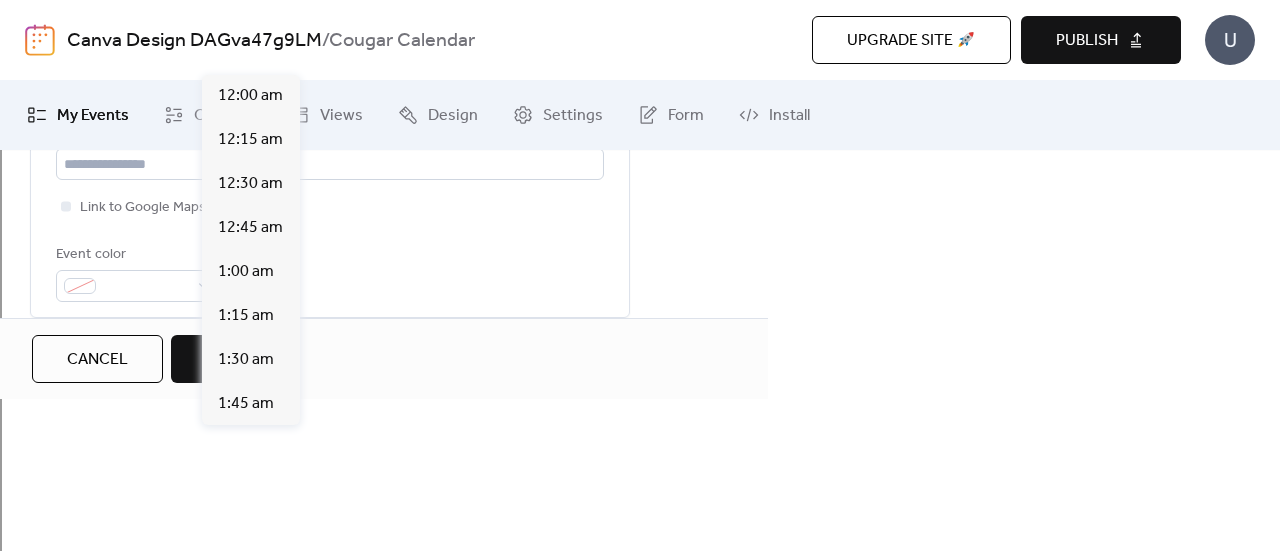 click on "********" at bounding box center [261, 443] 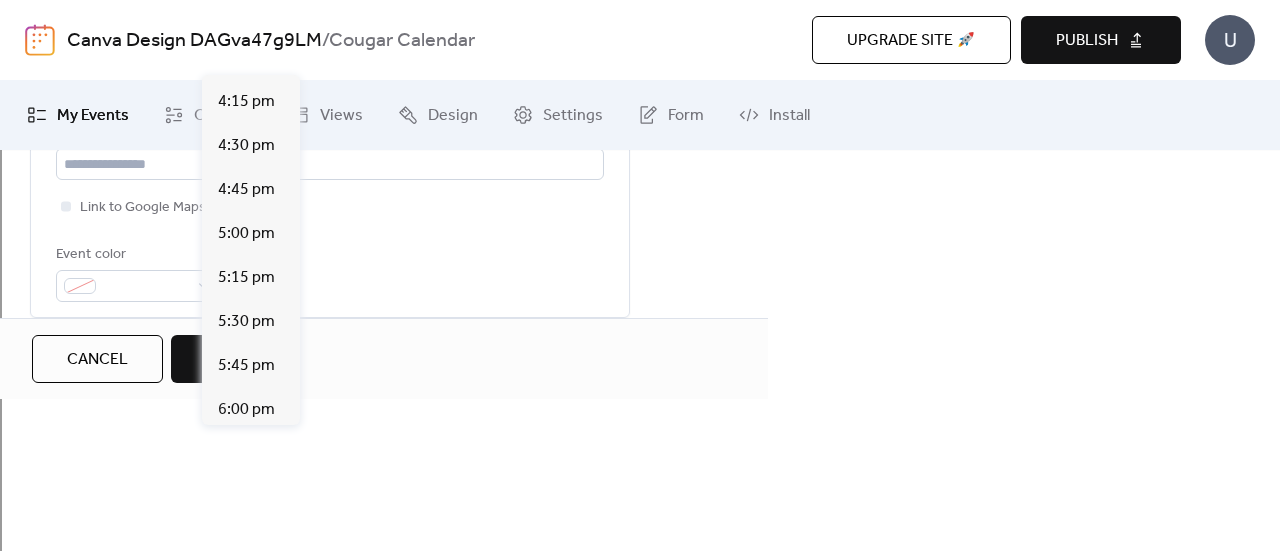 scroll, scrollTop: 2853, scrollLeft: 0, axis: vertical 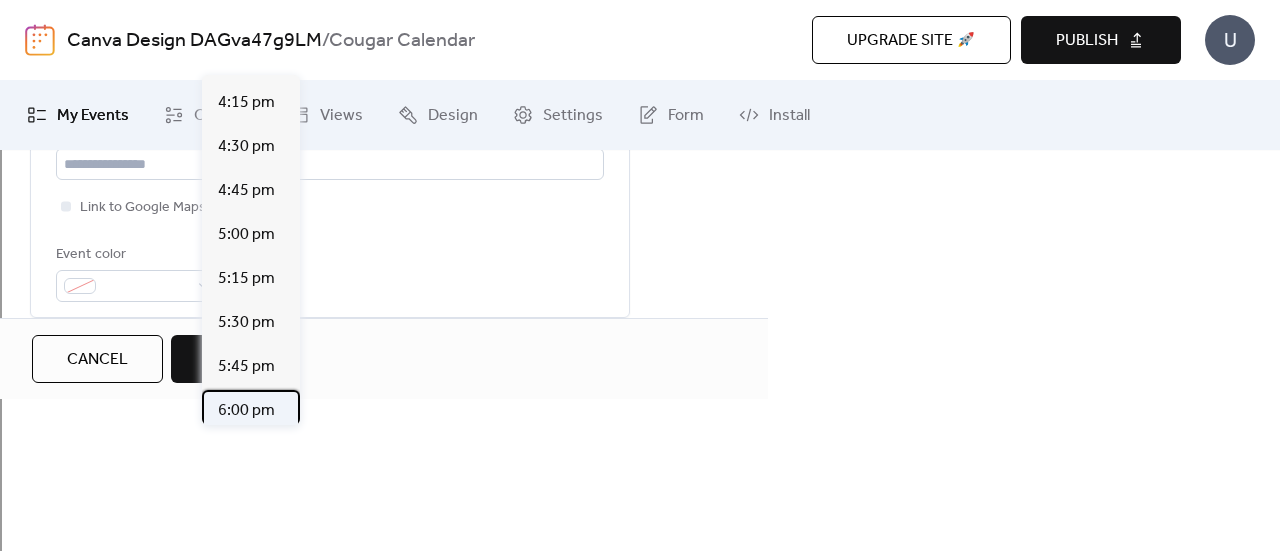 click on "6:00 pm" at bounding box center (246, 411) 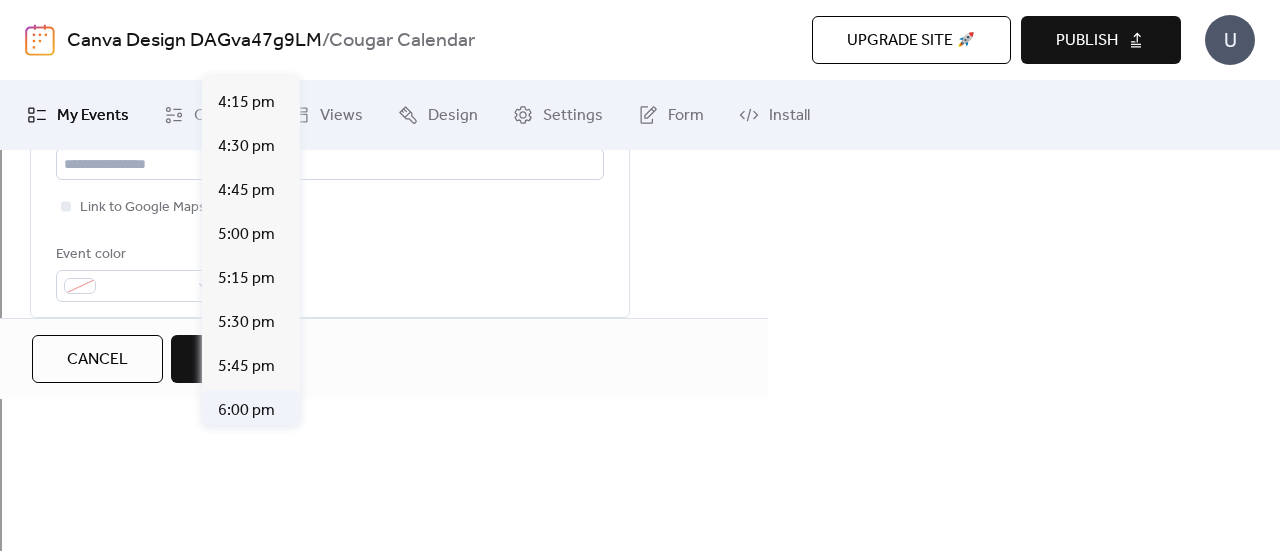 type on "*******" 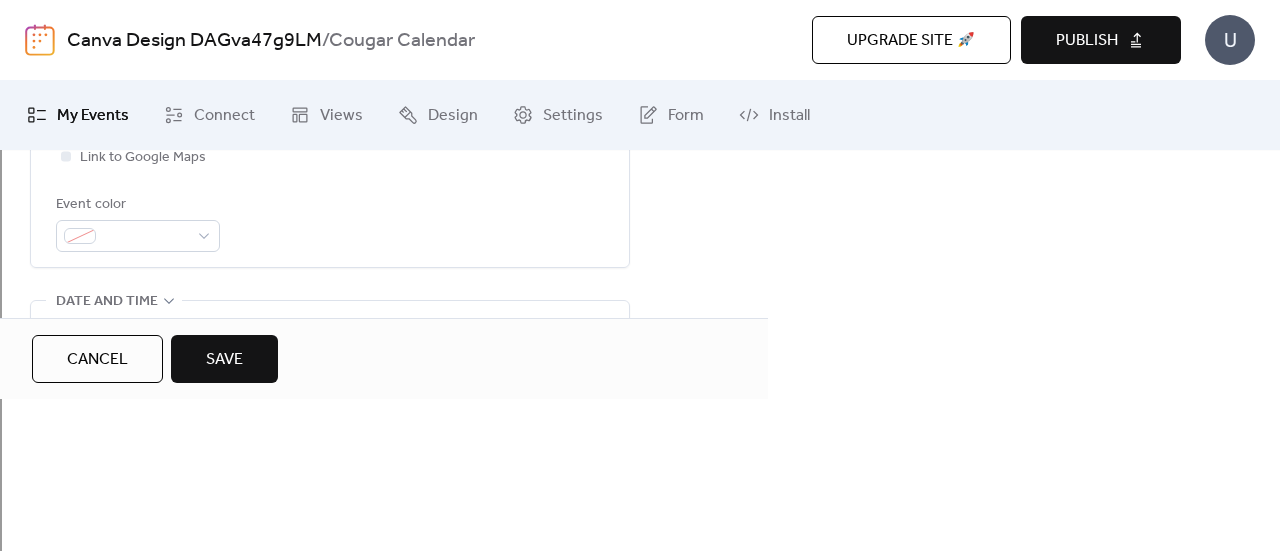 scroll, scrollTop: 551, scrollLeft: 0, axis: vertical 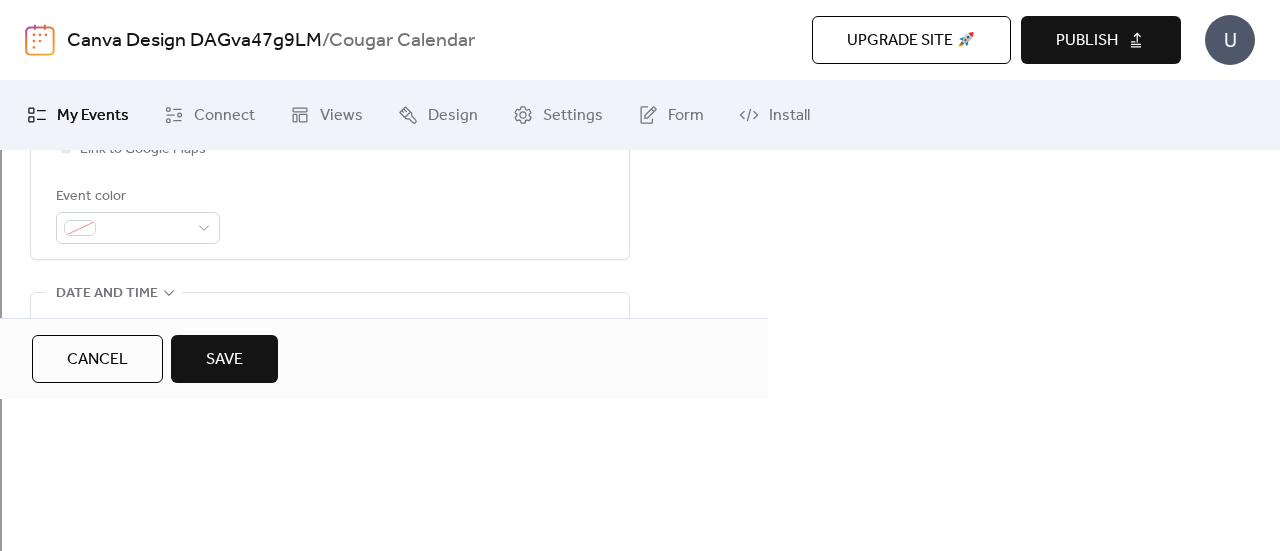 click on "Save" at bounding box center (224, 360) 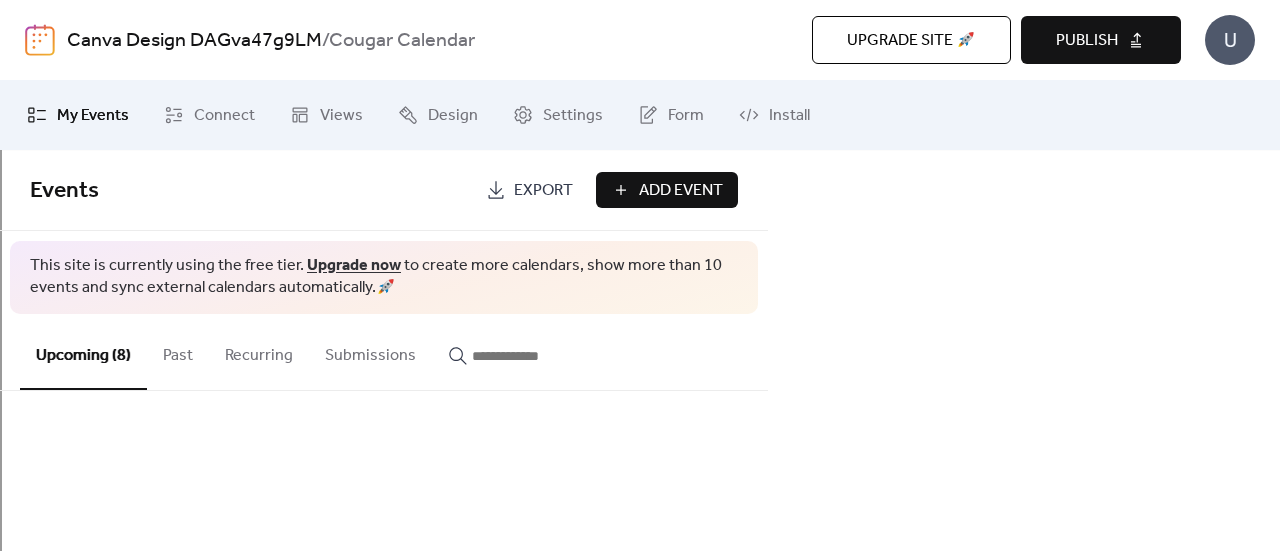 scroll, scrollTop: 170, scrollLeft: 0, axis: vertical 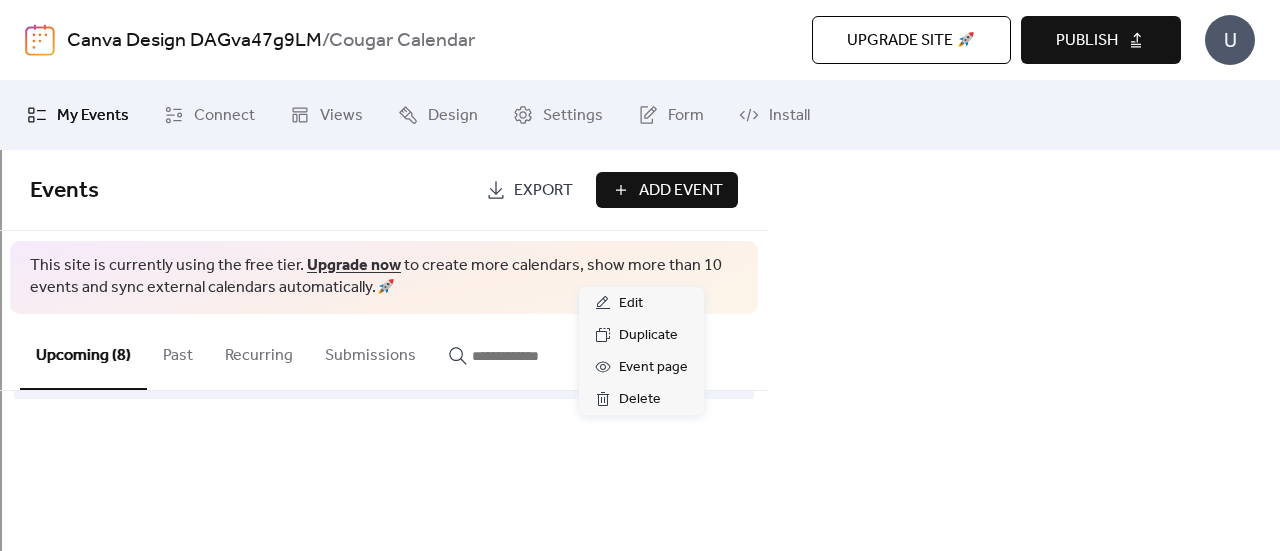 click 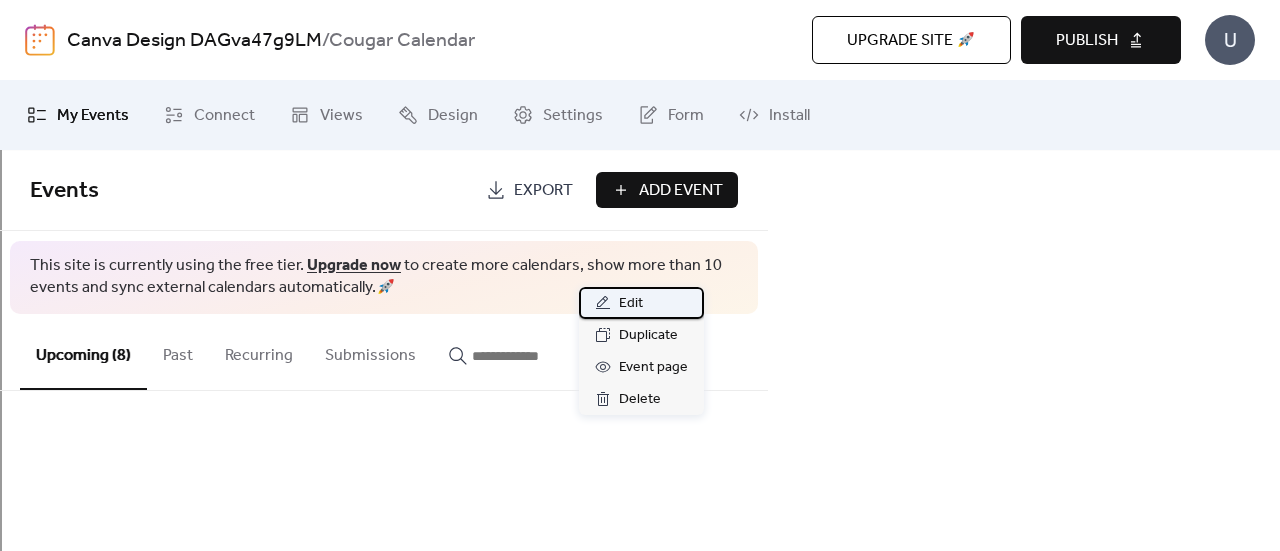 click on "Edit" at bounding box center (631, 304) 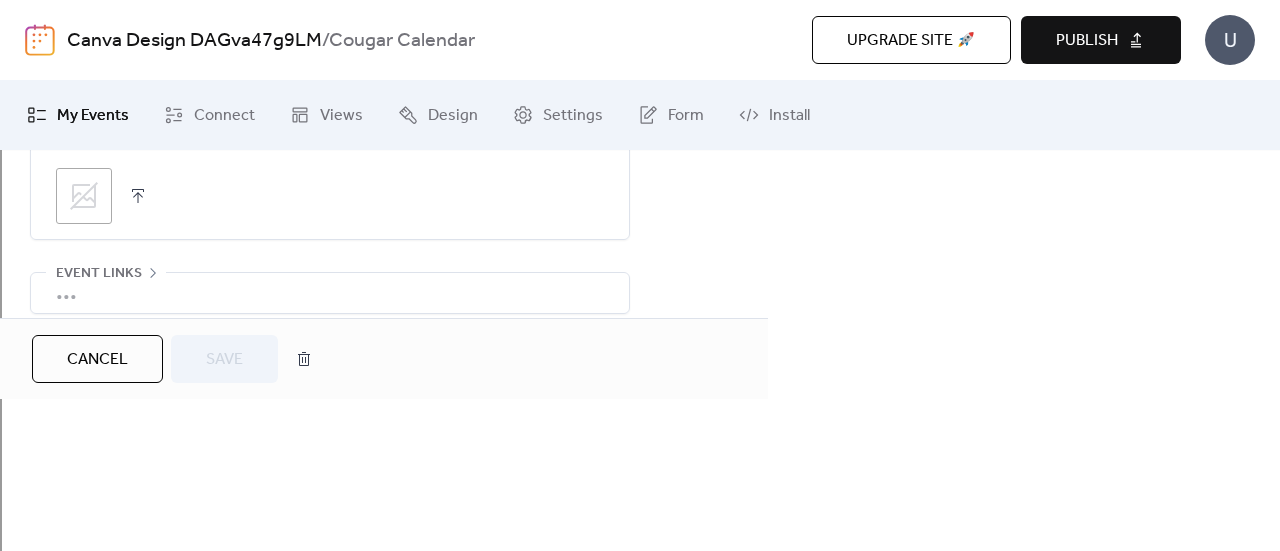 scroll, scrollTop: 1070, scrollLeft: 0, axis: vertical 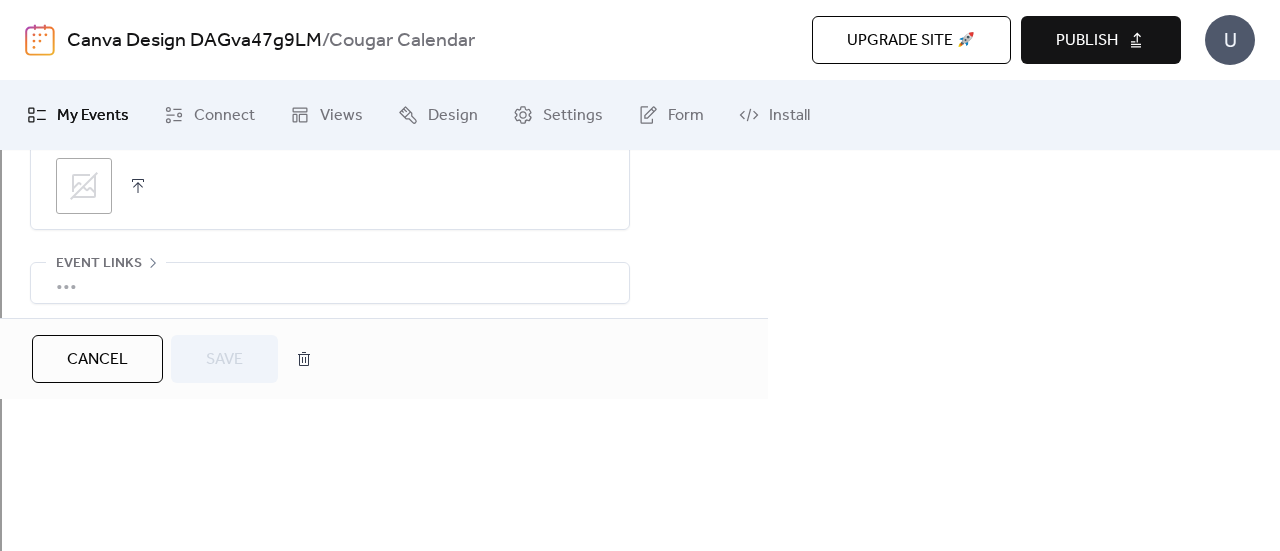 click on "•••" at bounding box center [330, 357] 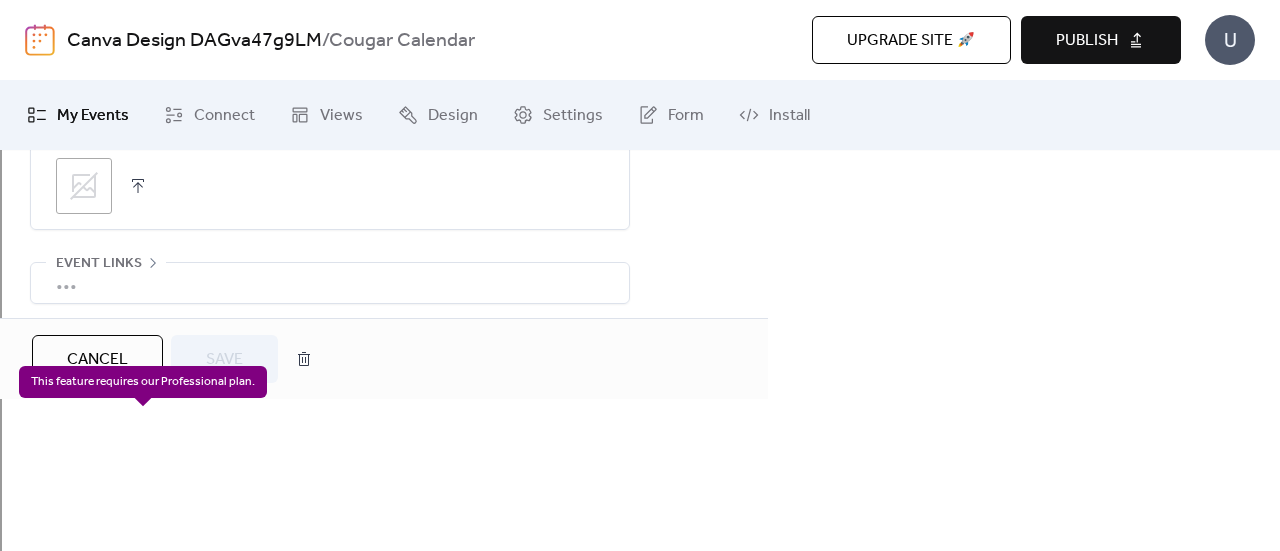 click on "Add Category  🔒" at bounding box center [137, 434] 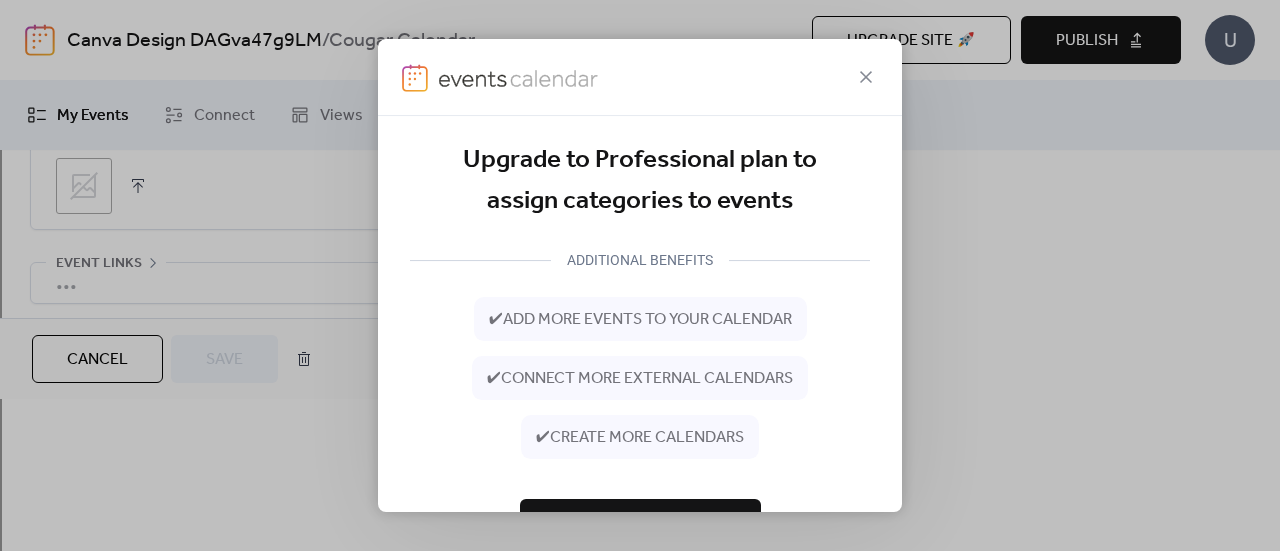 scroll, scrollTop: 85, scrollLeft: 0, axis: vertical 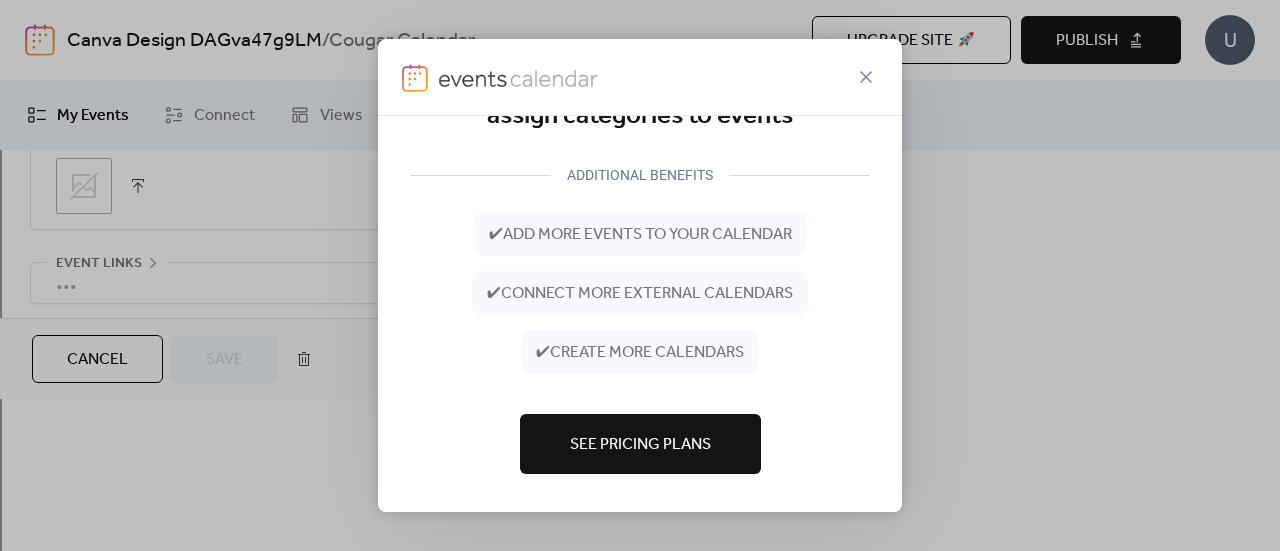 click on "See Pricing Plans" at bounding box center [640, 445] 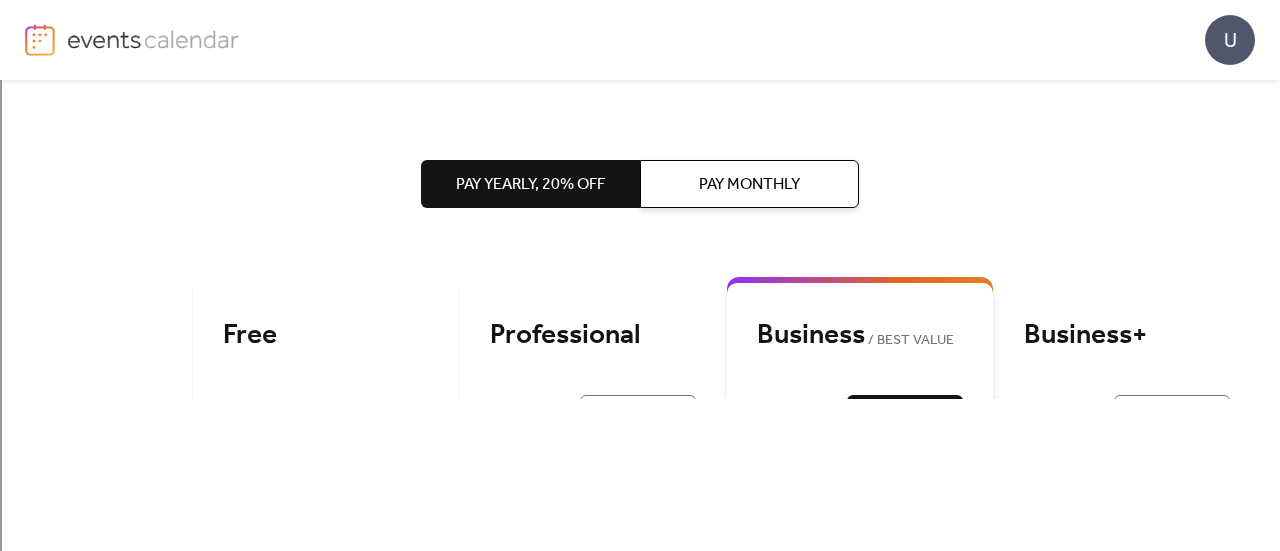 click on "Professional $ 8 /  mo Start Now" at bounding box center (593, 375) 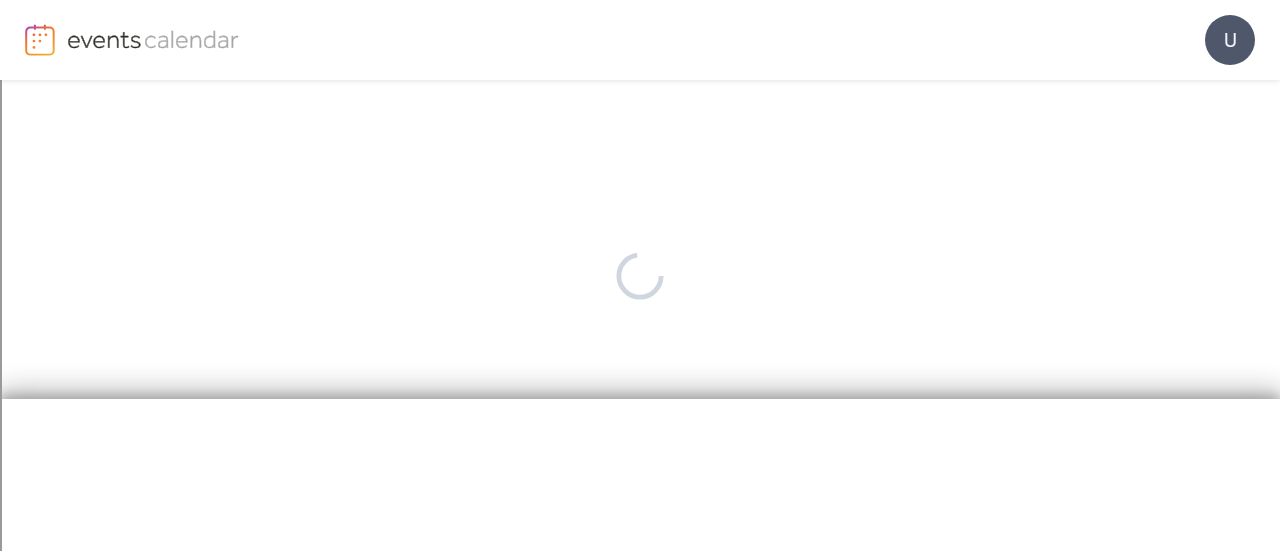 scroll, scrollTop: 0, scrollLeft: 0, axis: both 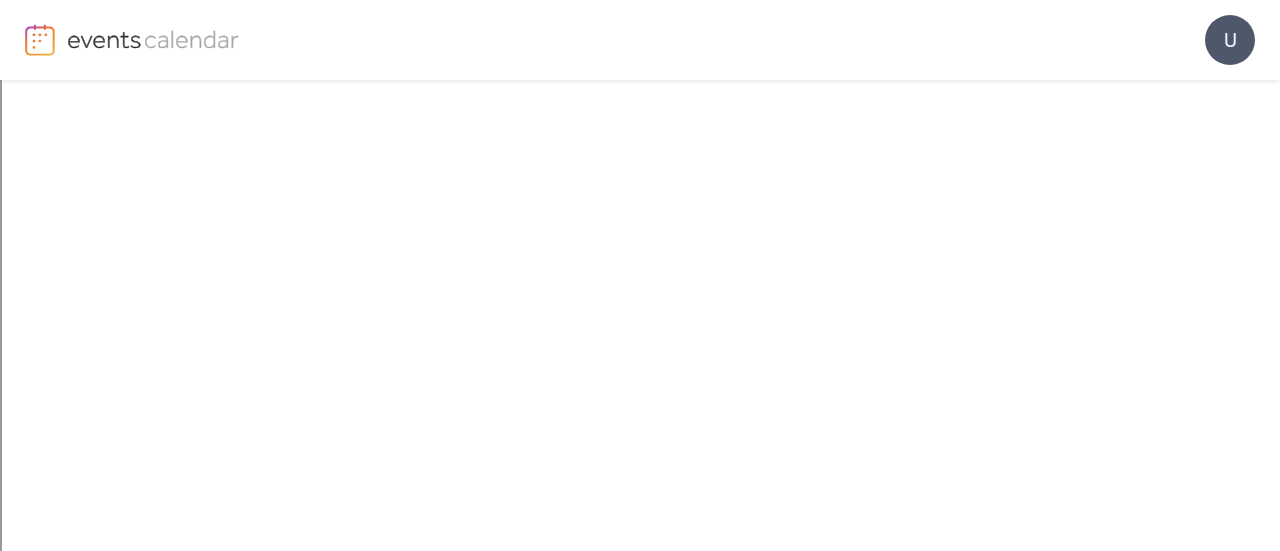 click on "Subscribe for $96/year" at bounding box center (417, 487) 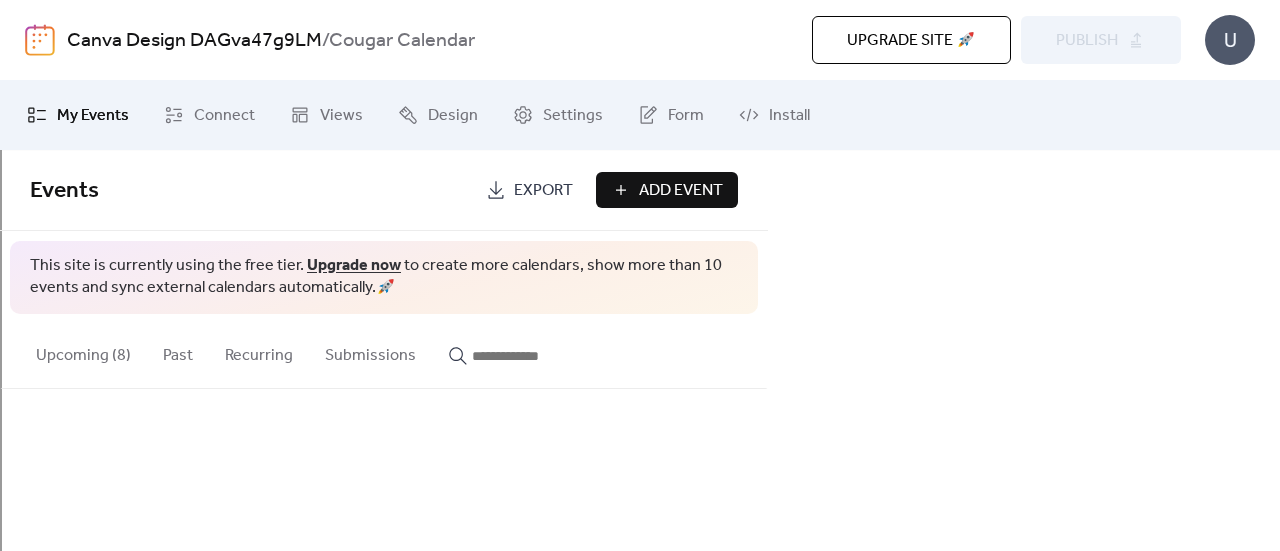 scroll, scrollTop: 0, scrollLeft: 0, axis: both 